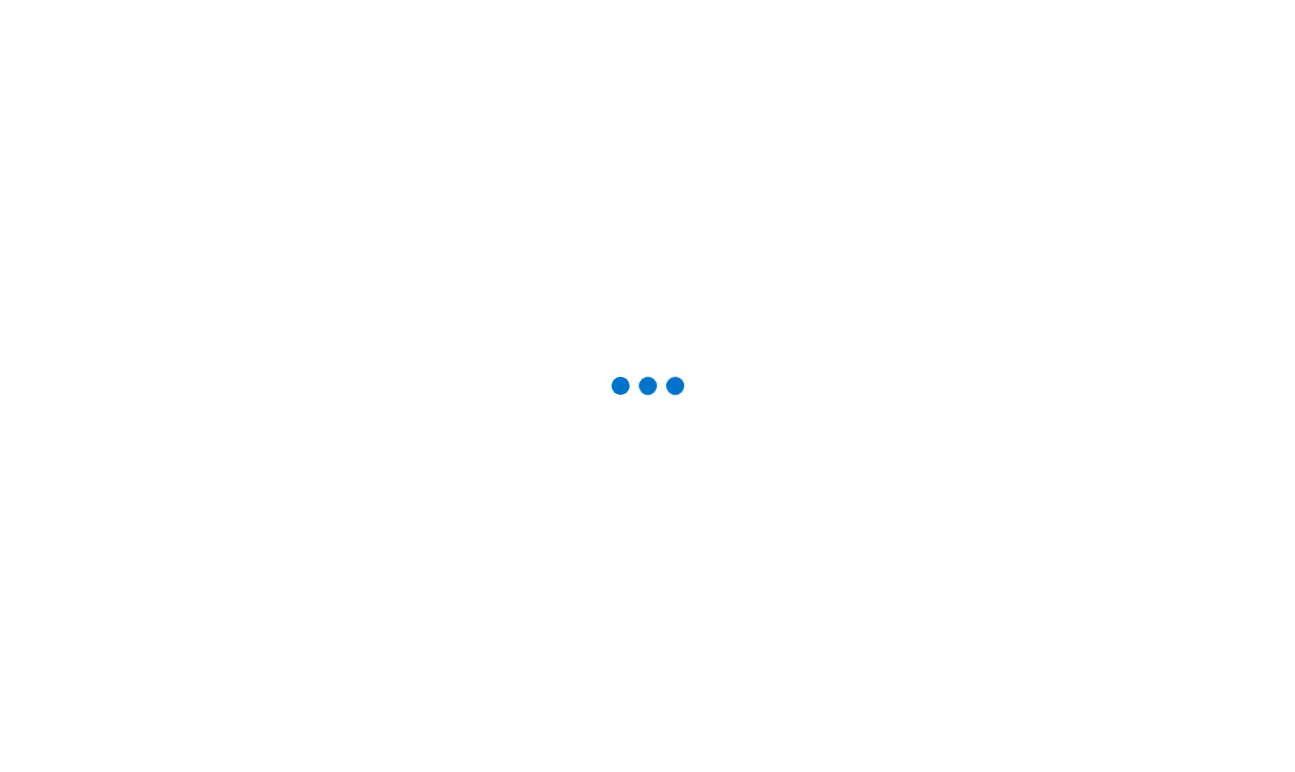scroll, scrollTop: 0, scrollLeft: 0, axis: both 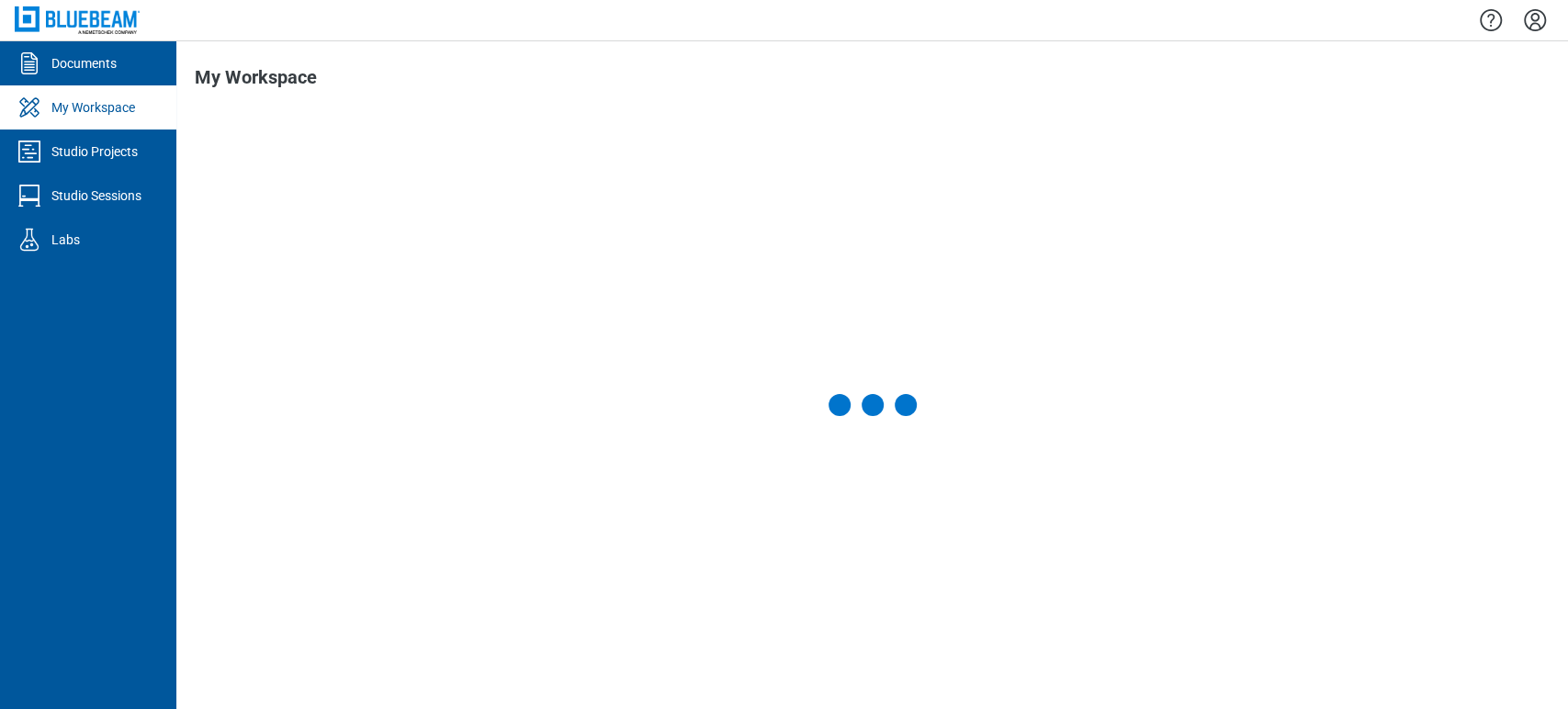 click at bounding box center (872, 404) 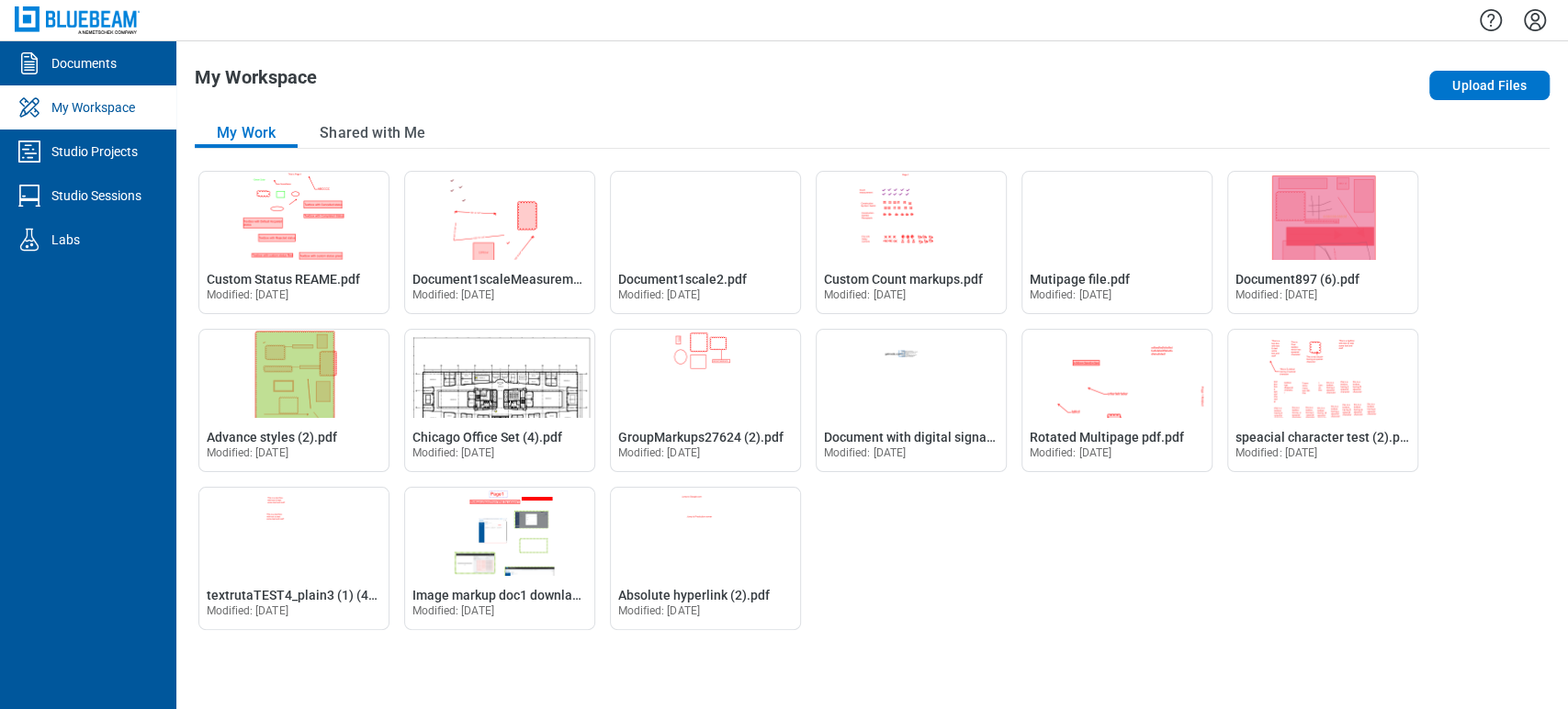 drag, startPoint x: 1549, startPoint y: 6, endPoint x: 1097, endPoint y: 696, distance: 824.866 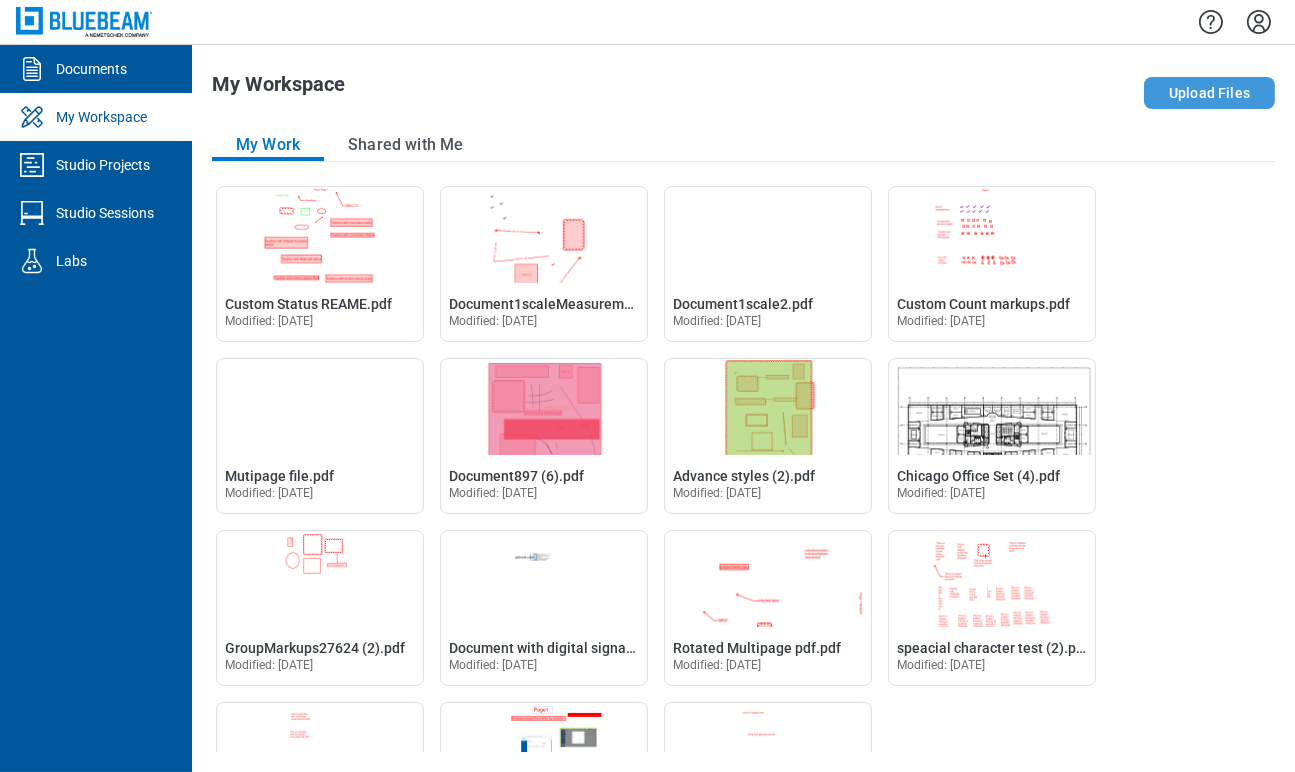 click on "Upload Files" at bounding box center (1209, 93) 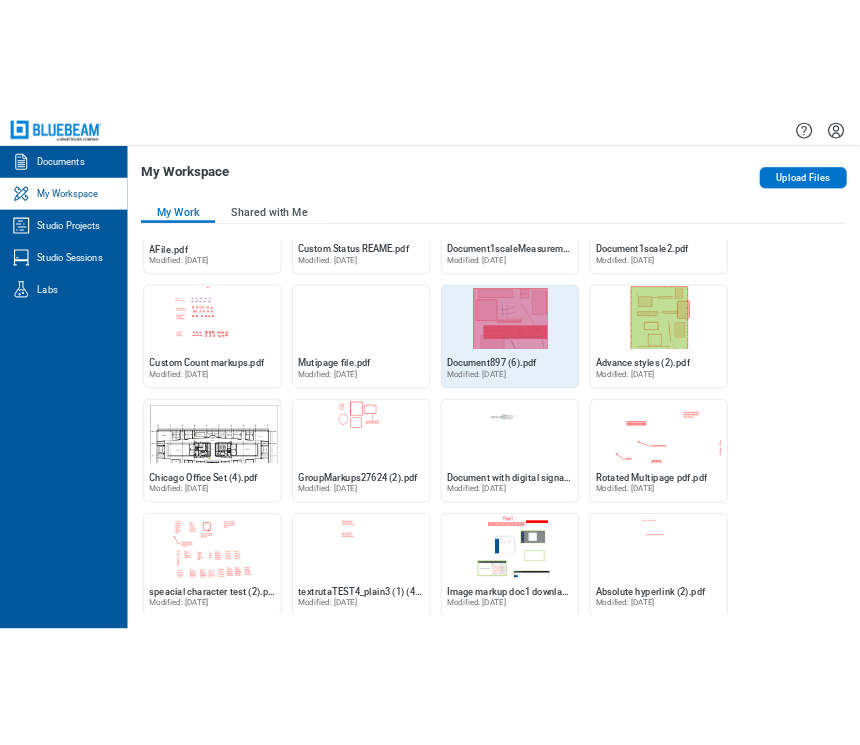 scroll, scrollTop: 0, scrollLeft: 0, axis: both 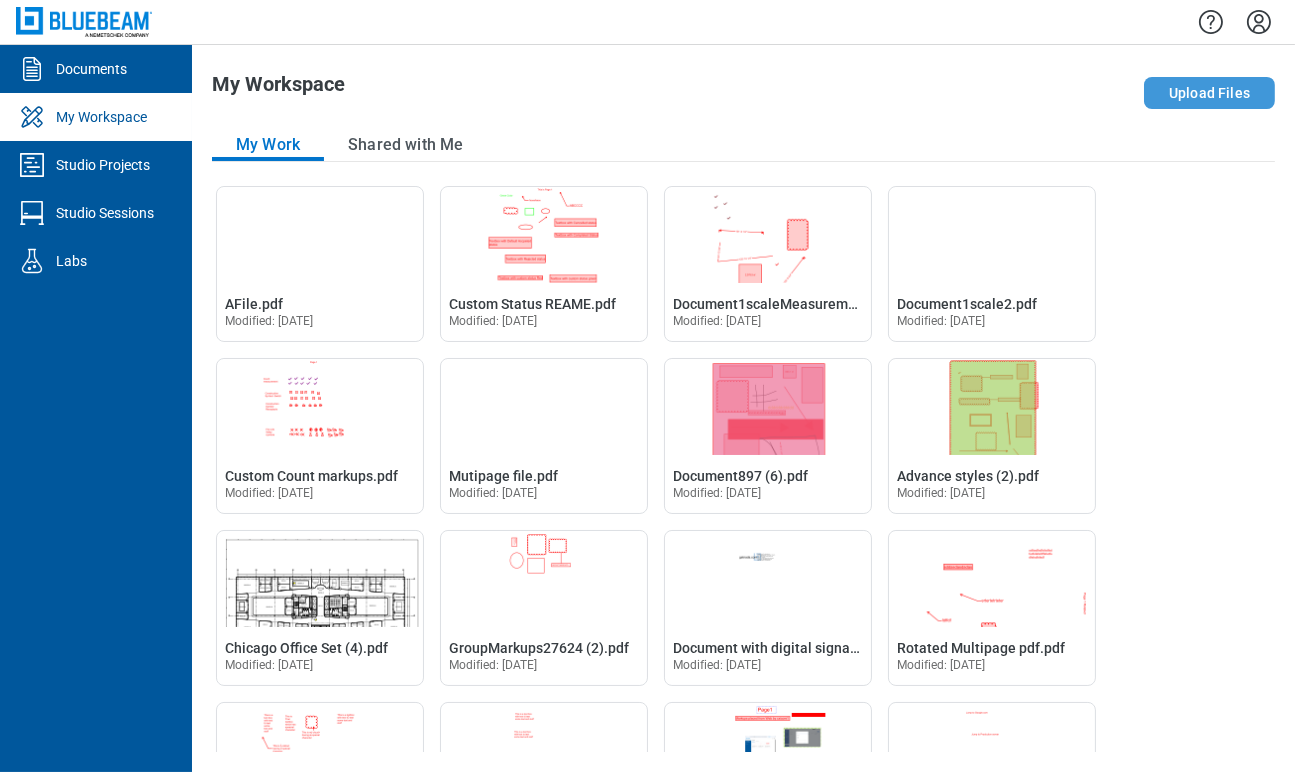 click on "Upload Files" at bounding box center [1209, 93] 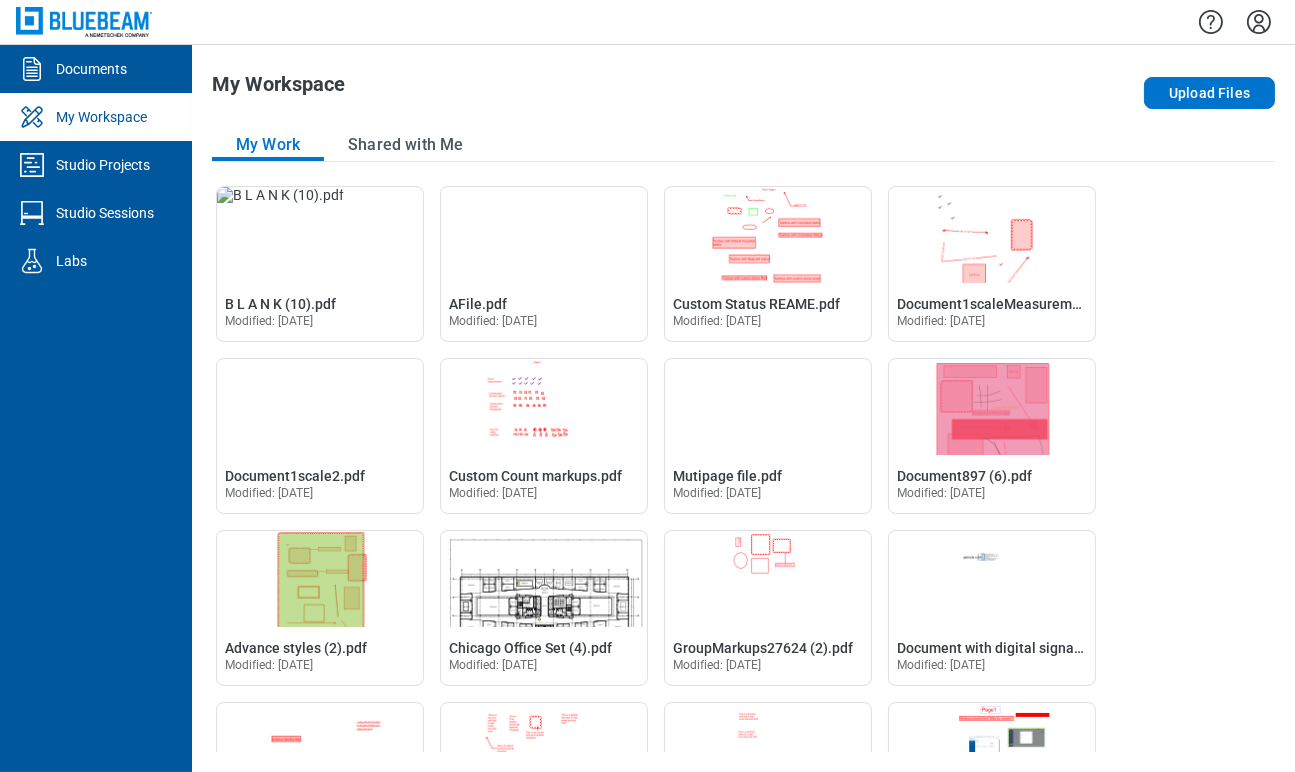 click on "My Workspace Upload Files My Work Shared with Me Open B L A N K (10).pdf in Editor B L A N K (10).pdf Modified: 15 Apr 2025 Open AFile.pdf in Editor AFile.pdf Modified: 14 May 2025 Open Custom Status REAME.pdf in Editor Custom Status REAME.pdf Modified: 15 Apr 2025 Open Document1scaleMeasurementM.pdf in Editor Document1scaleMeasurementM.pdf Modified: 26 May 2025 Open Document1scale2.pdf in Editor Document1scale2.pdf Modified: 12 Jun 2024 Open Custom Count markups.pdf in Editor Custom Count markups.pdf Modified: 13 Jun 2024 Open Mutipage file.pdf in Editor Mutipage file.pdf Modified: 27 Feb 2025 Open Document897 (6).pdf in Editor Document897 (6).pdf Modified: 20 Feb 2025 Open Advance styles (2).pdf in Editor Advance styles (2).pdf Modified: 31 Jan 2025 Open Chicago Office Set (4).pdf in Editor Chicago Office Set (4).pdf Modified: 27 Feb 2025 Open GroupMarkups27624 (2).pdf in Editor GroupMarkups27624 (2).pdf Modified: 3 Feb 2025 Open Document with digital signature.pdf in Editor Modified: 3 Feb 2025 browse" at bounding box center (743, 408) 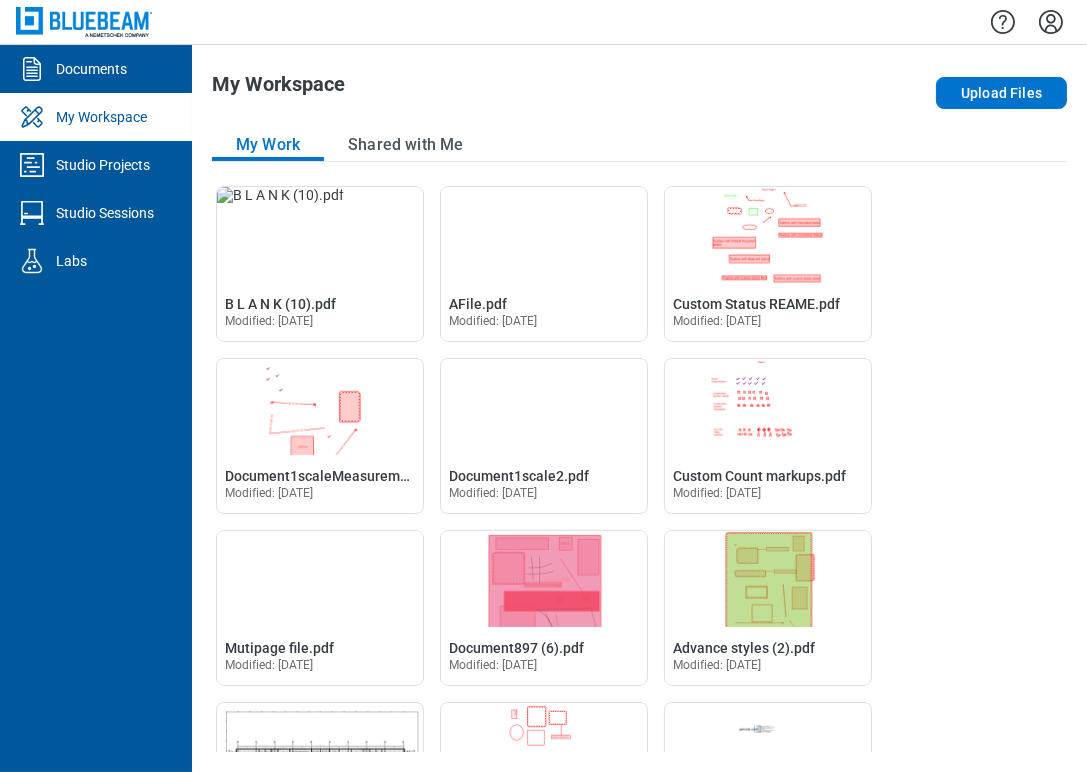 click on "My Workspace Upload Files My Work Shared with Me Open B L A N K (10).pdf in Editor B L A N K (10).pdf Modified: 15 Apr 2025 Open AFile.pdf in Editor AFile.pdf Modified: 14 May 2025 Open Custom Status REAME.pdf in Editor Custom Status REAME.pdf Modified: 15 Apr 2025 Open Document1scaleMeasurementM.pdf in Editor Document1scaleMeasurementM.pdf Modified: 26 May 2025 Open Document1scale2.pdf in Editor Document1scale2.pdf Modified: 12 Jun 2024 Open Custom Count markups.pdf in Editor Custom Count markups.pdf Modified: 13 Jun 2024 Open Mutipage file.pdf in Editor Mutipage file.pdf Modified: 27 Feb 2025 Open Document897 (6).pdf in Editor Document897 (6).pdf Modified: 20 Feb 2025 Open Advance styles (2).pdf in Editor Advance styles (2).pdf Modified: 31 Jan 2025 Open Chicago Office Set (4).pdf in Editor Chicago Office Set (4).pdf Modified: 27 Feb 2025 Open GroupMarkups27624 (2).pdf in Editor GroupMarkups27624 (2).pdf Modified: 3 Feb 2025 Open Document with digital signature.pdf in Editor Modified: 3 Feb 2025 browse" at bounding box center (639, 408) 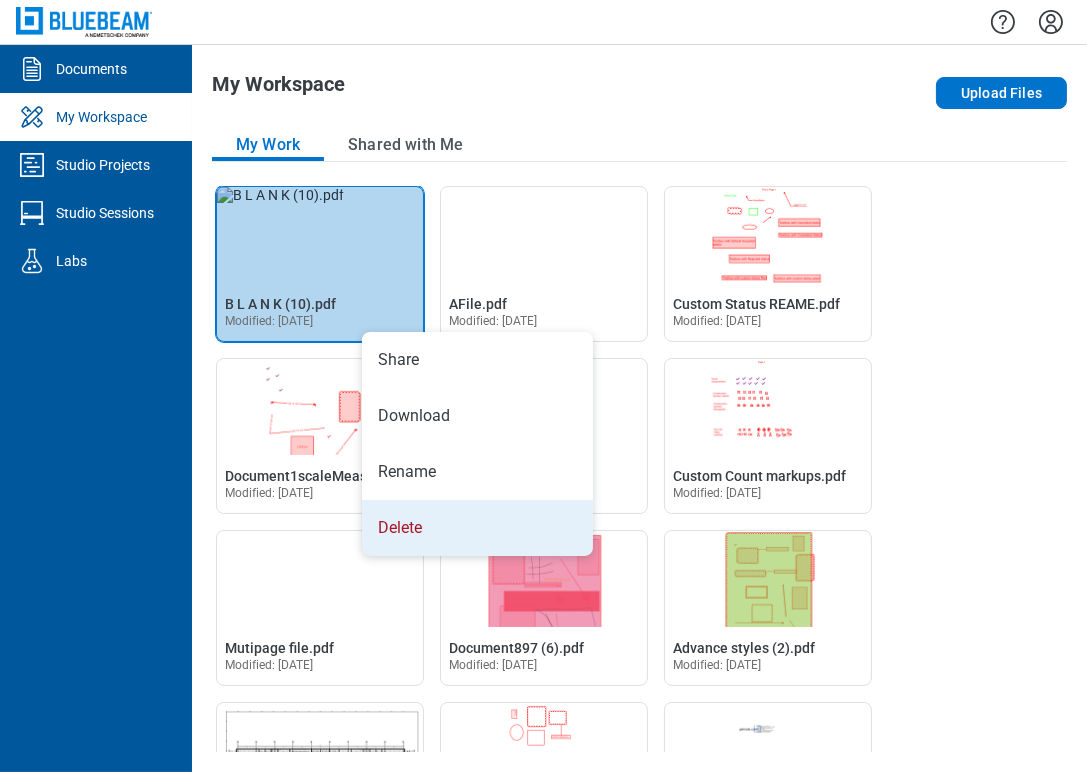 click on "Delete" at bounding box center (477, 528) 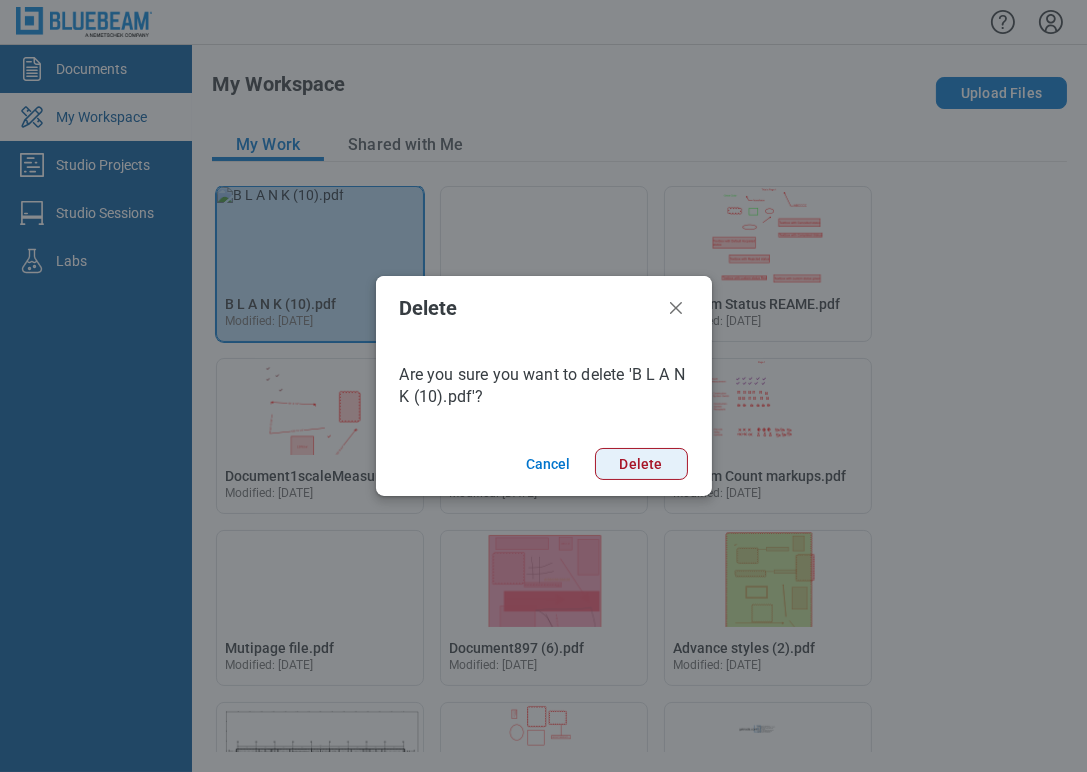 click on "Delete" at bounding box center (641, 464) 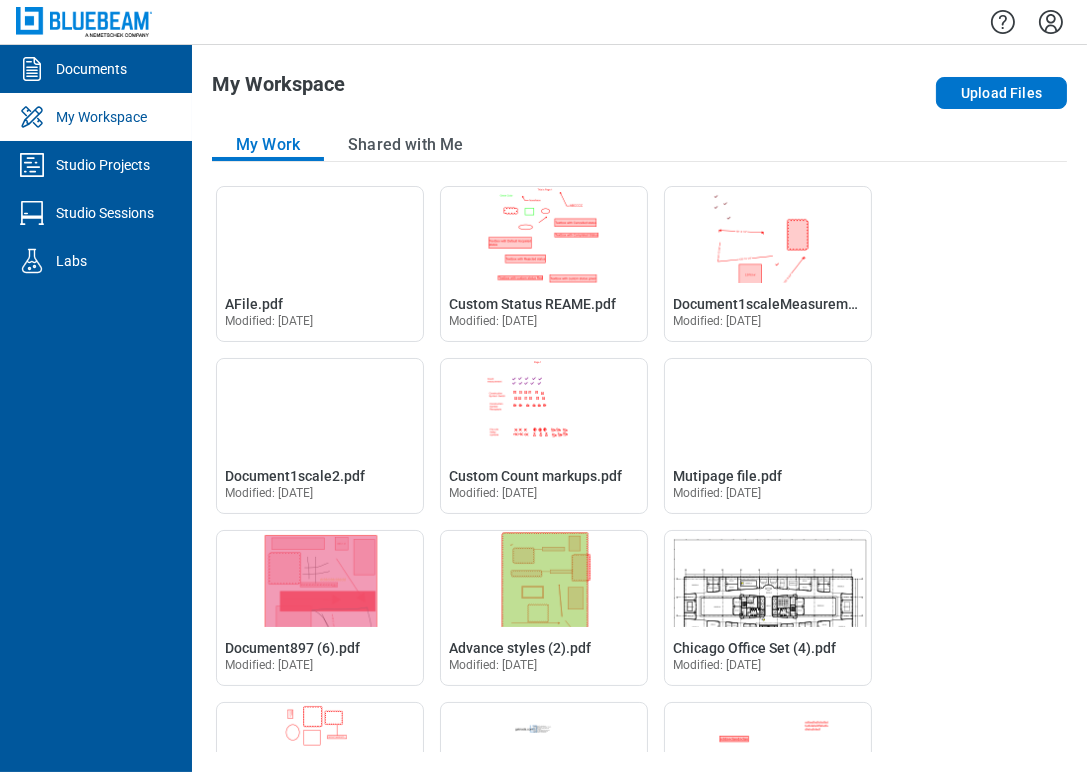 click on "My Workspace" at bounding box center (554, 93) 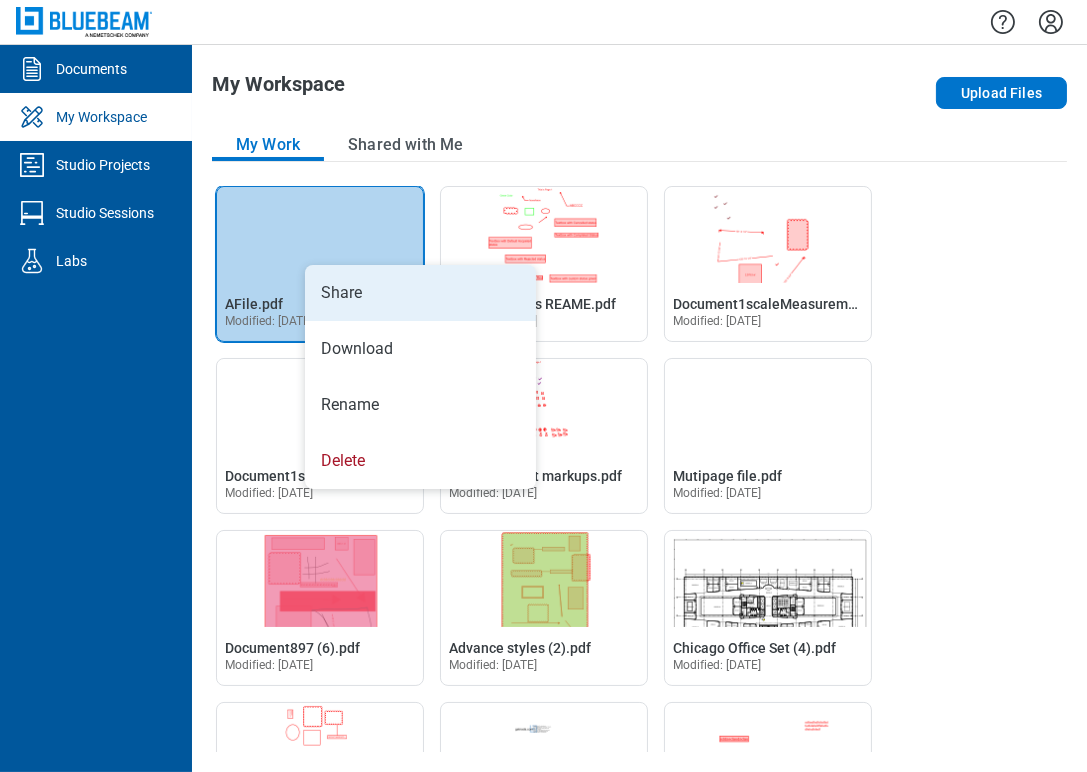 click on "Share" at bounding box center [420, 293] 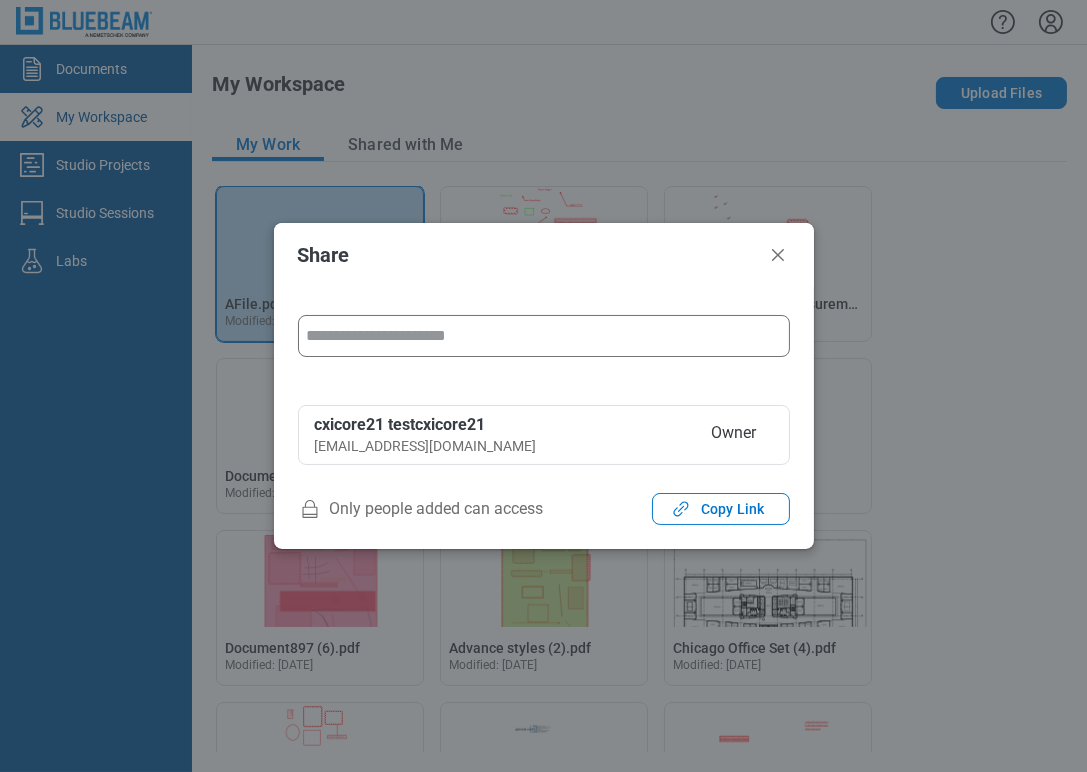 click at bounding box center [544, 336] 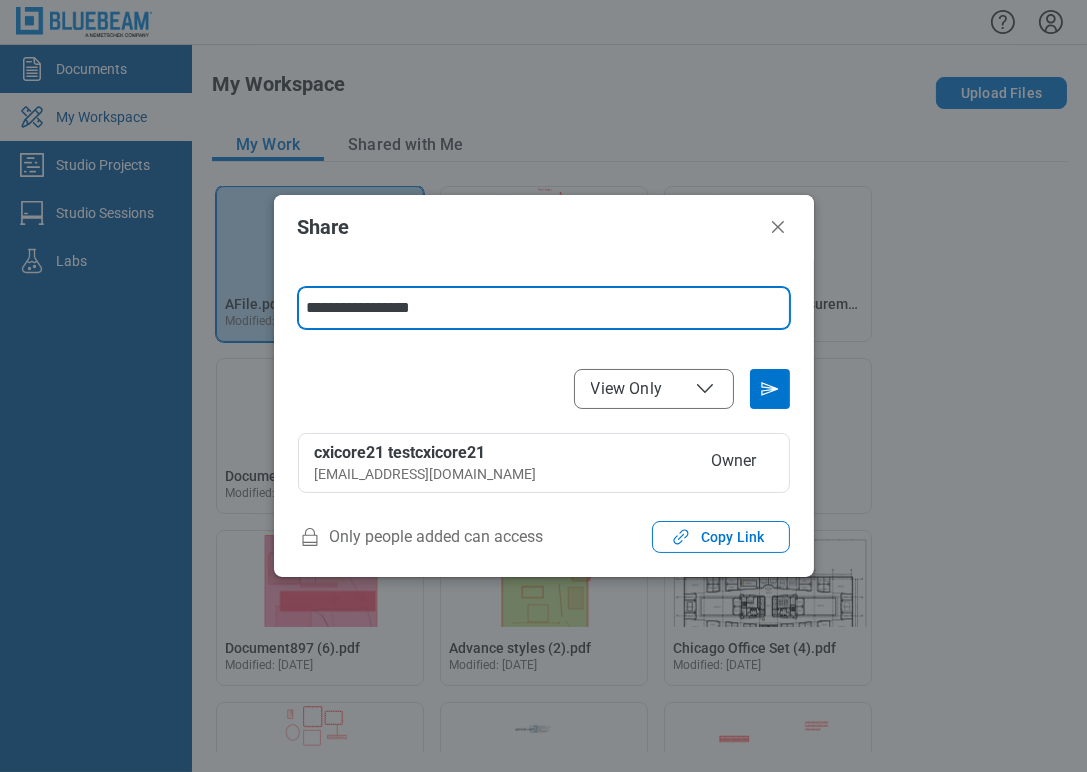 type on "**********" 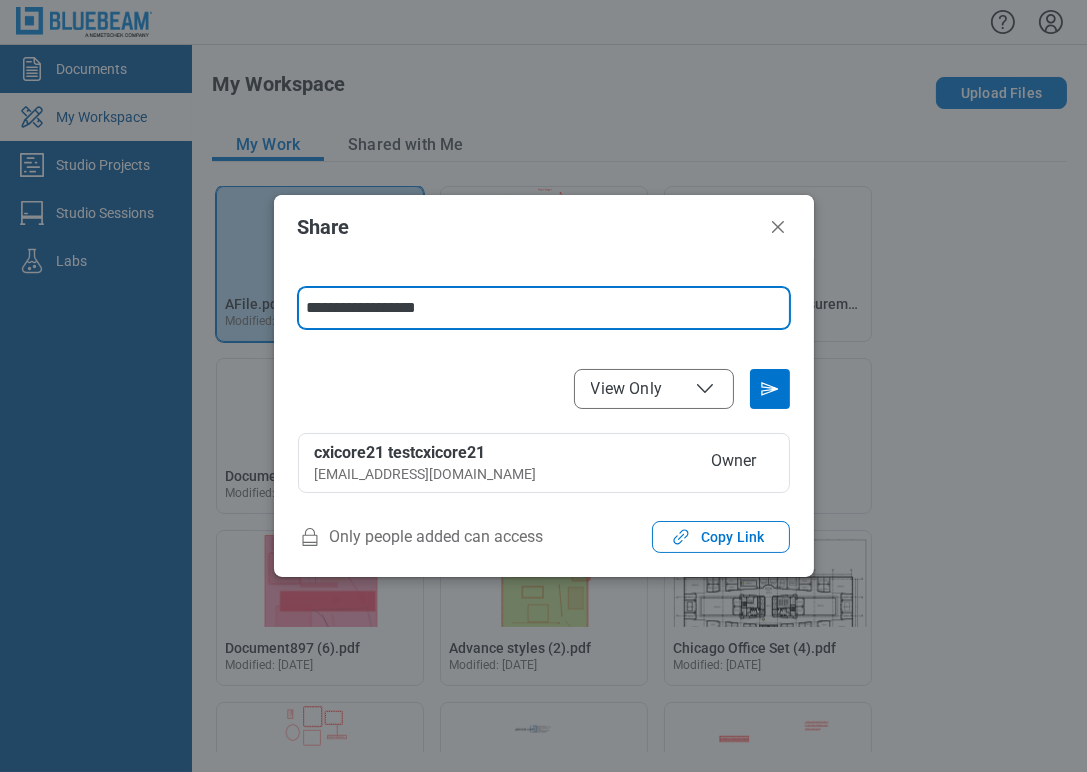 type 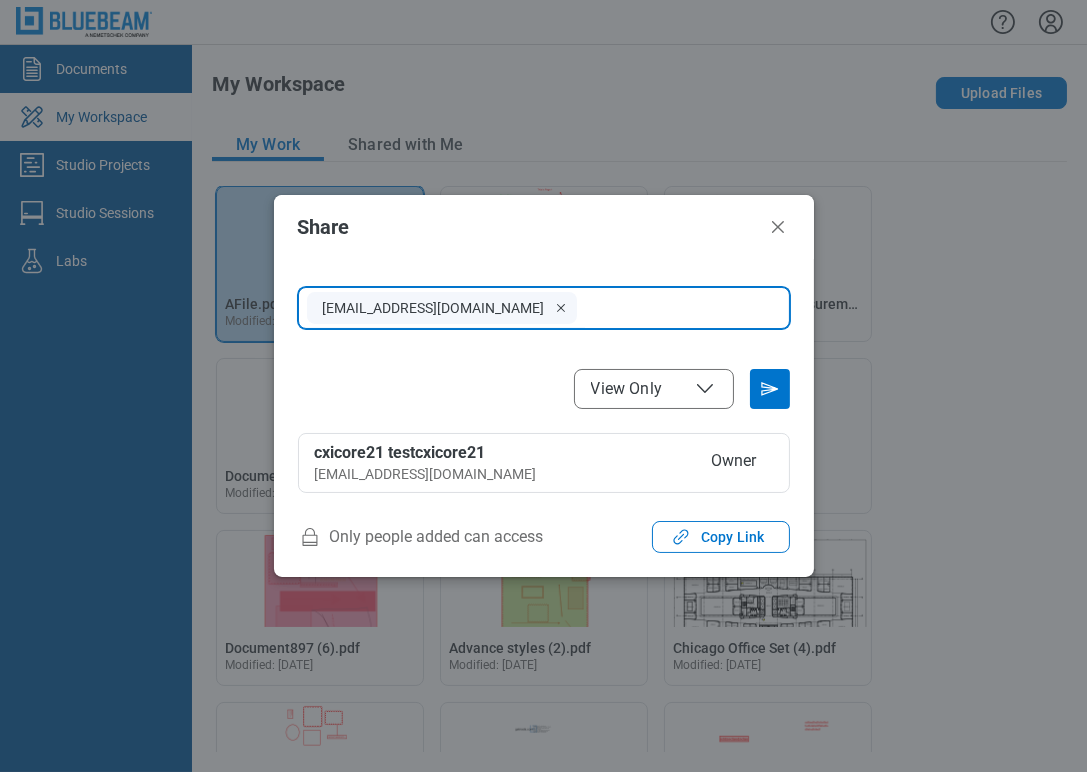 click 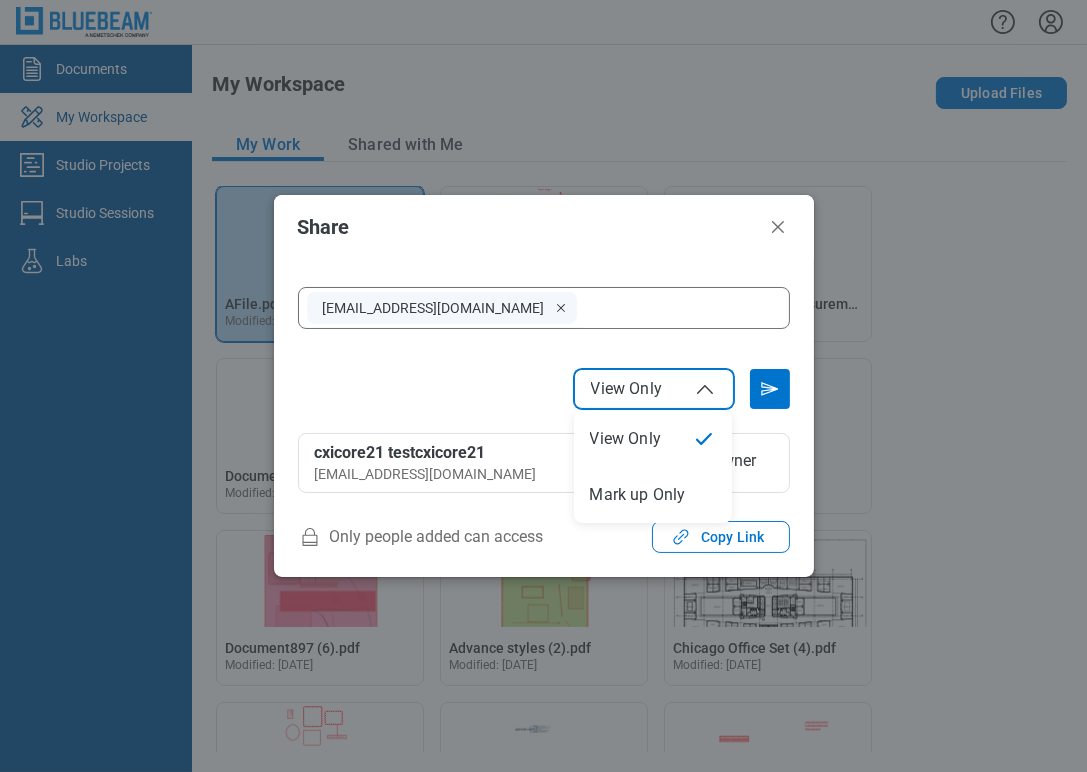 select on "******" 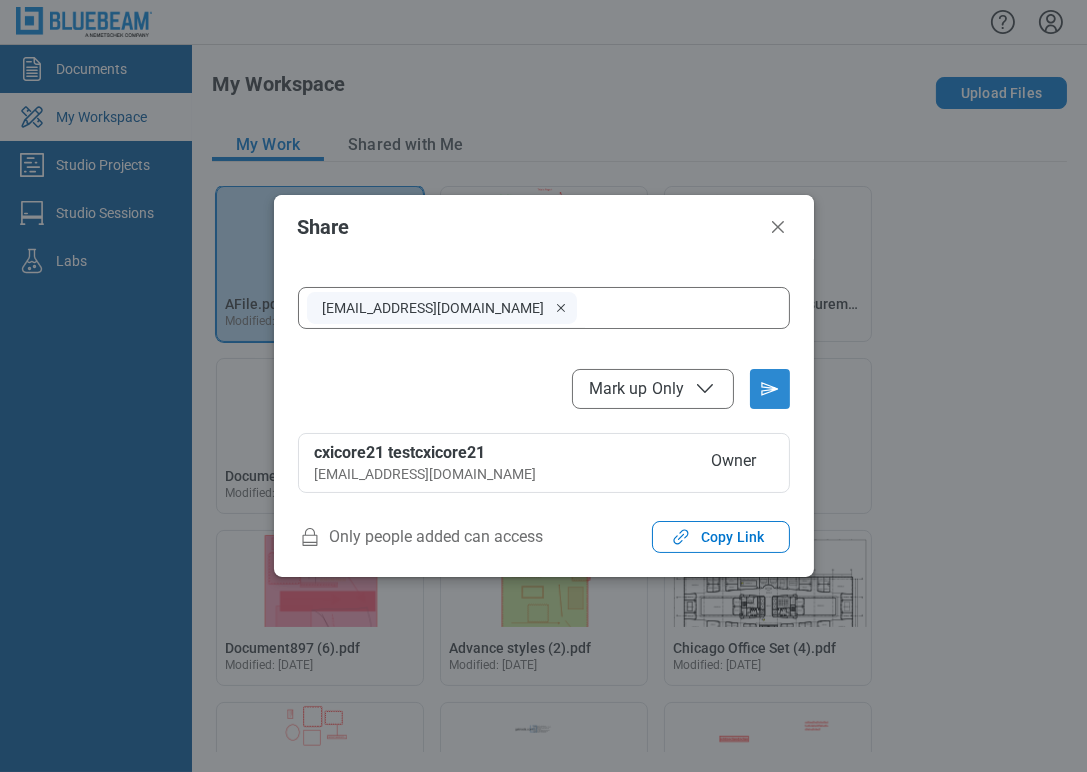 click 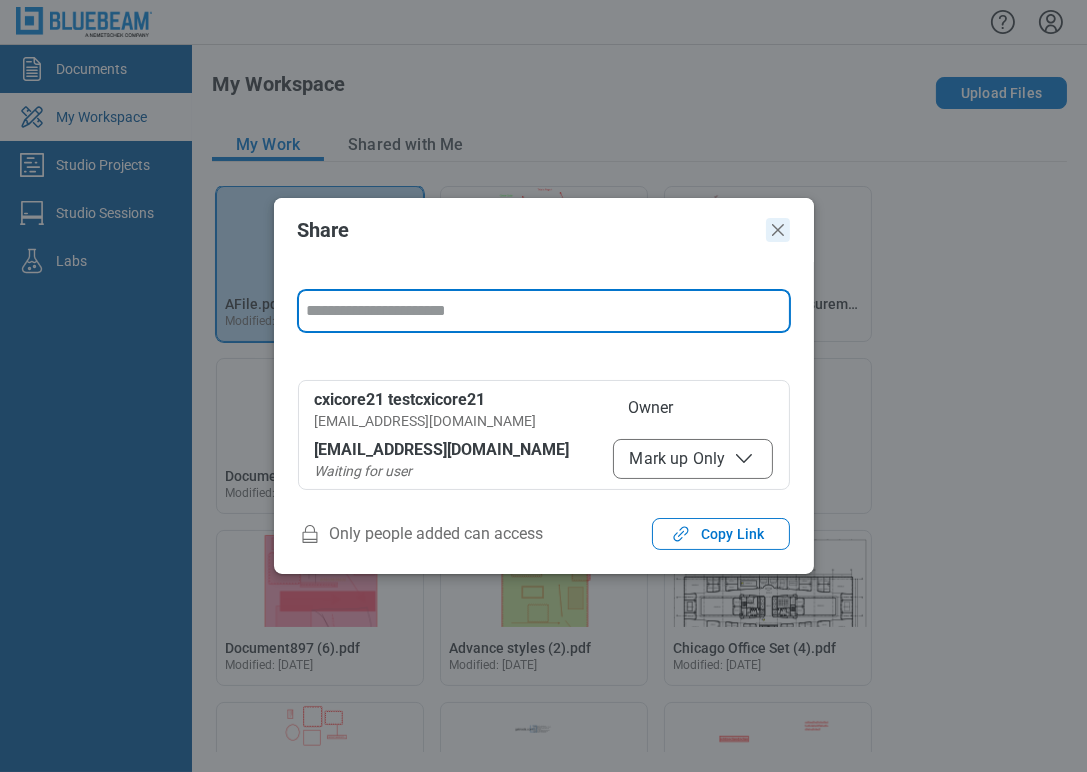 click 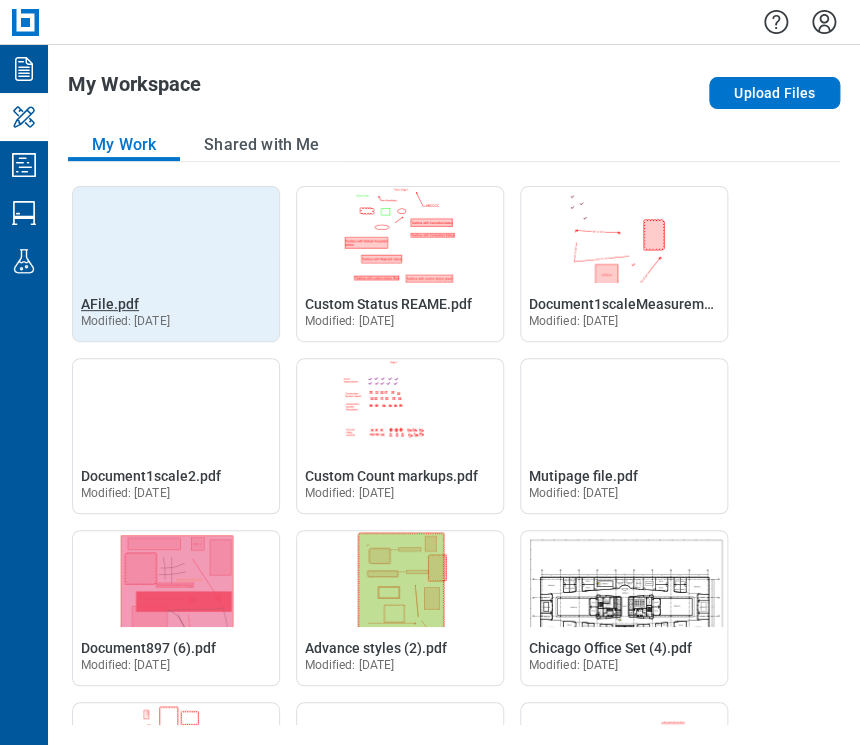 click on "AFile.pdf" at bounding box center (110, 304) 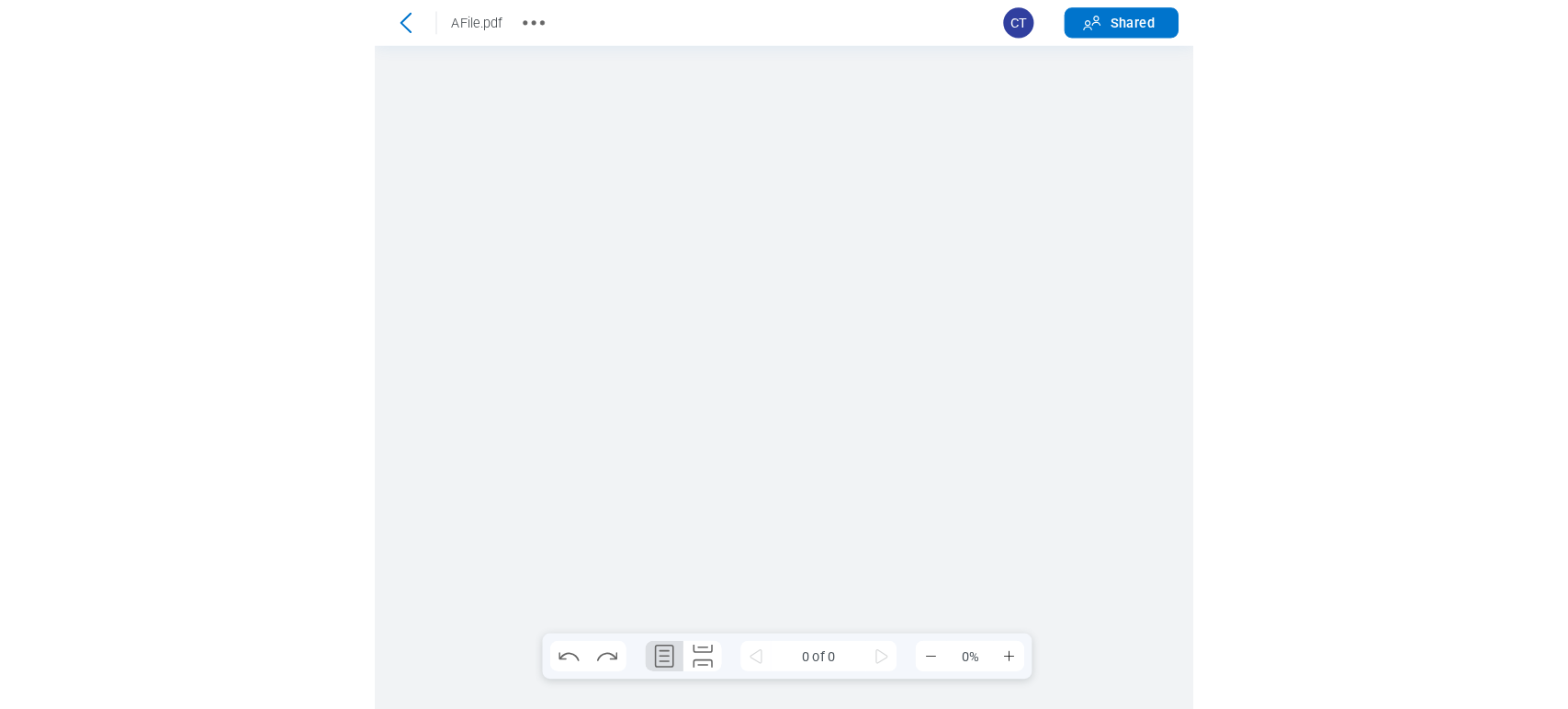 scroll, scrollTop: 0, scrollLeft: 0, axis: both 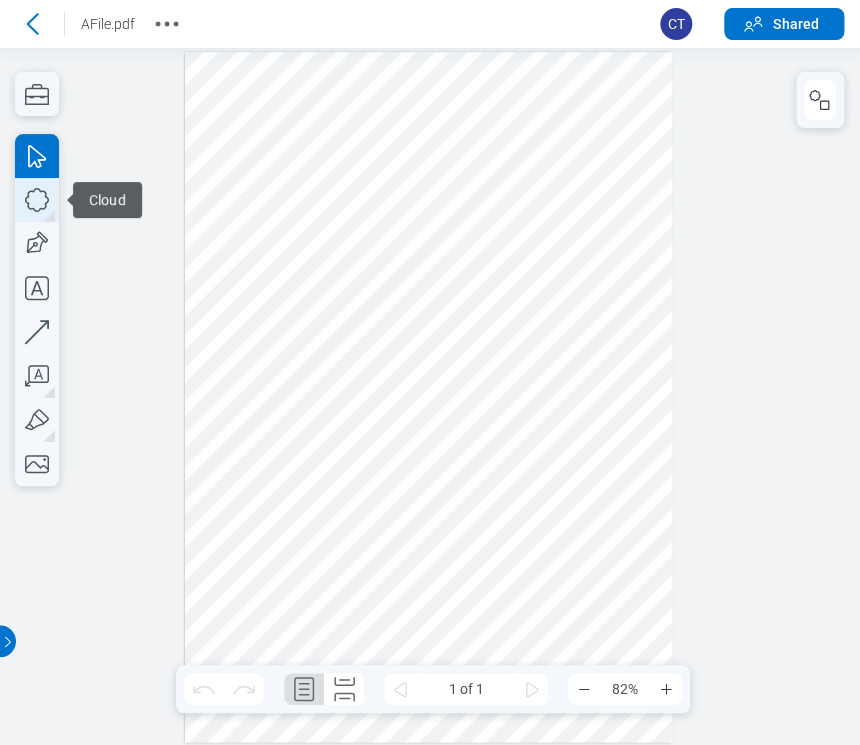 click 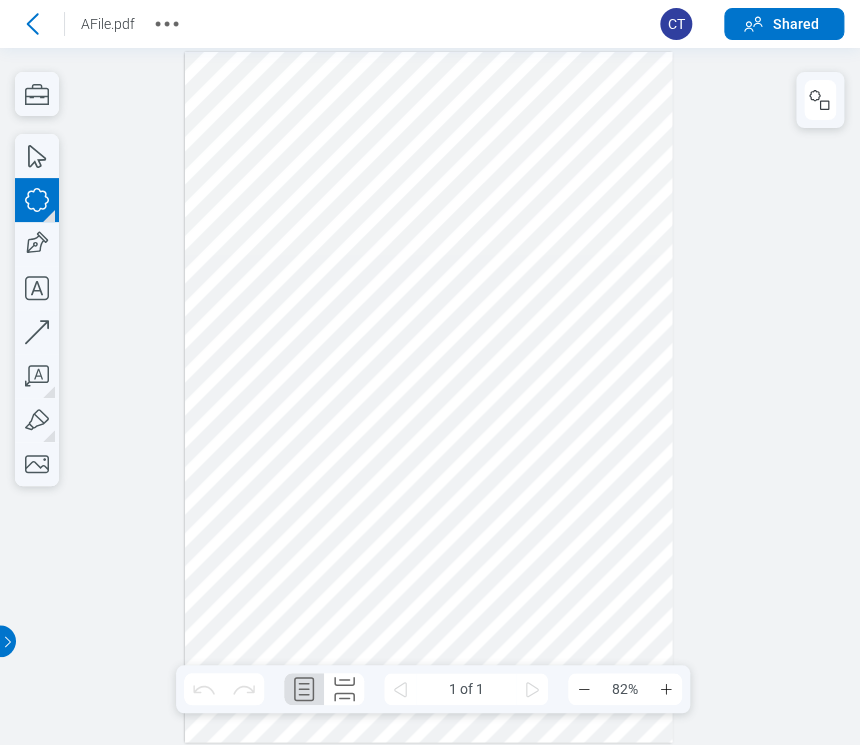 drag, startPoint x: 234, startPoint y: 440, endPoint x: 544, endPoint y: 494, distance: 314.6681 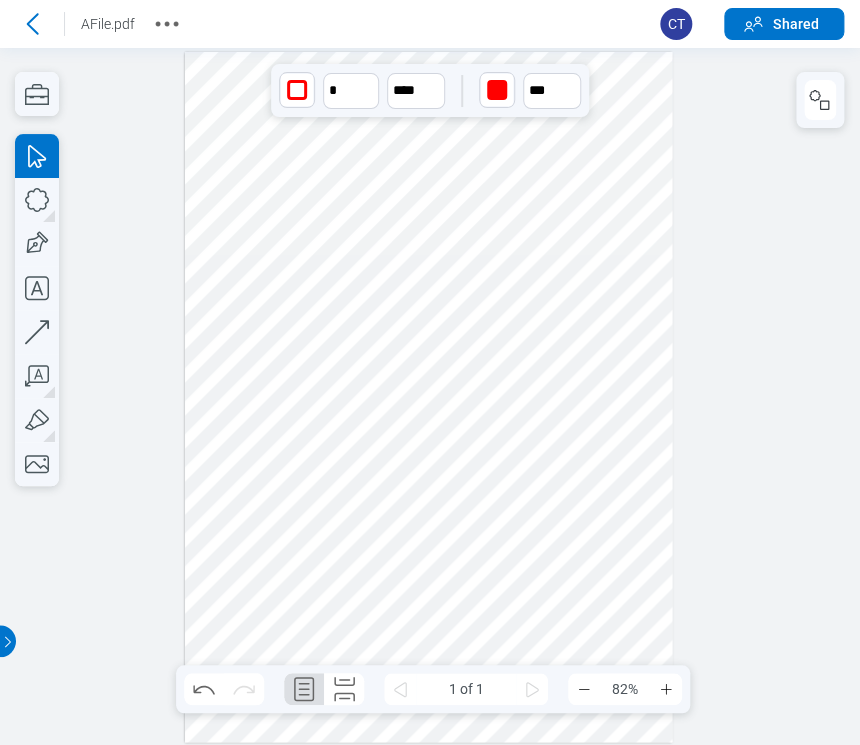 click at bounding box center [429, 397] 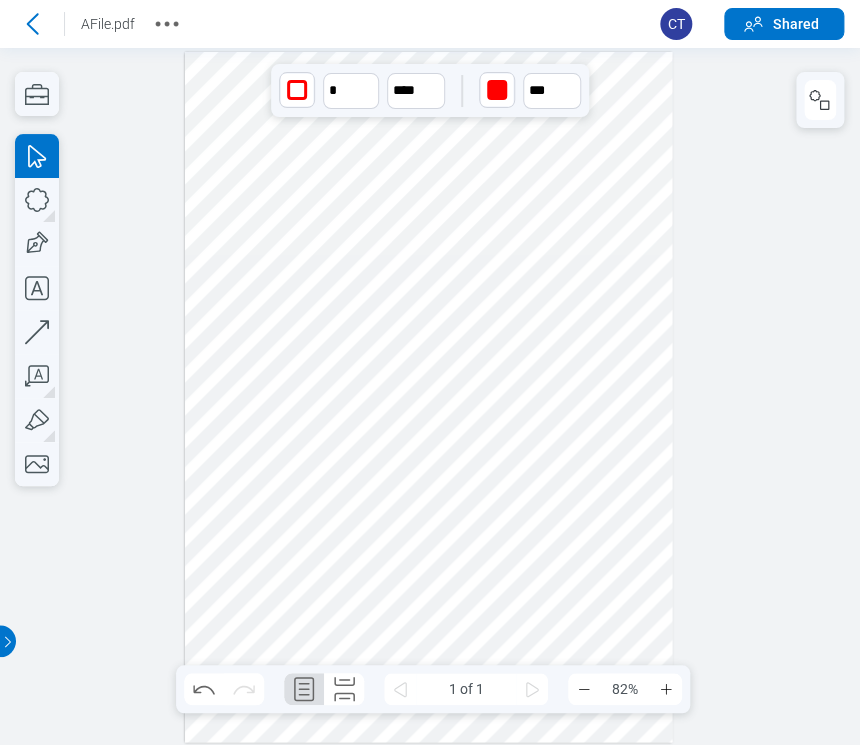 click at bounding box center (429, 397) 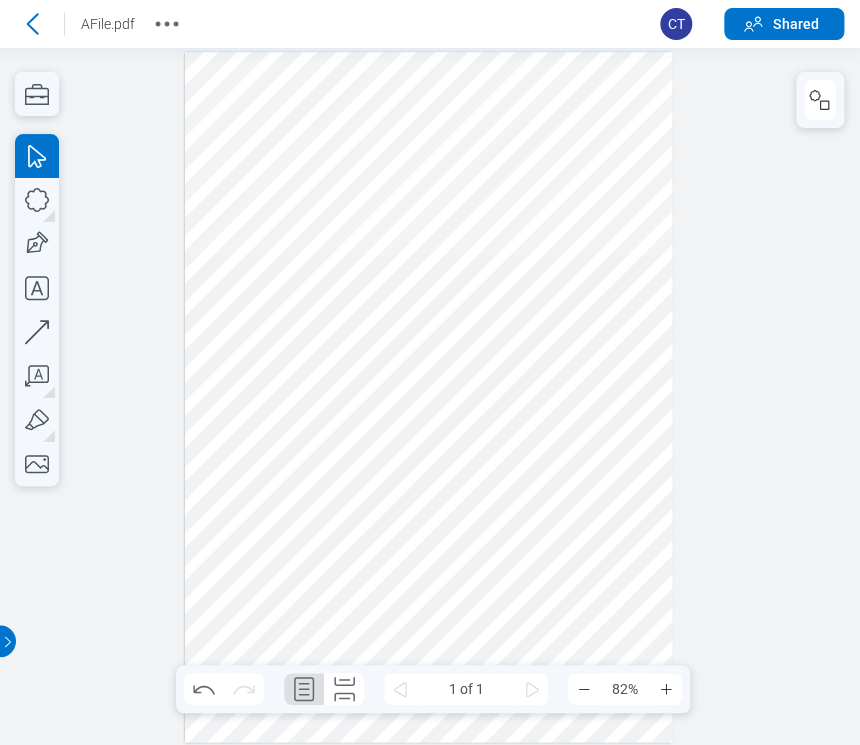 click at bounding box center (429, 397) 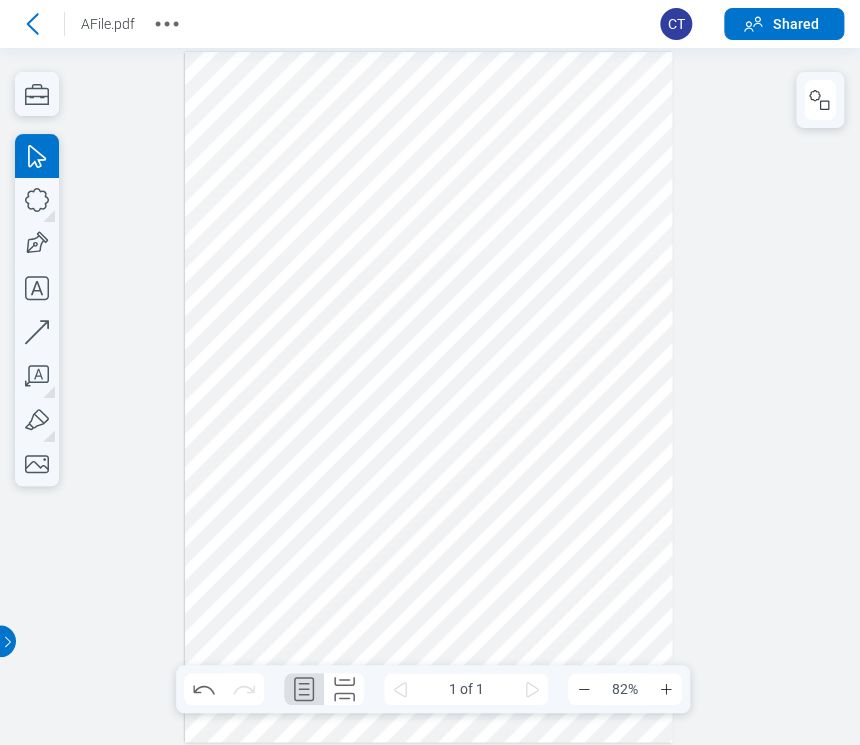 click at bounding box center [429, 397] 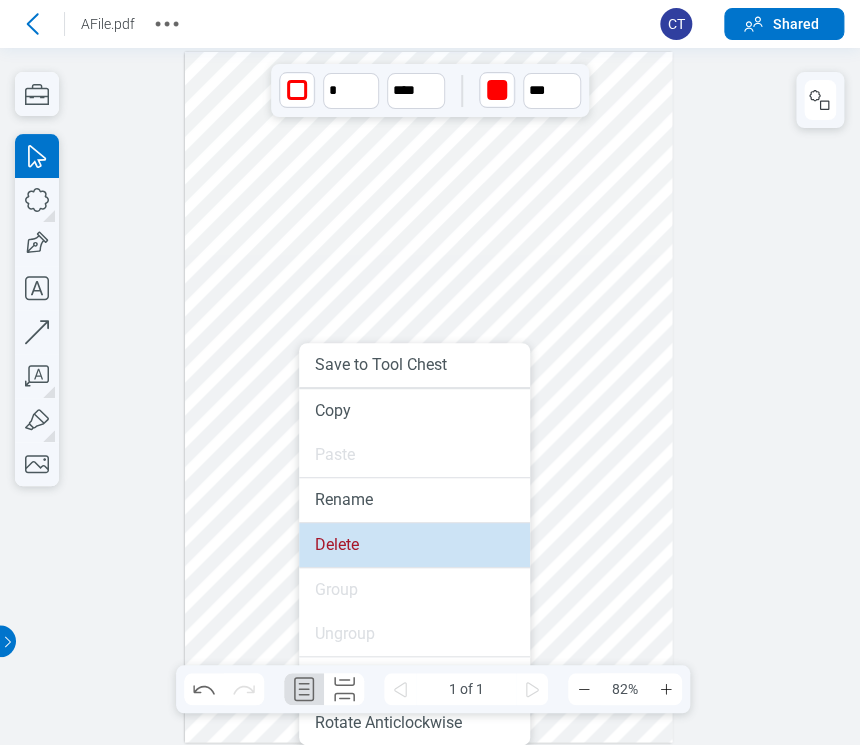 click on "Delete" at bounding box center (414, 545) 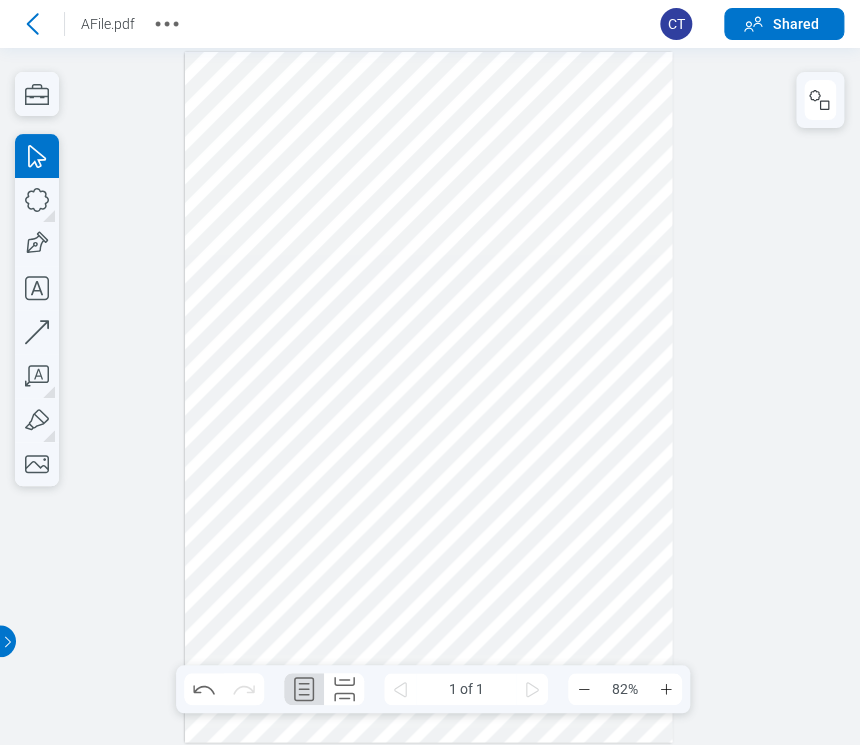 drag, startPoint x: 543, startPoint y: 270, endPoint x: 62, endPoint y: 237, distance: 482.13068 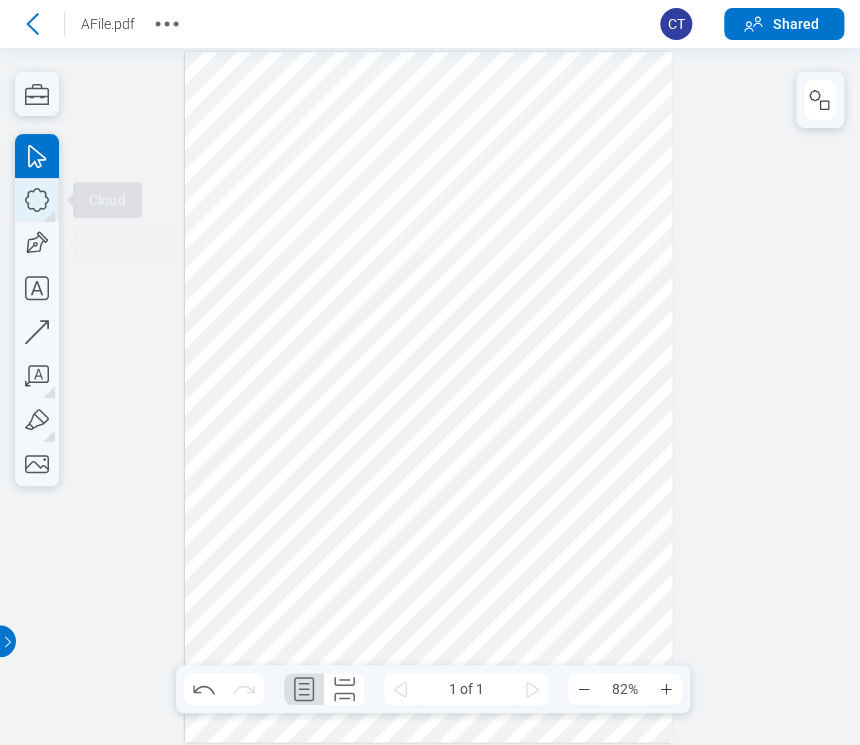 click 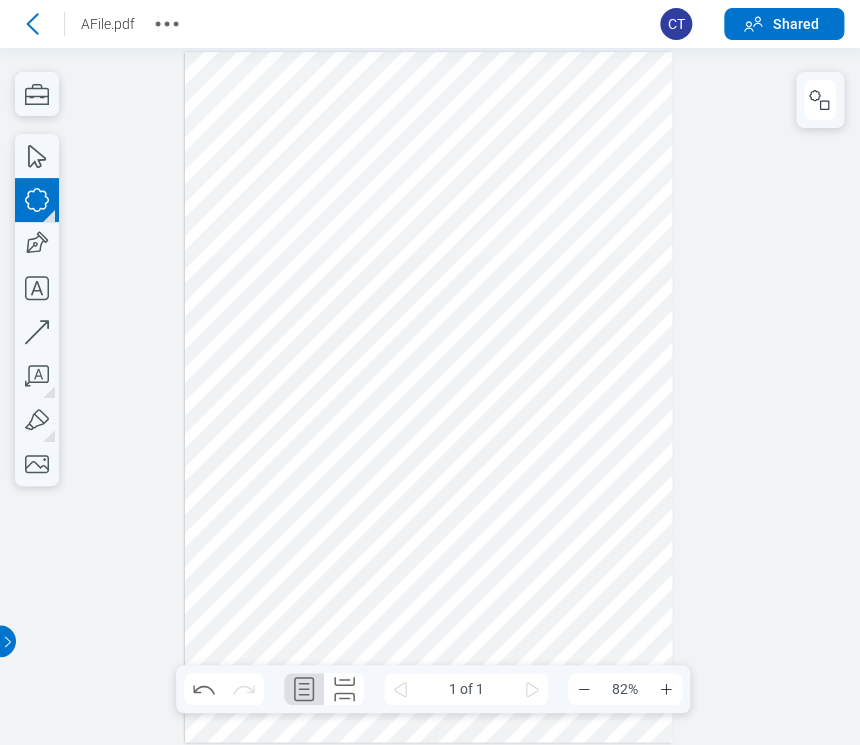 drag, startPoint x: 252, startPoint y: 235, endPoint x: 336, endPoint y: 312, distance: 113.951744 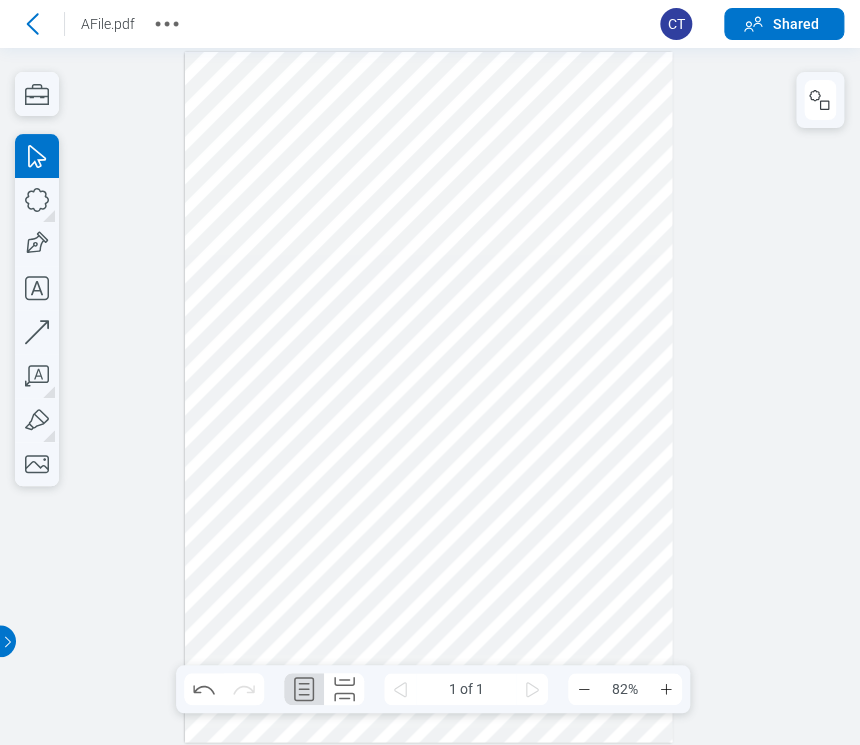 click at bounding box center (429, 397) 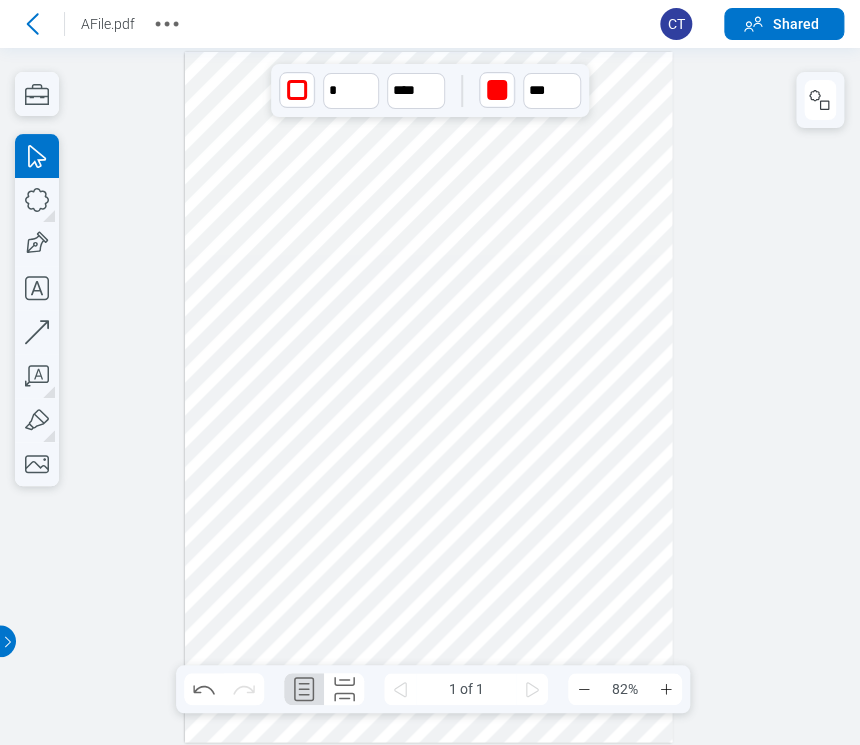 drag, startPoint x: 288, startPoint y: 280, endPoint x: 301, endPoint y: 322, distance: 43.965897 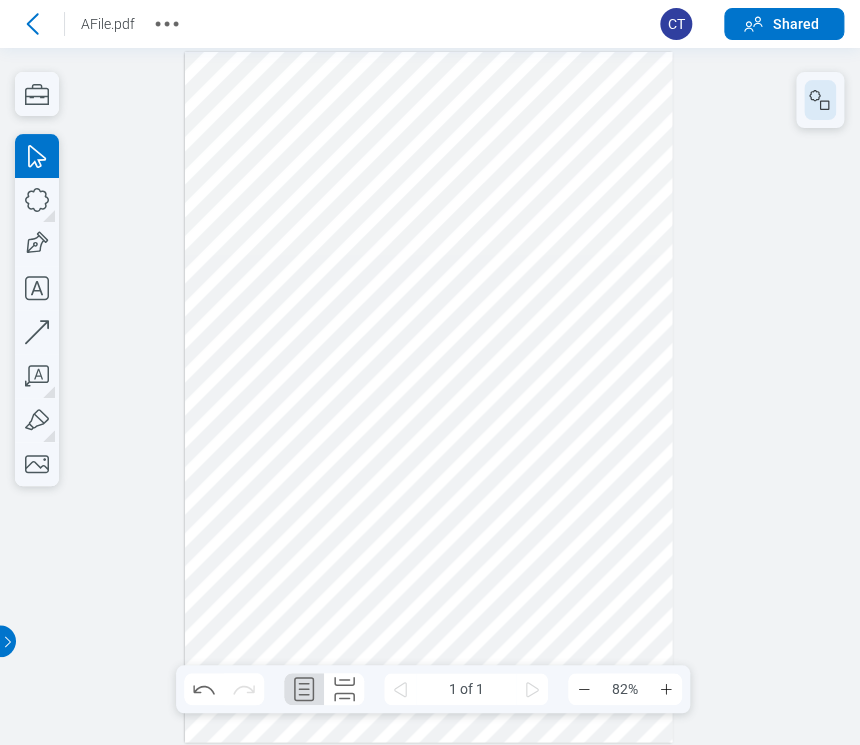 click 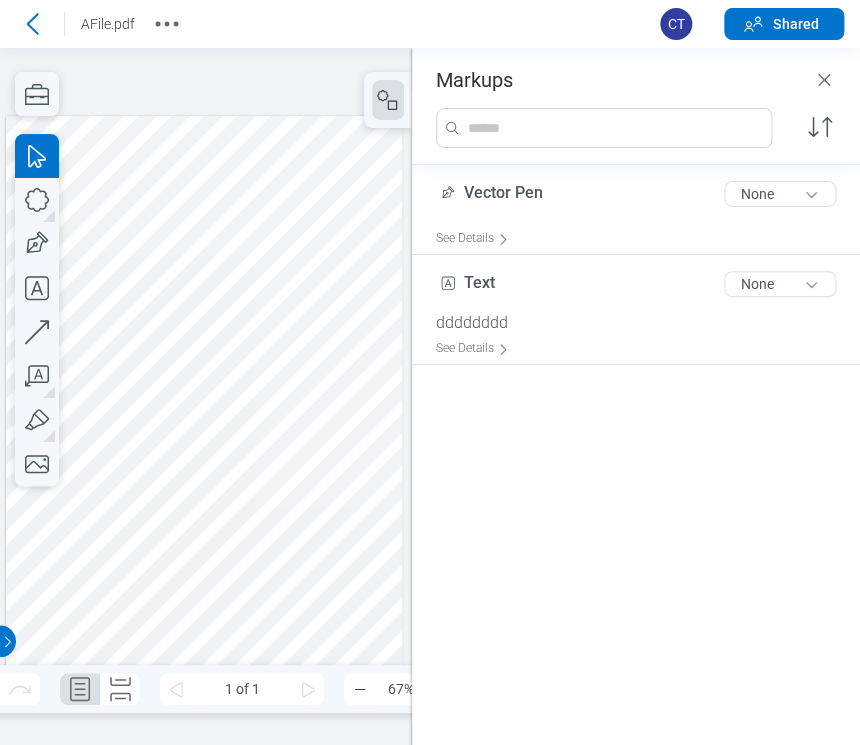 click at bounding box center (204, 397) 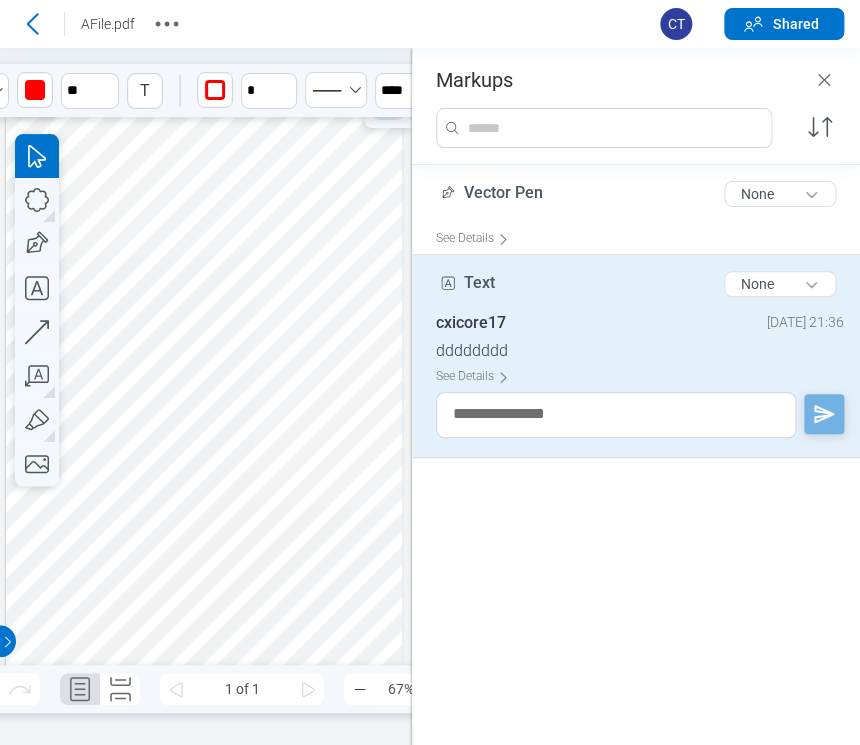 click at bounding box center (204, 397) 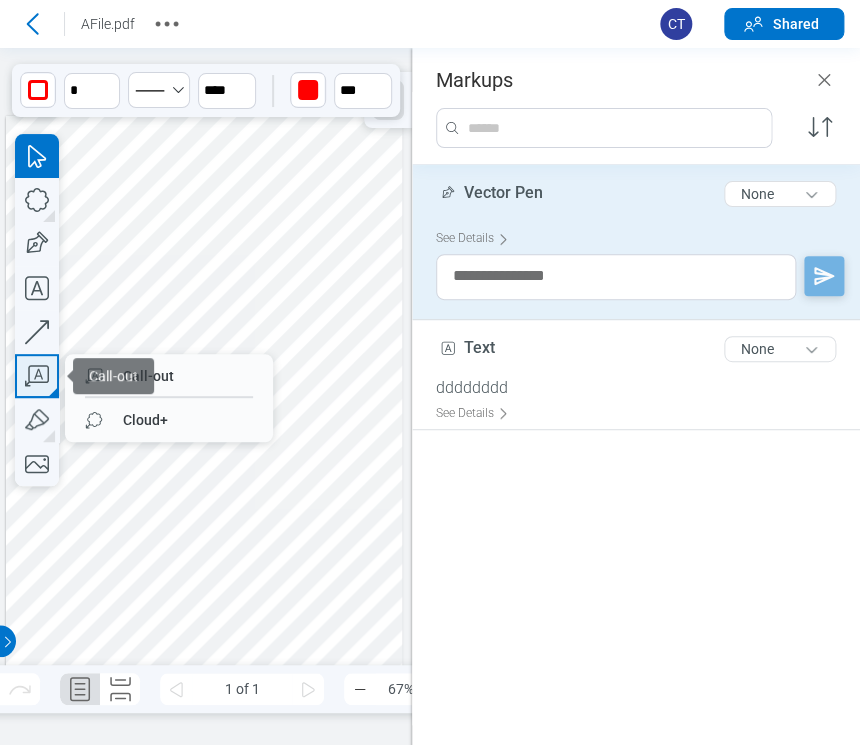 click 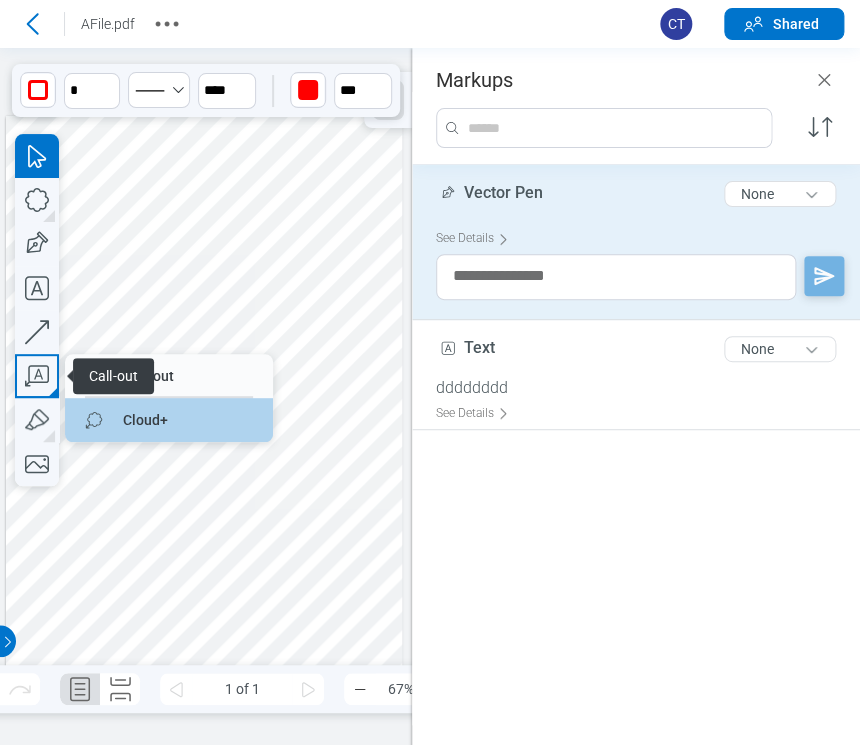 drag, startPoint x: 125, startPoint y: 342, endPoint x: 123, endPoint y: 407, distance: 65.03076 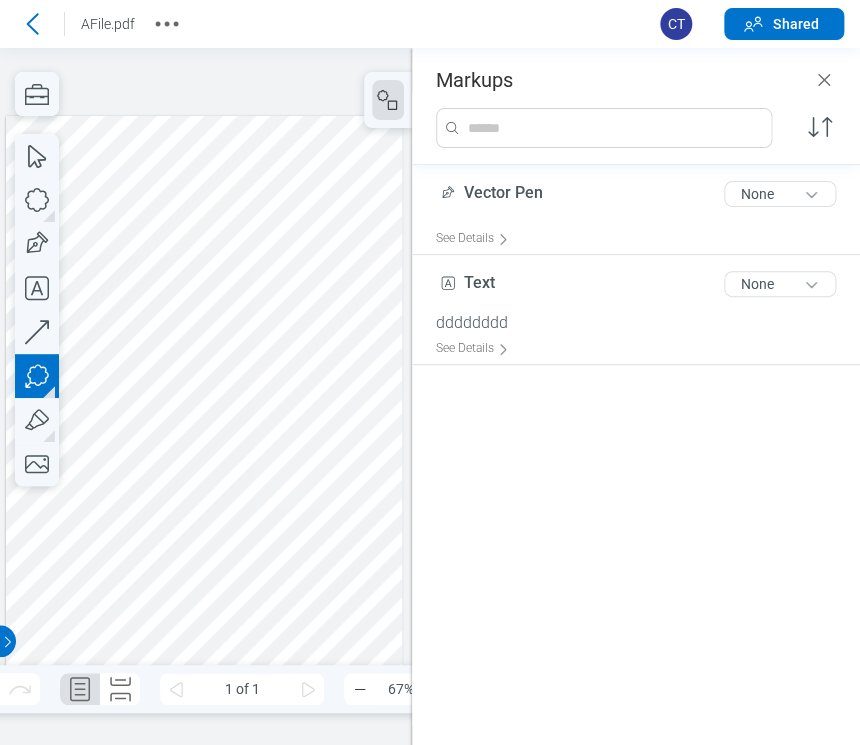 drag, startPoint x: 178, startPoint y: 336, endPoint x: 245, endPoint y: 404, distance: 95.462036 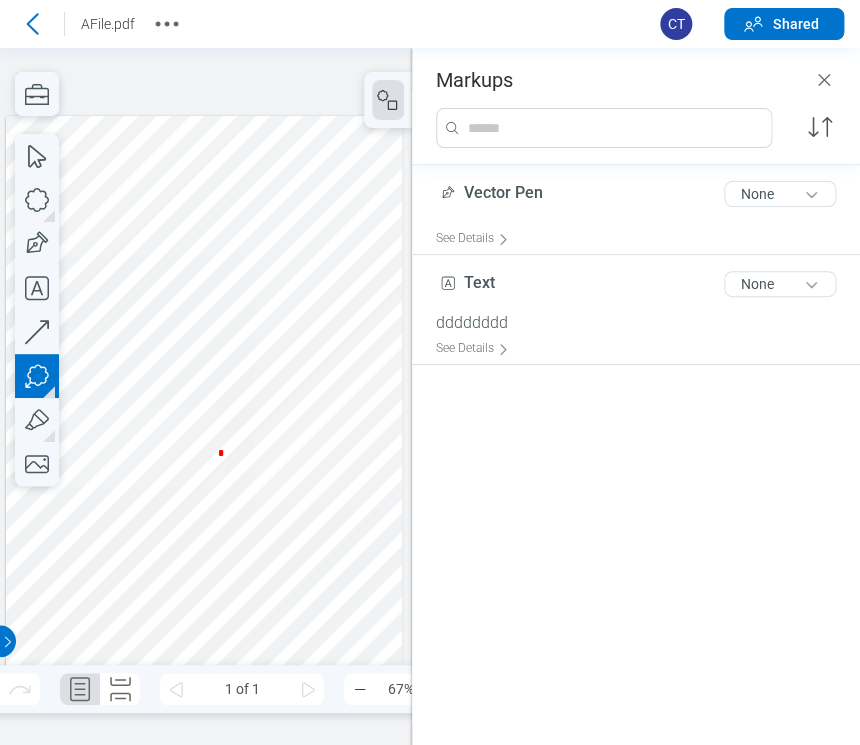 type 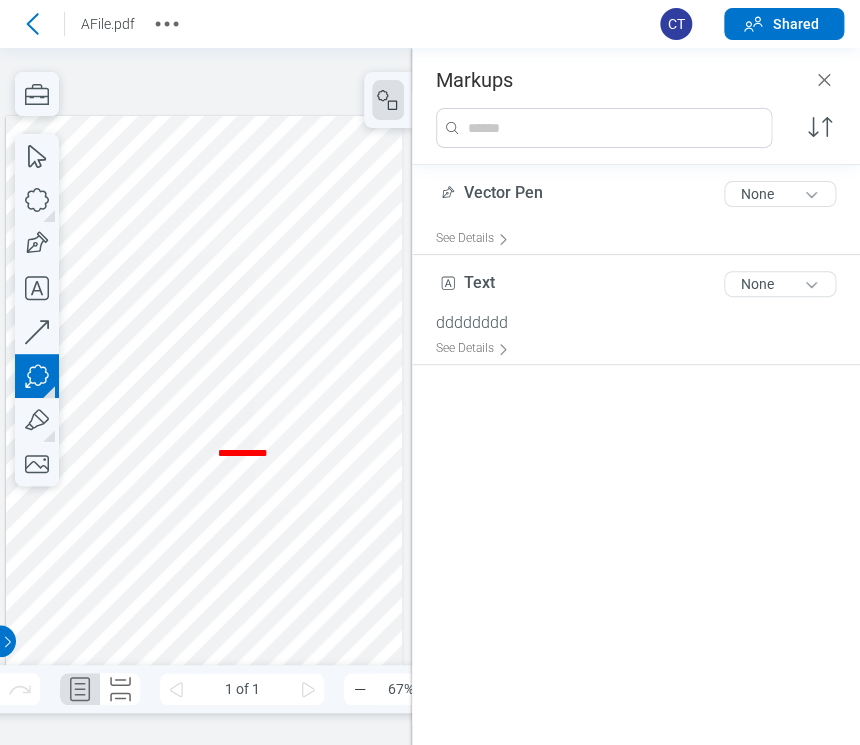 click at bounding box center (204, 397) 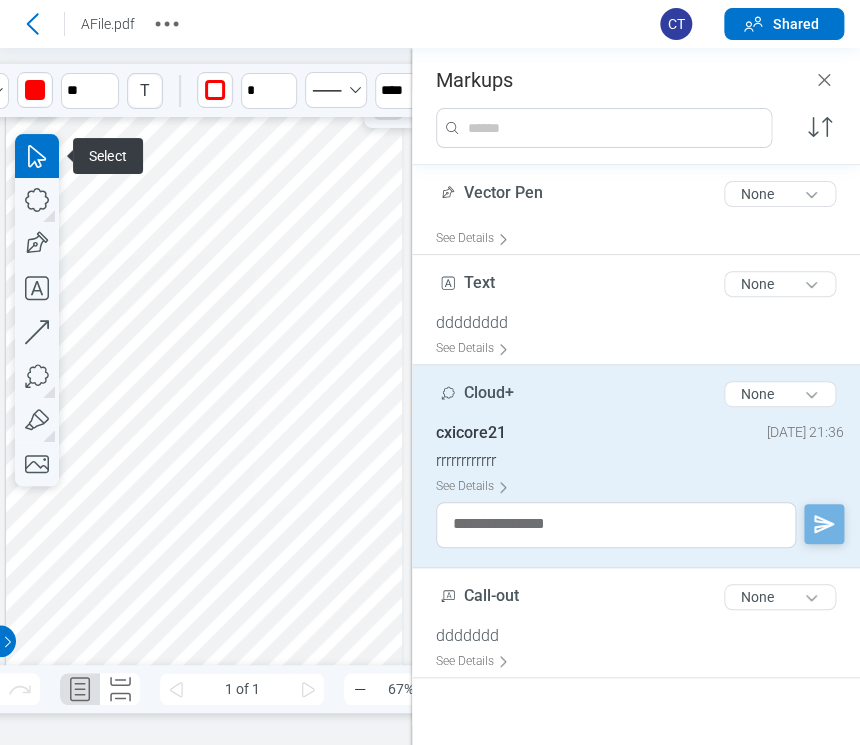 click at bounding box center [204, 397] 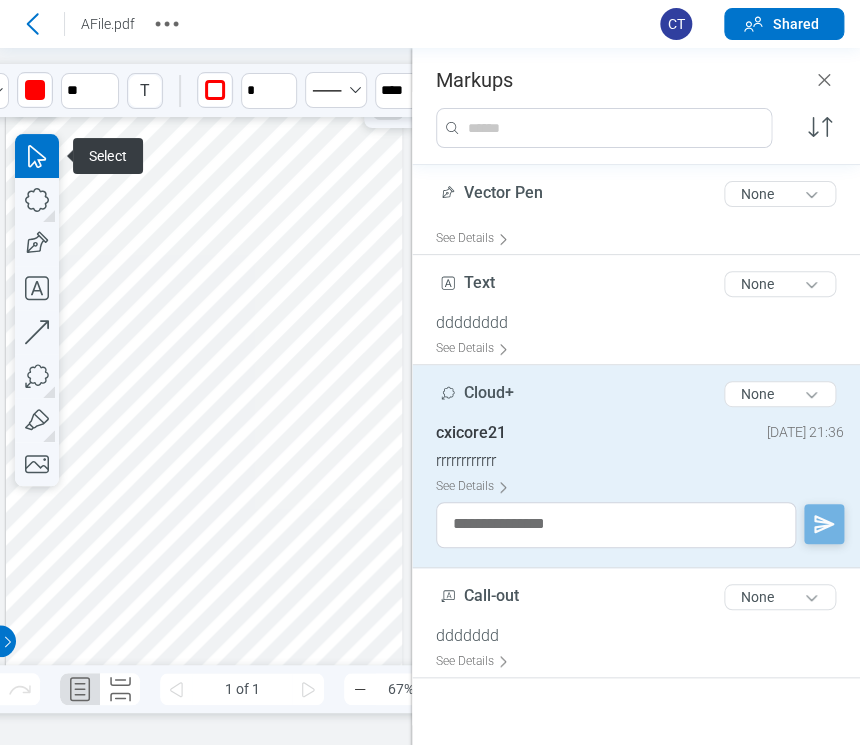 drag, startPoint x: 219, startPoint y: 377, endPoint x: 152, endPoint y: 409, distance: 74.24958 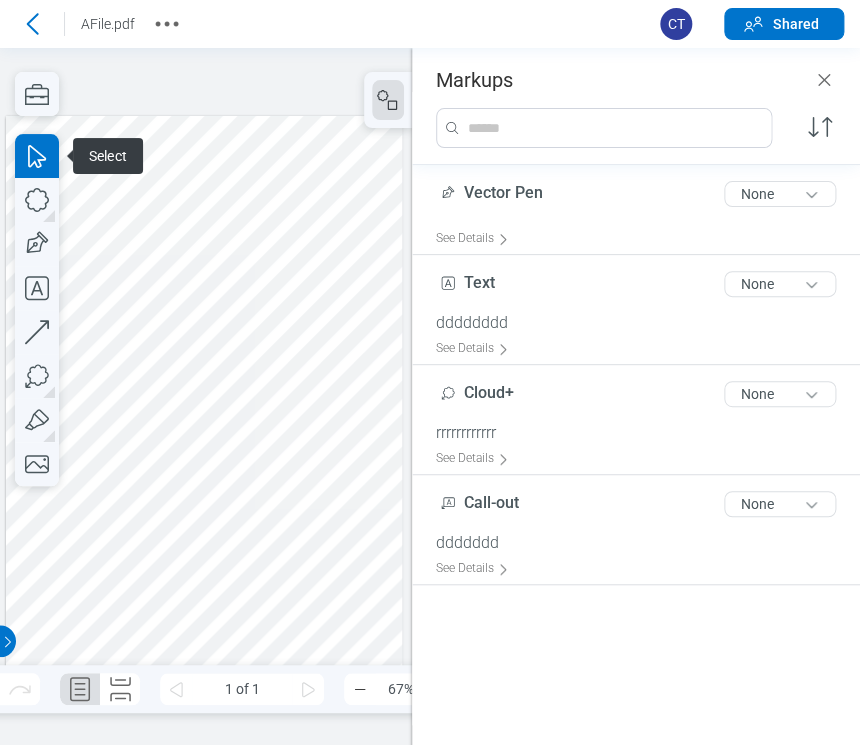 click at bounding box center [204, 397] 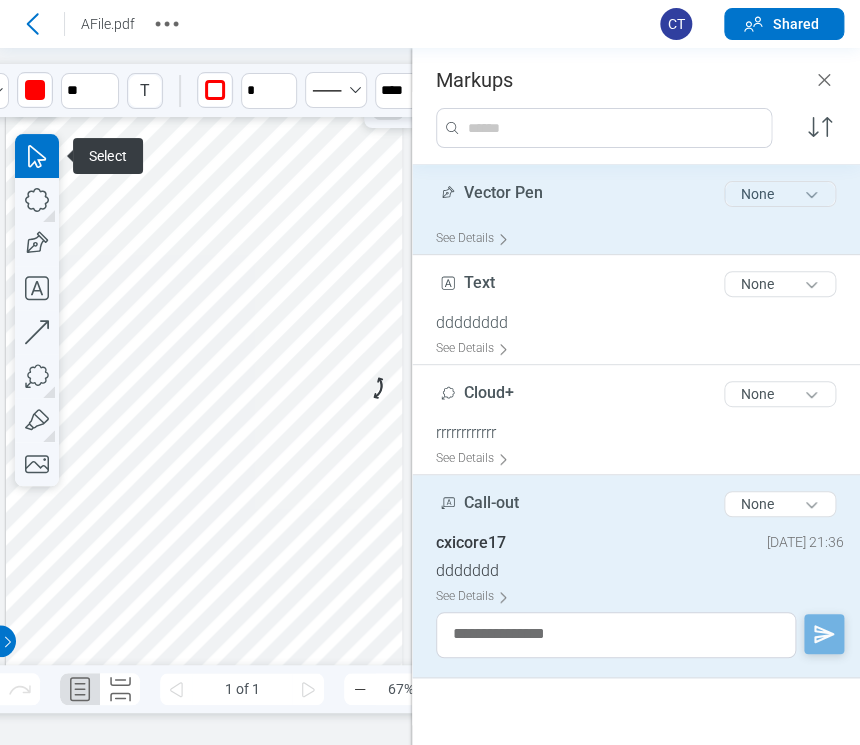 click on "None" at bounding box center [780, 194] 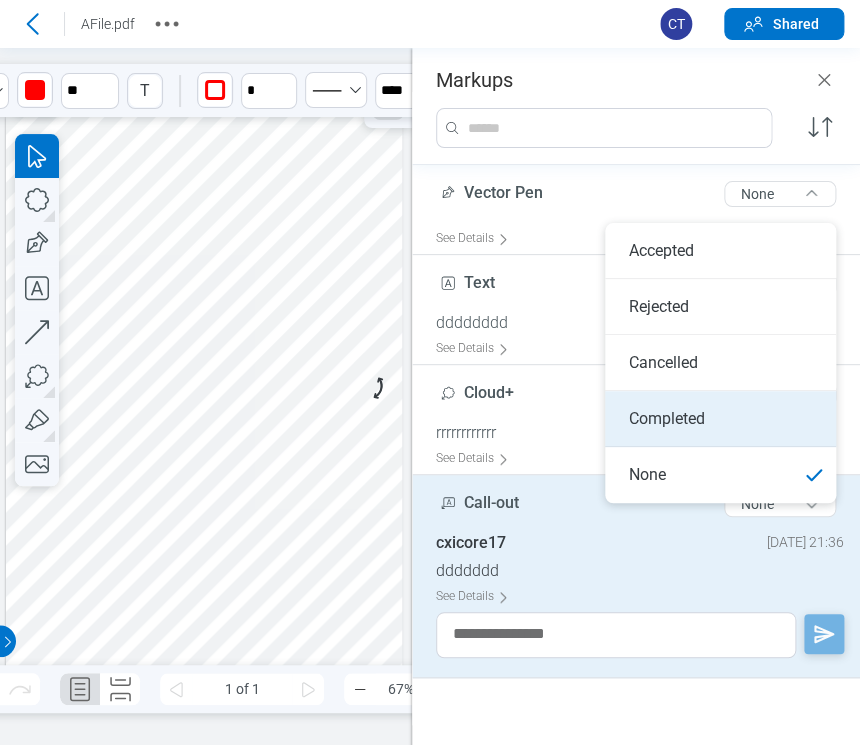 click on "Completed" at bounding box center [720, 419] 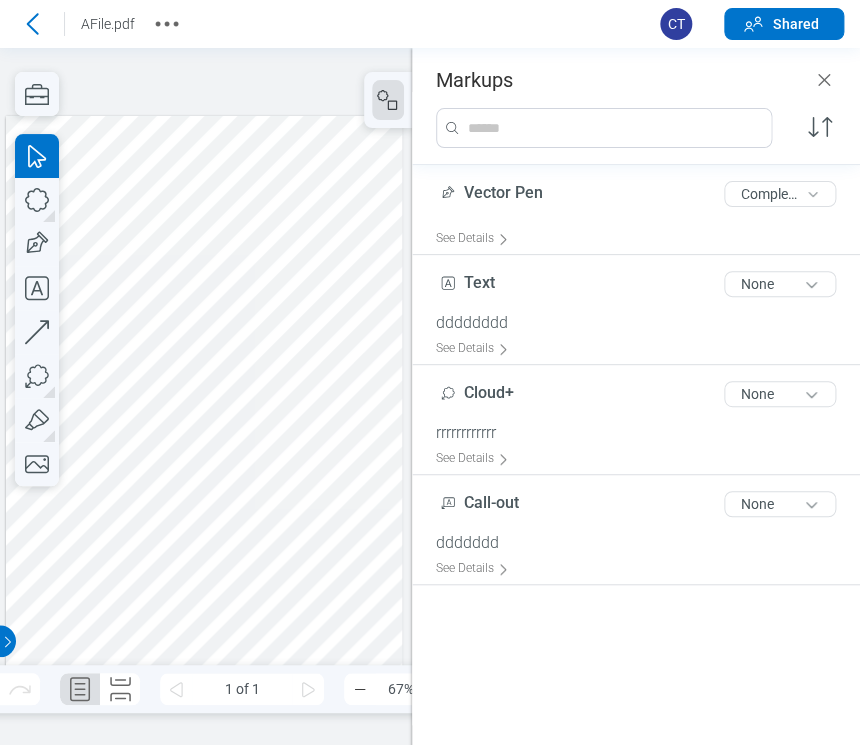 click at bounding box center [204, 397] 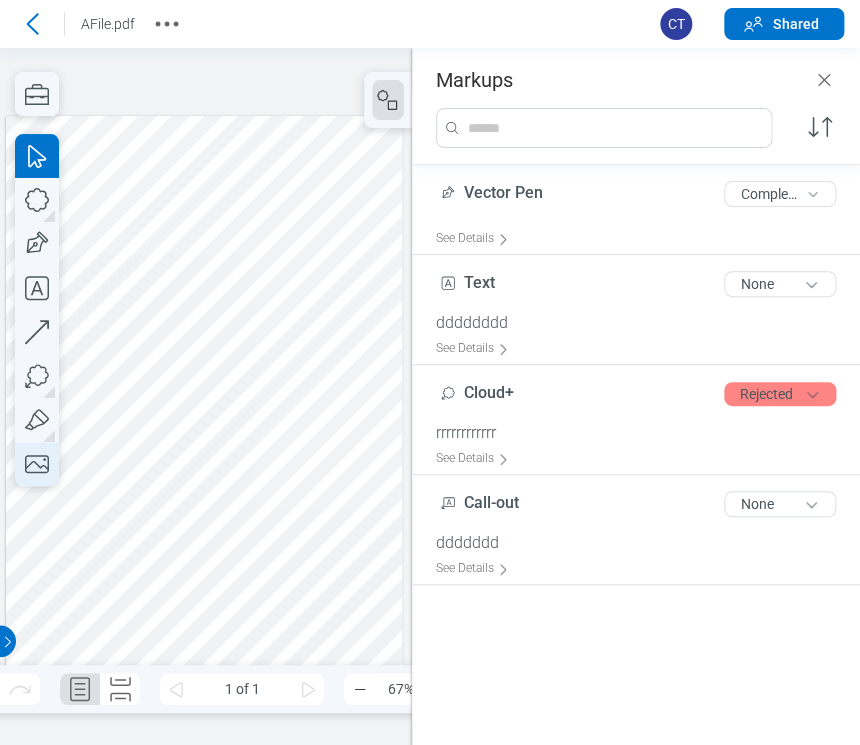 click 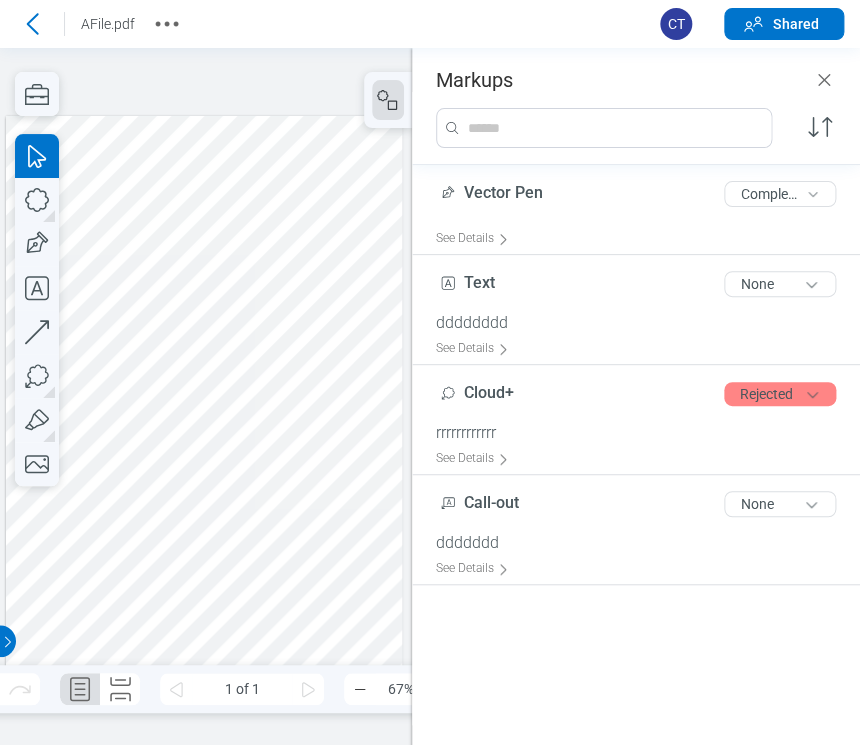 drag, startPoint x: 128, startPoint y: 526, endPoint x: 210, endPoint y: 575, distance: 95.524864 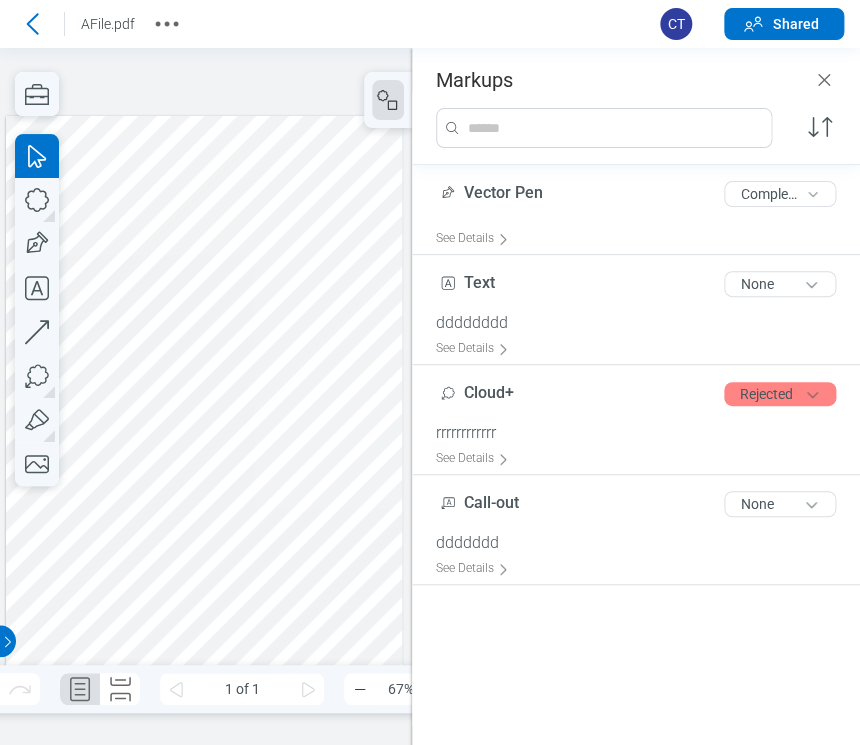 drag, startPoint x: 148, startPoint y: 524, endPoint x: 234, endPoint y: 571, distance: 98.005104 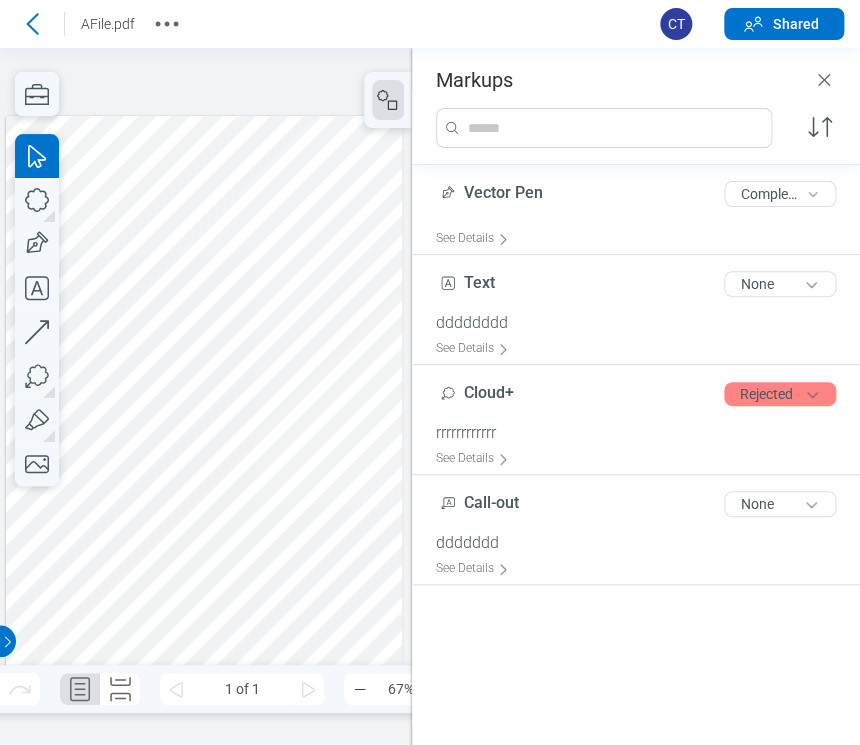 click at bounding box center (204, 397) 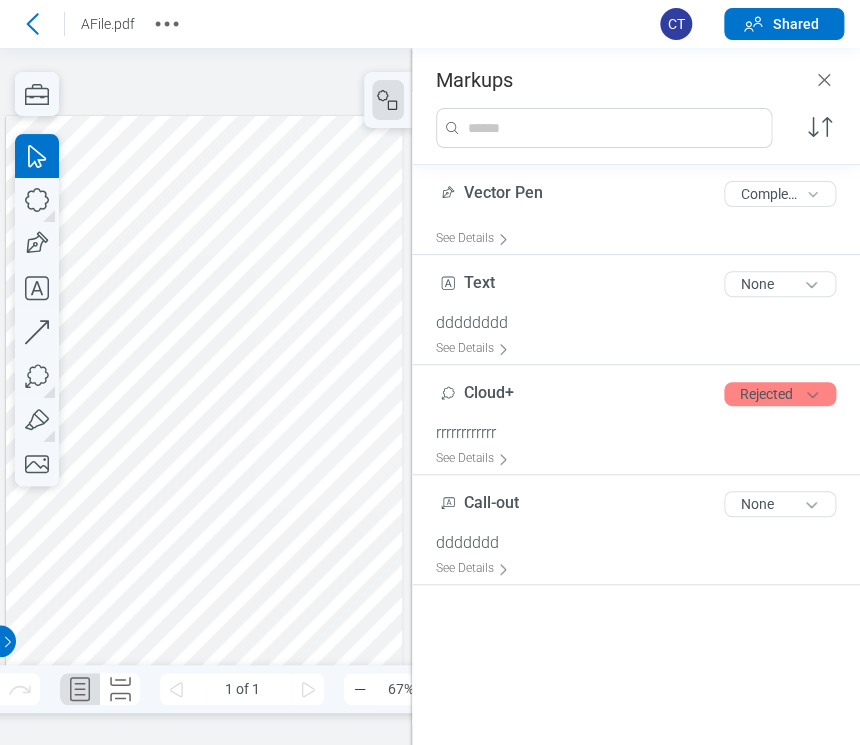 drag, startPoint x: 272, startPoint y: 577, endPoint x: 329, endPoint y: 575, distance: 57.035076 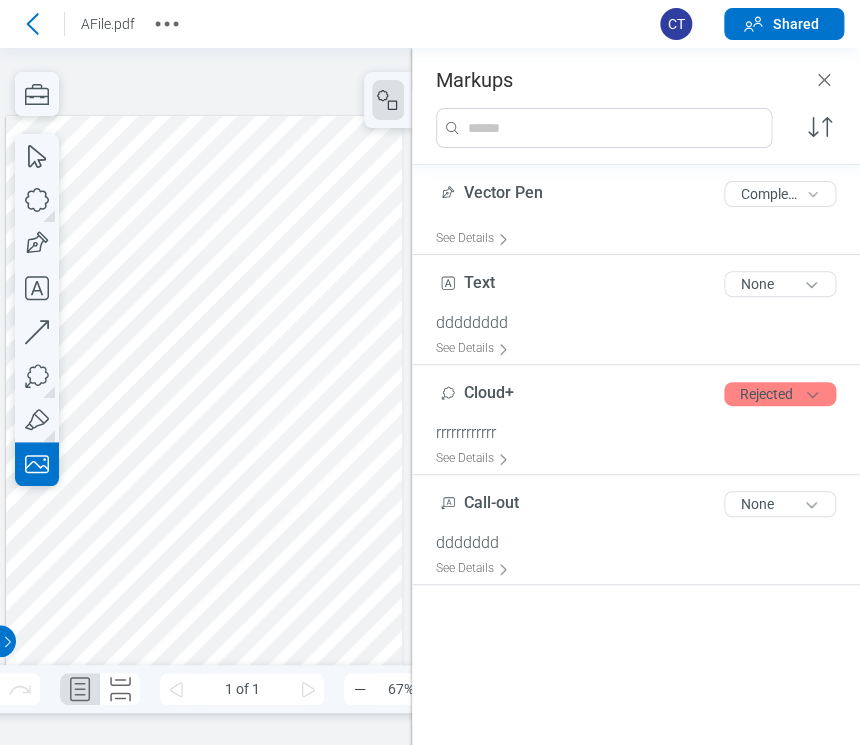 drag, startPoint x: 132, startPoint y: 540, endPoint x: 304, endPoint y: 653, distance: 205.79845 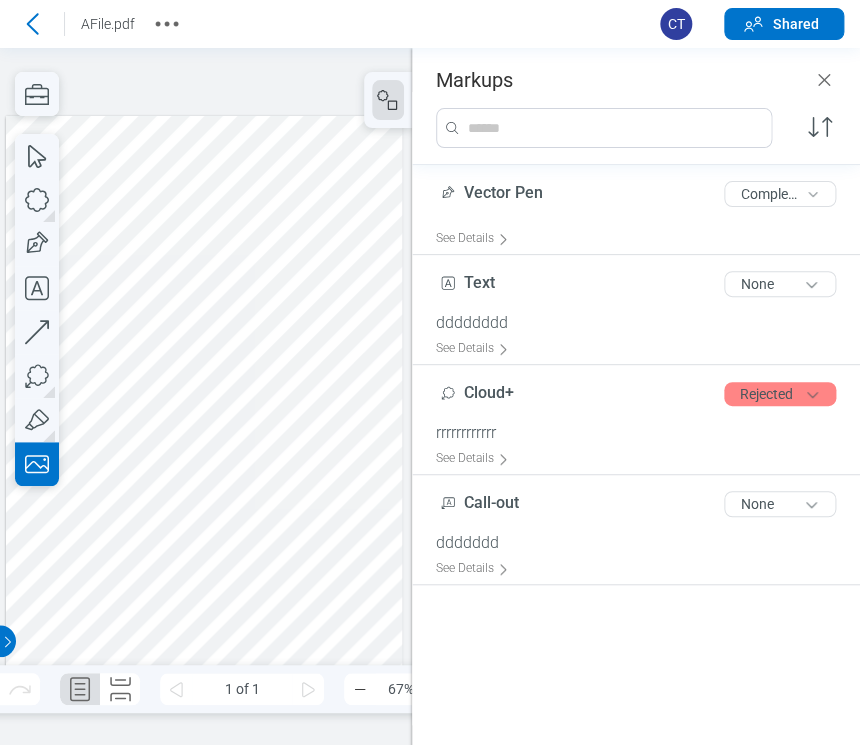 click at bounding box center (204, 397) 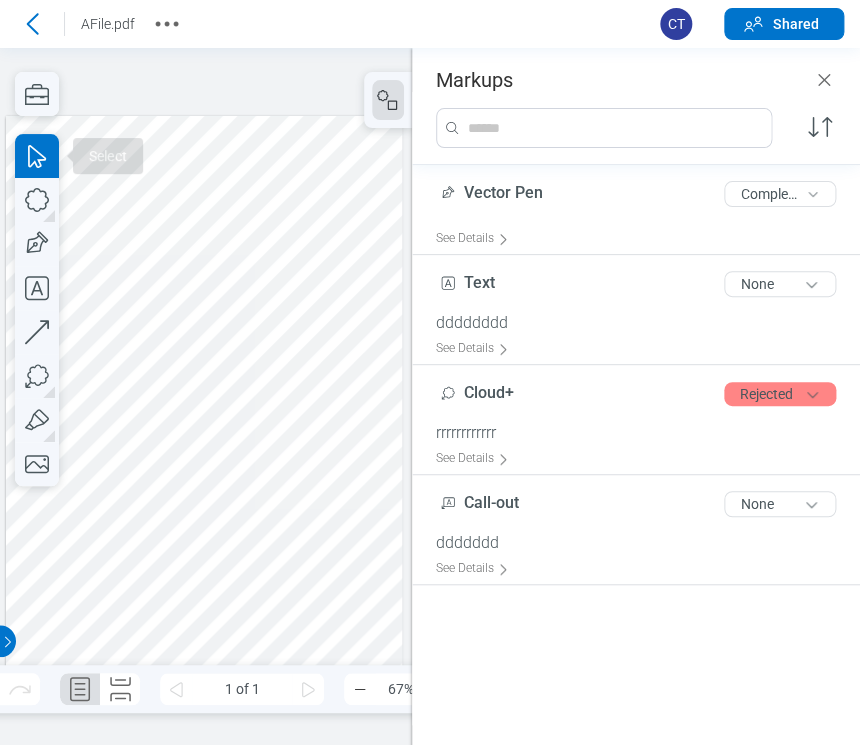 drag, startPoint x: 370, startPoint y: 479, endPoint x: 355, endPoint y: 489, distance: 18.027756 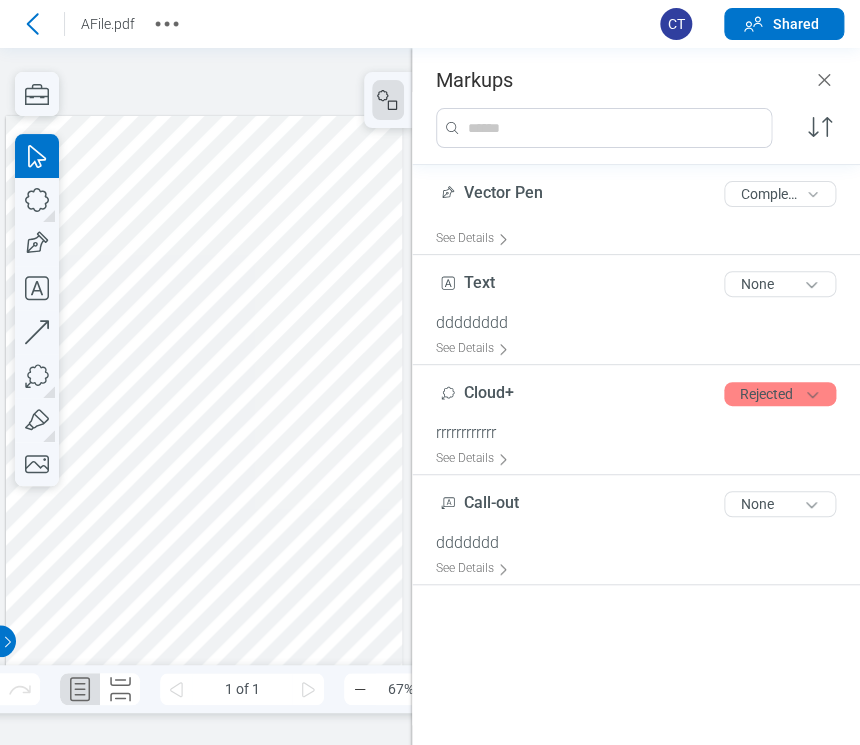 drag, startPoint x: 338, startPoint y: 326, endPoint x: 292, endPoint y: 477, distance: 157.8512 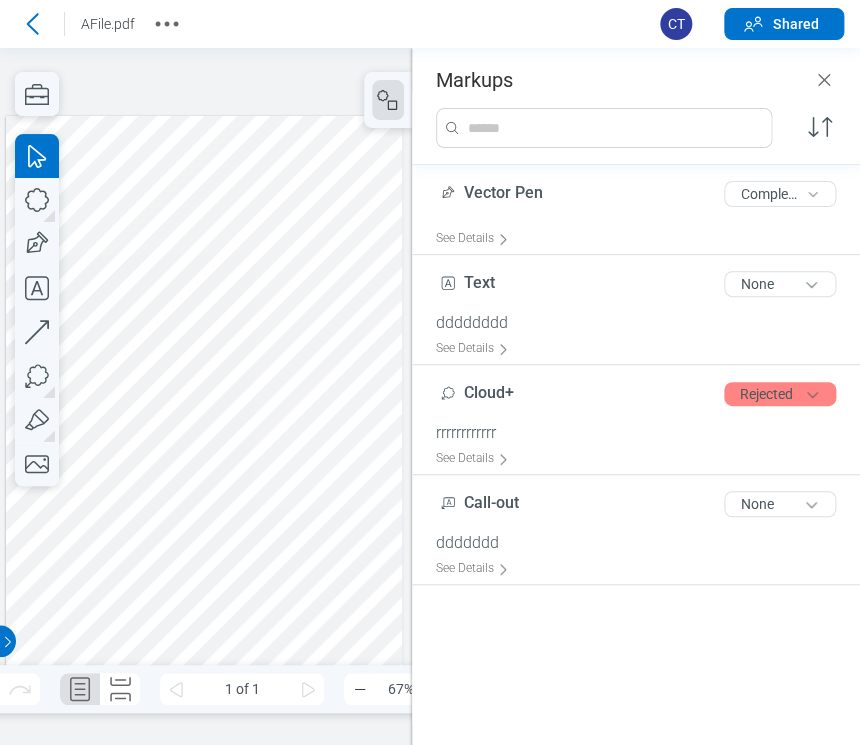 click at bounding box center [204, 397] 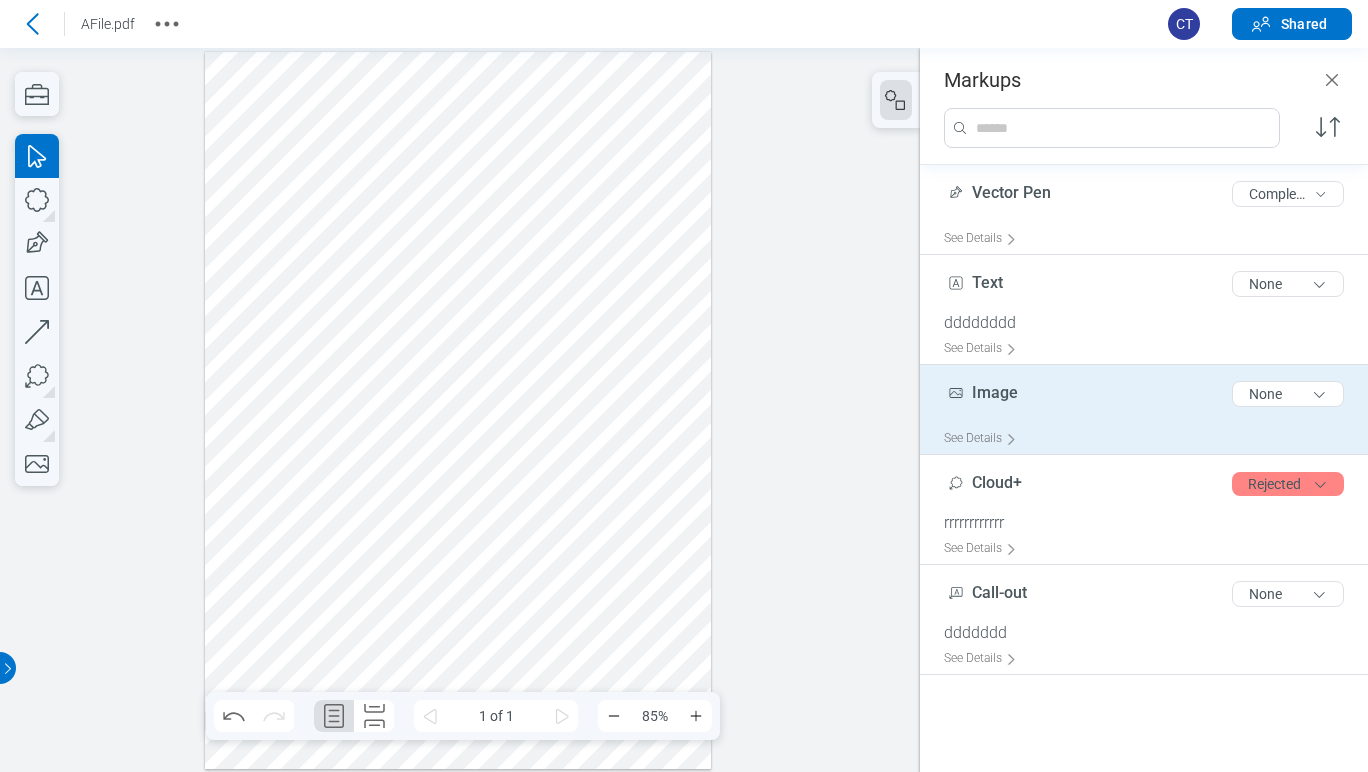 click on "Image" at bounding box center (995, 392) 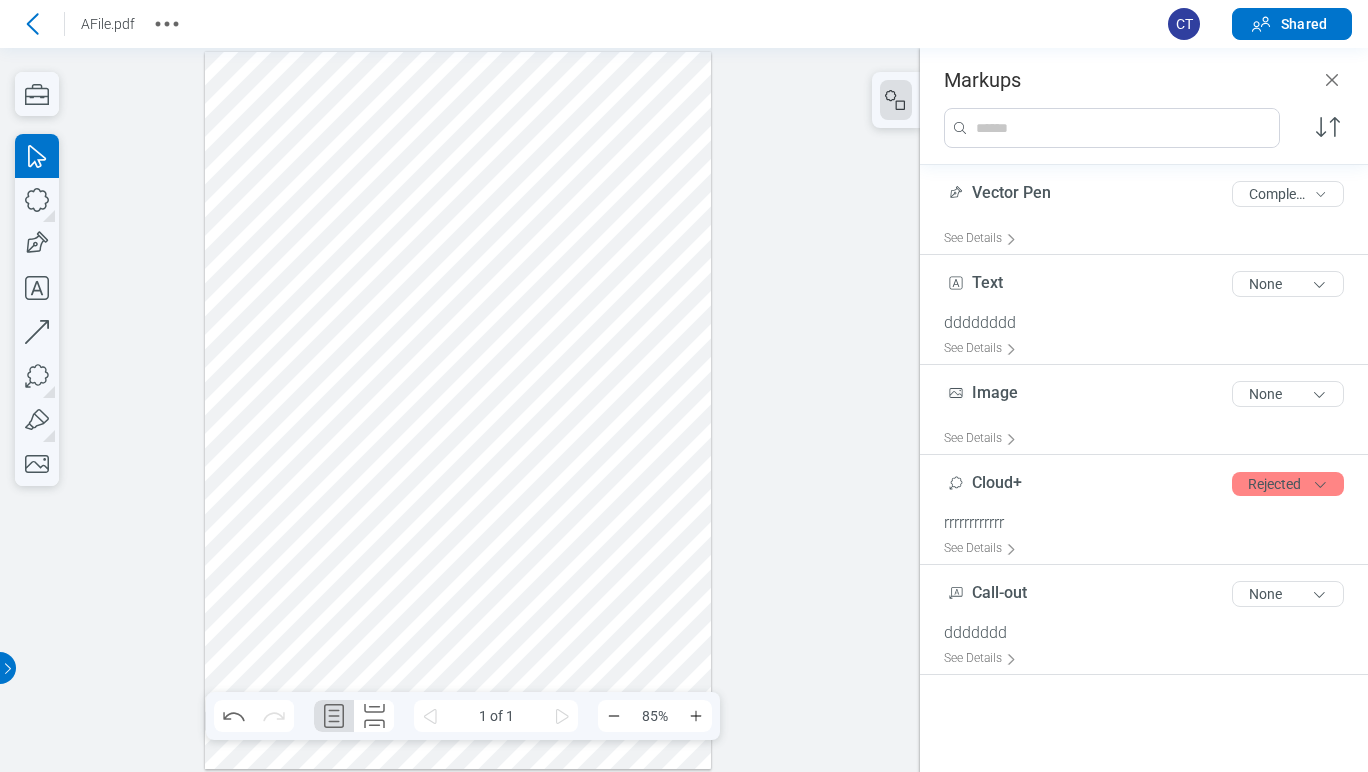 click at bounding box center [458, 410] 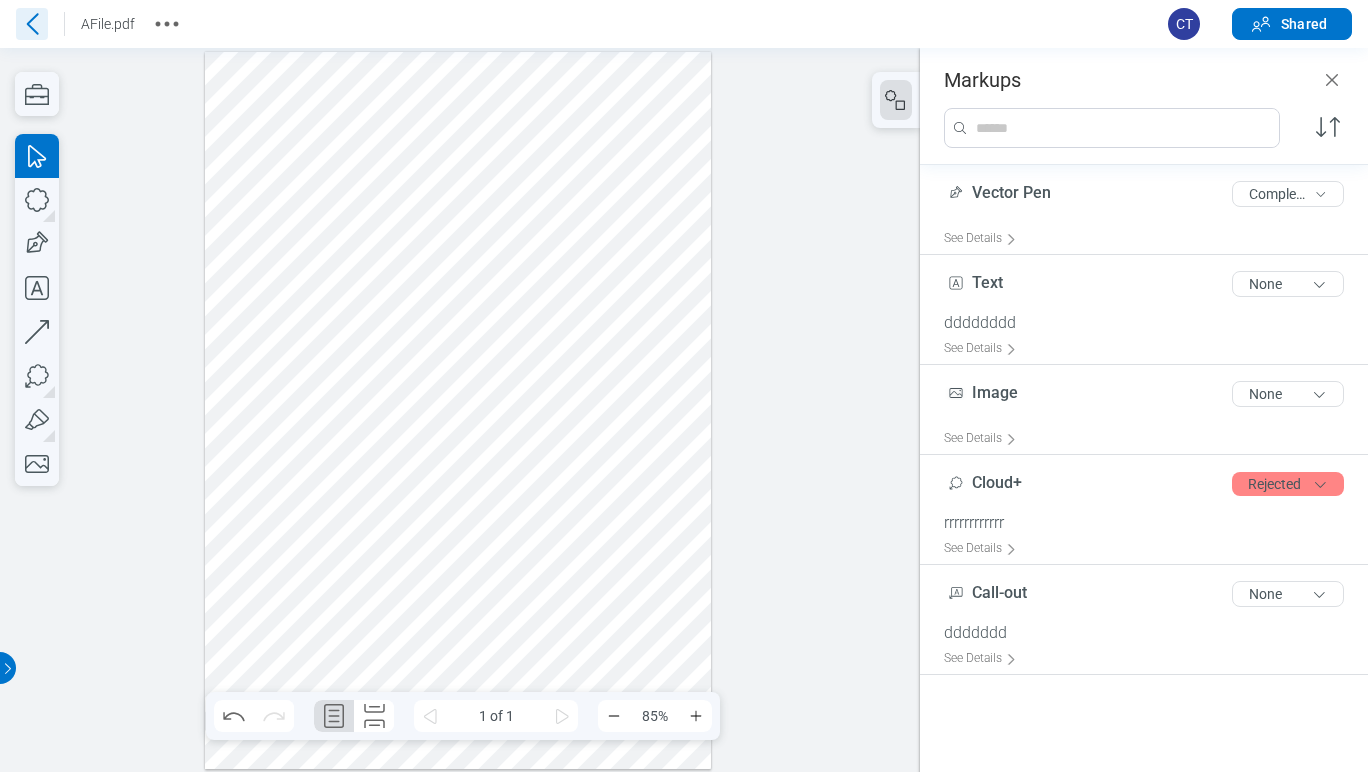 click 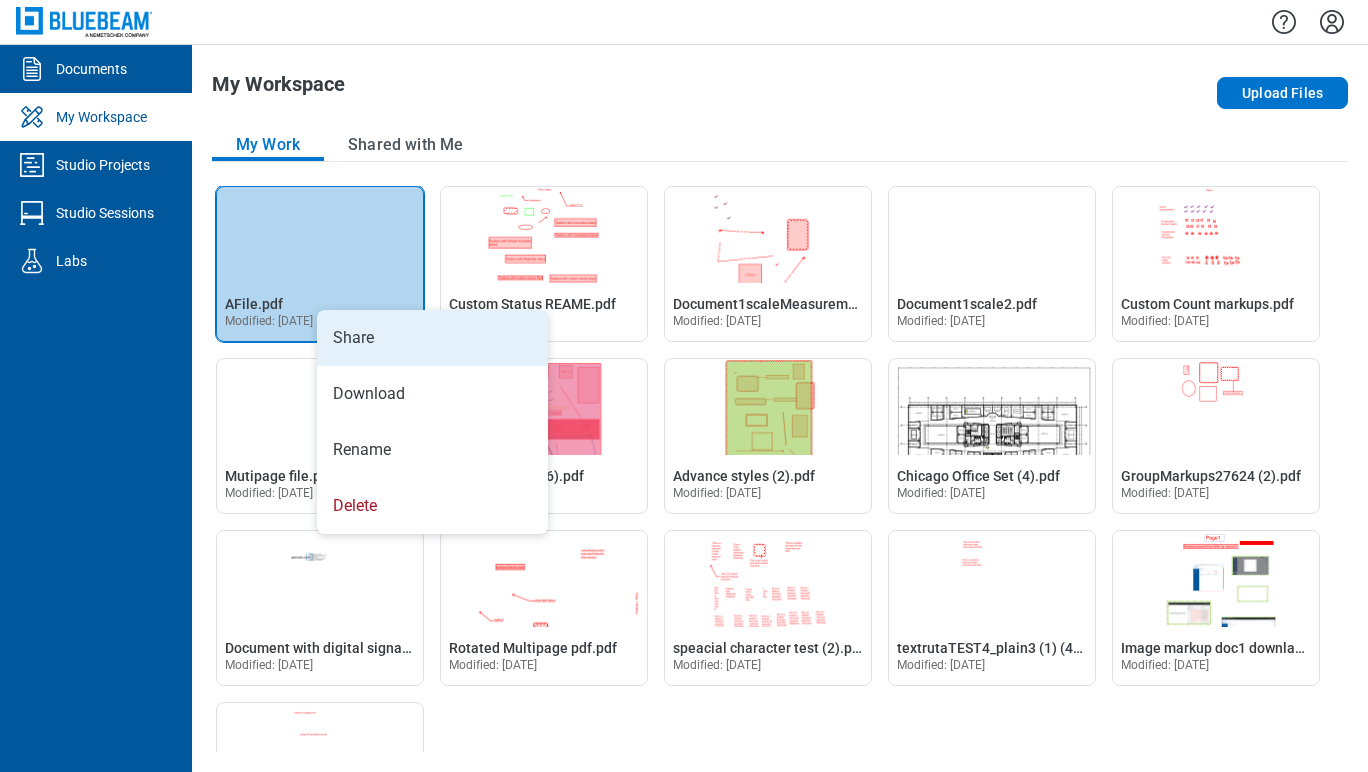 click on "Share" at bounding box center [432, 338] 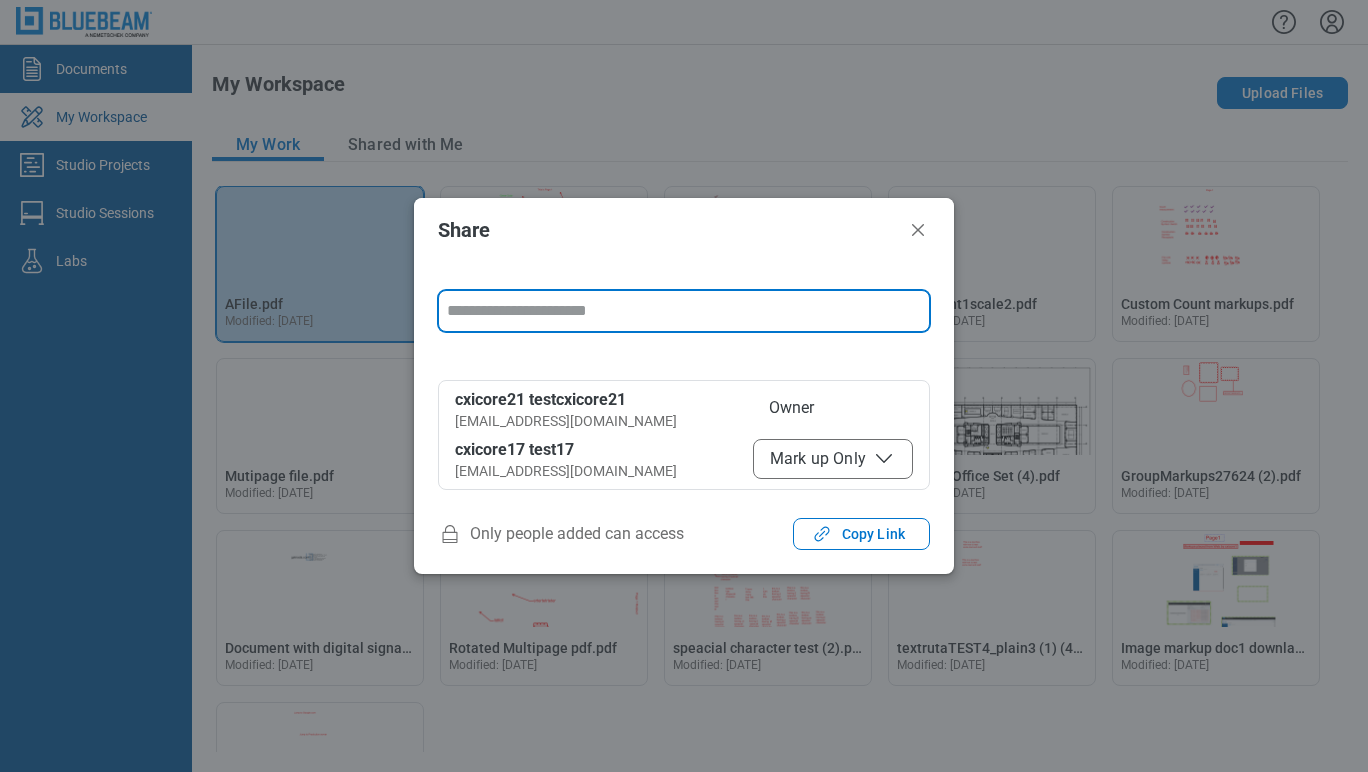 click 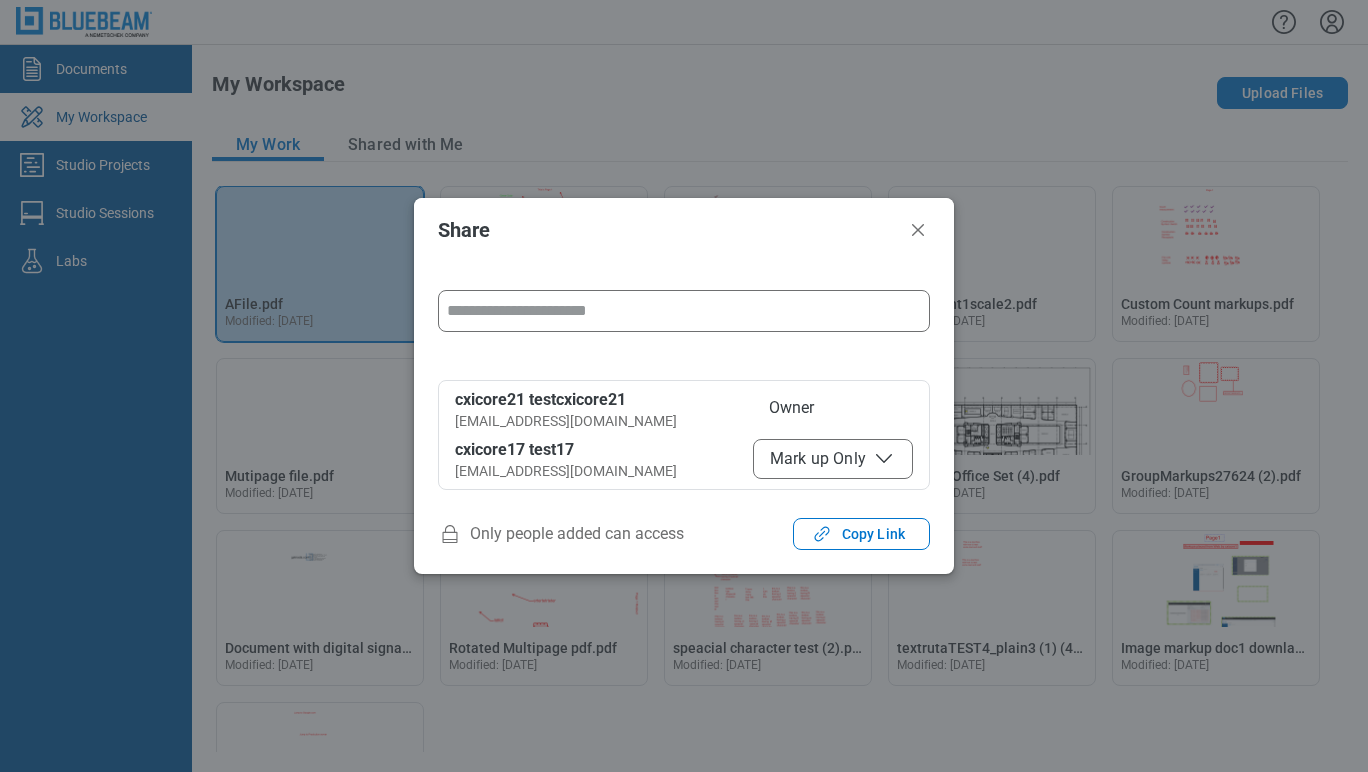 type 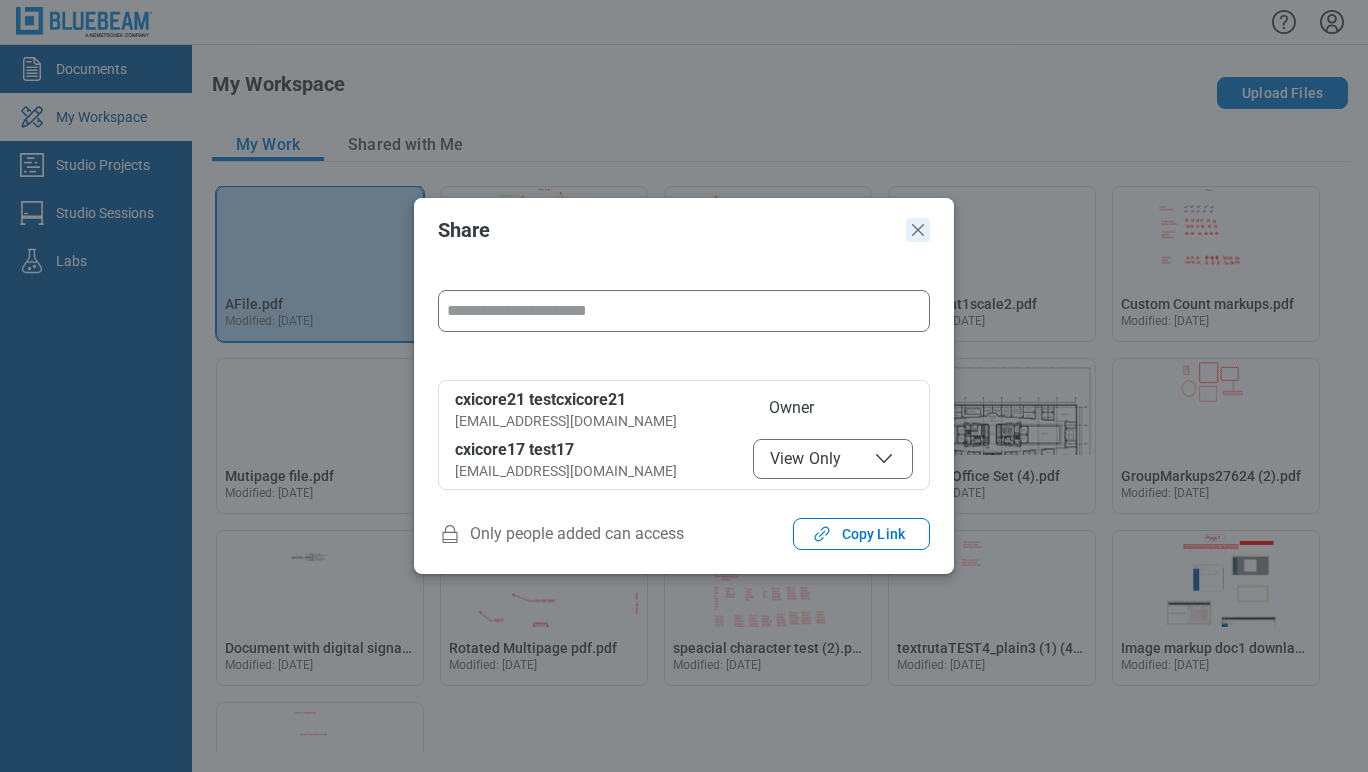 click 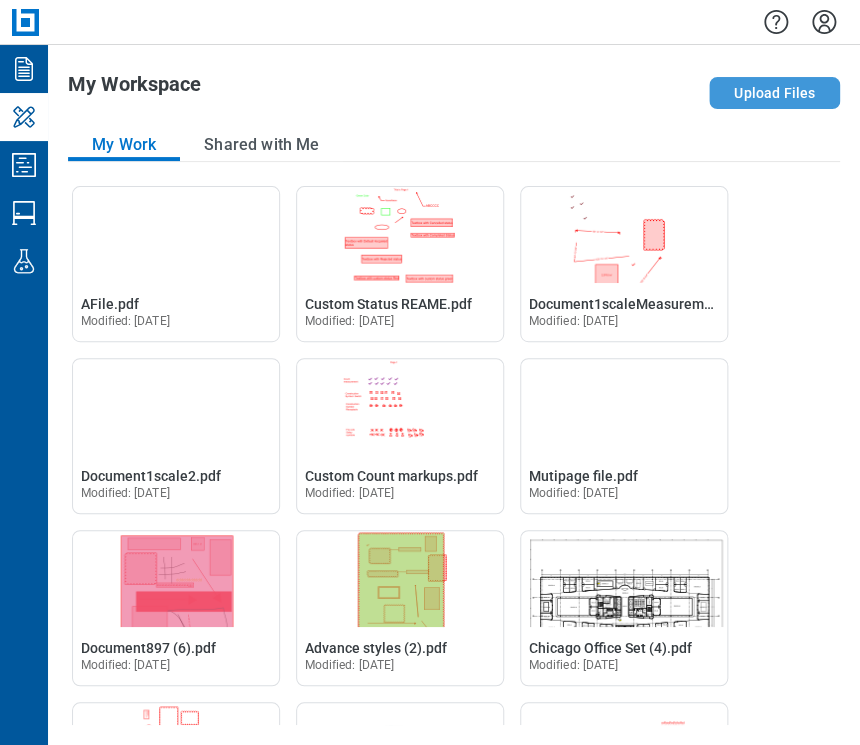 click on "Upload Files" at bounding box center (774, 93) 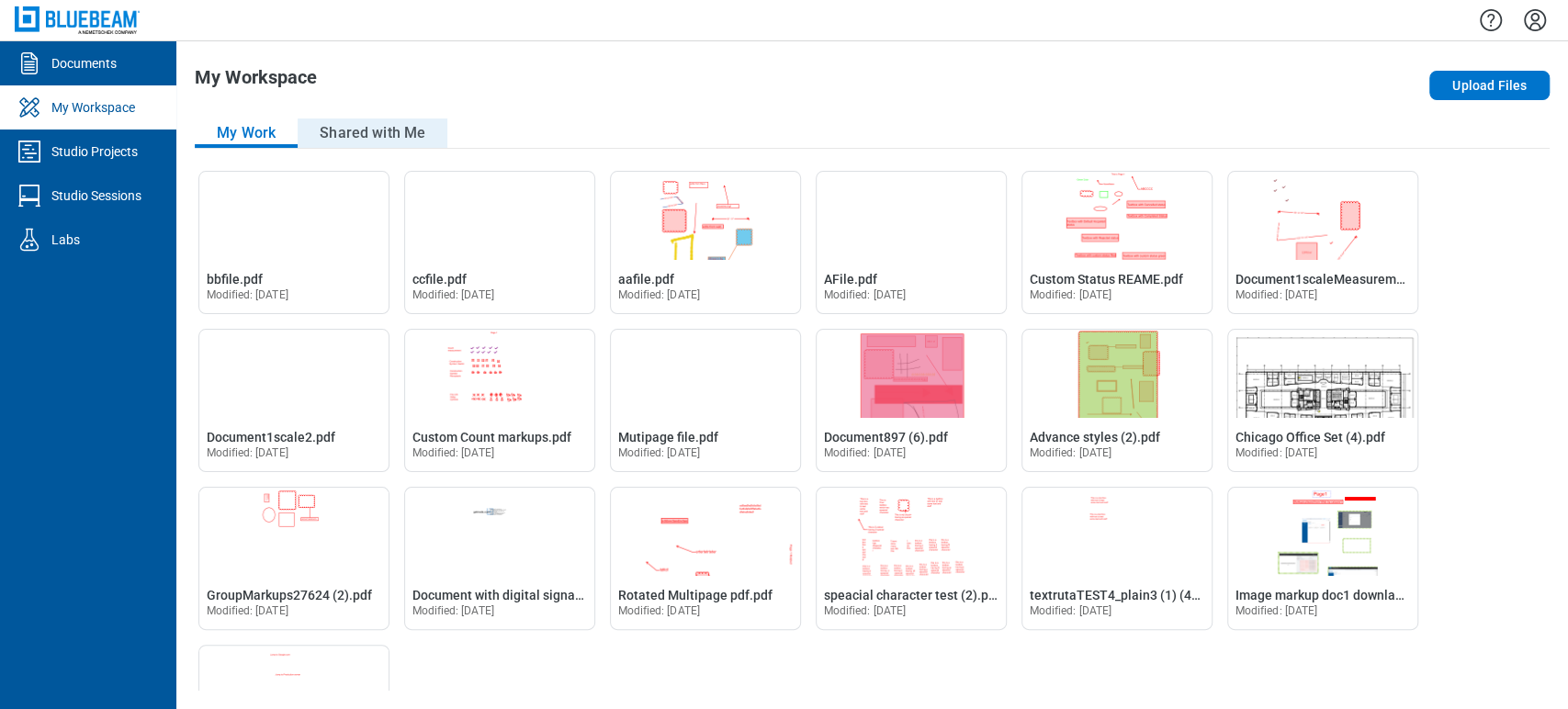 click on "Shared with Me" at bounding box center (372, 133) 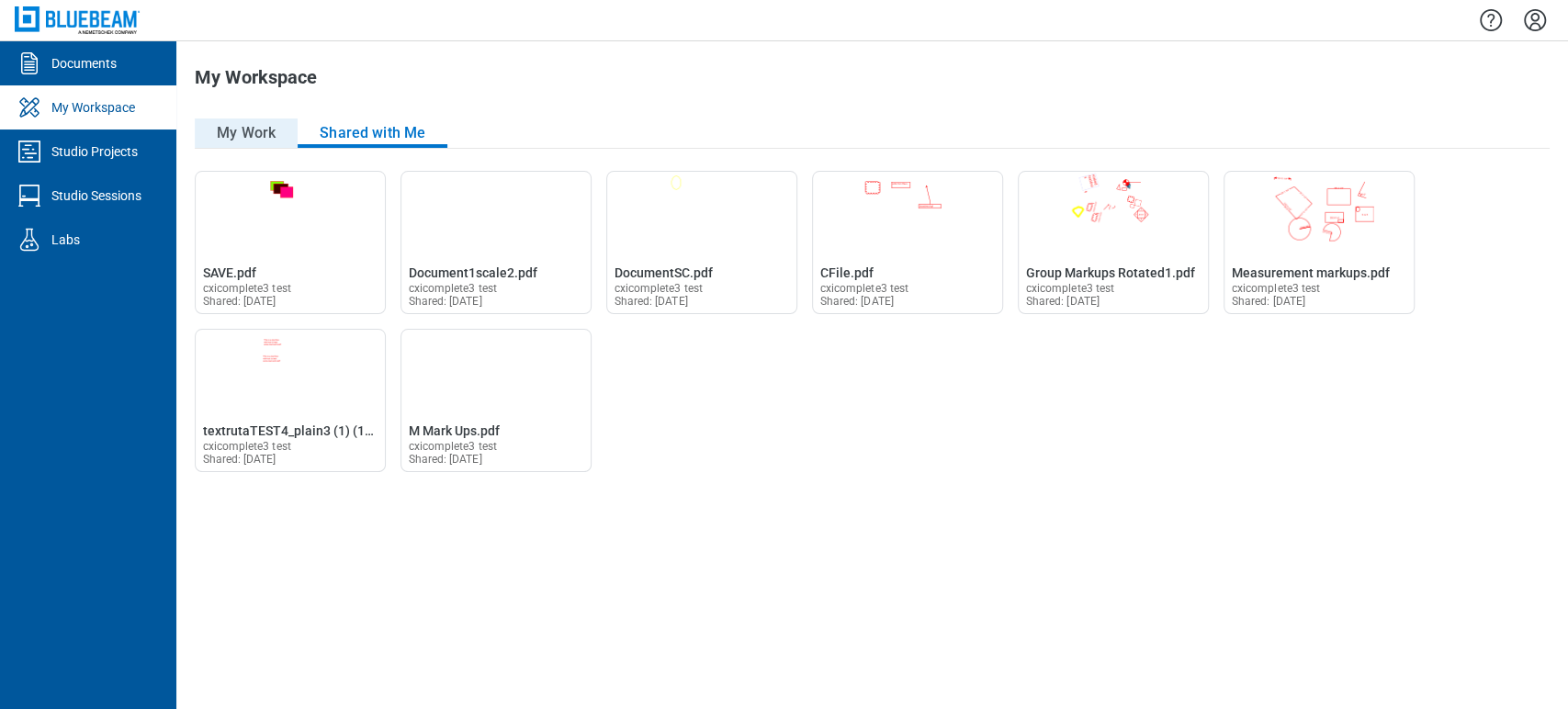 click on "My Work" at bounding box center (246, 133) 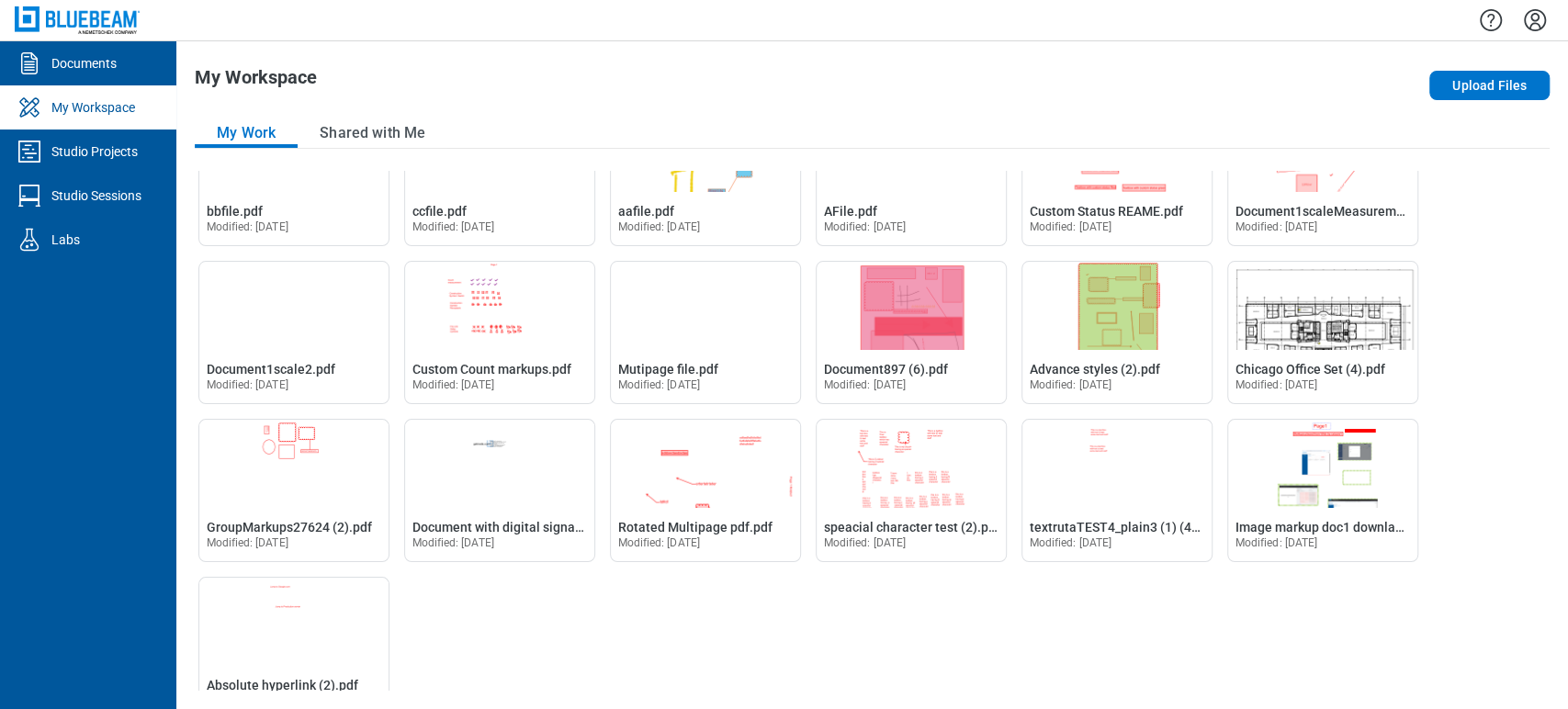 scroll, scrollTop: 96, scrollLeft: 0, axis: vertical 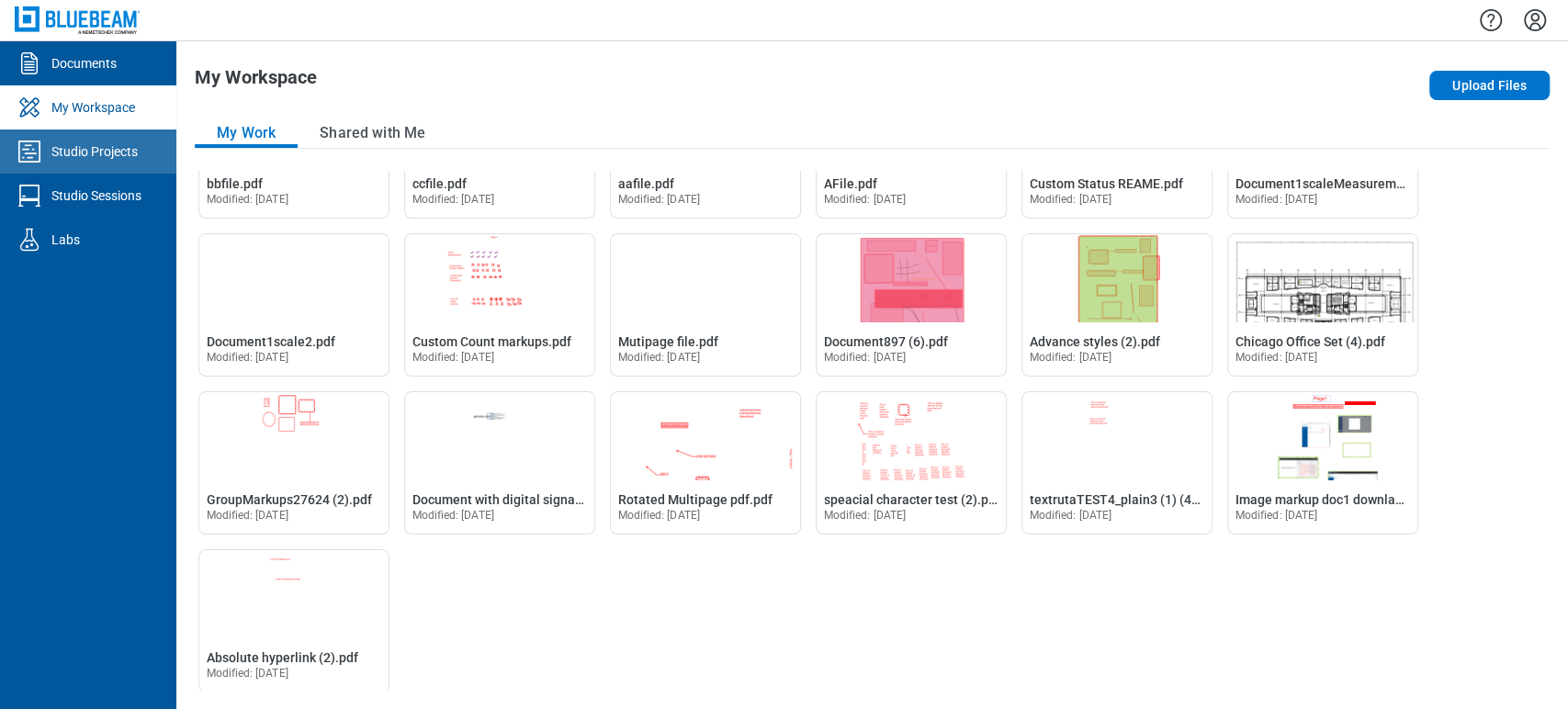 click on "Studio Projects" at bounding box center [95, 152] 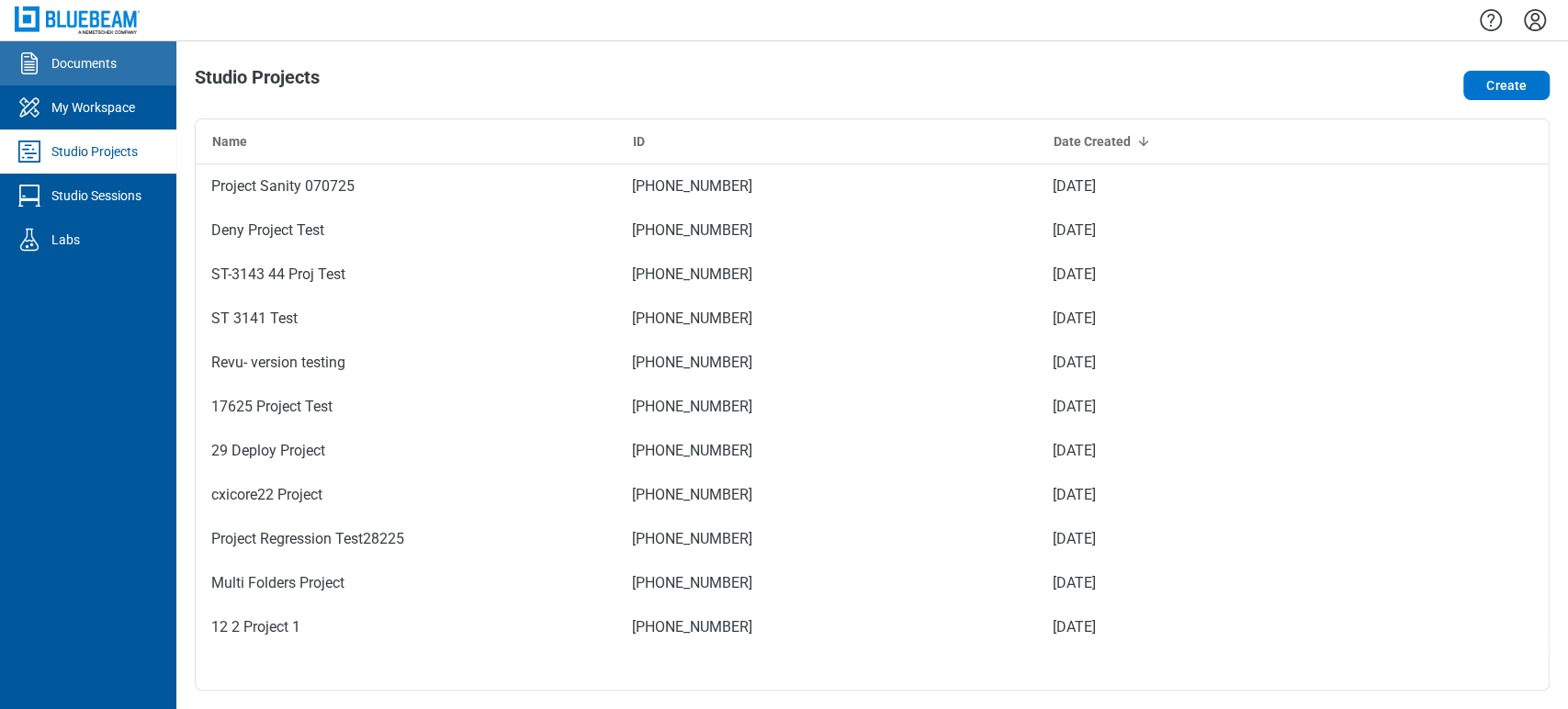 click on "Documents" at bounding box center (84, 63) 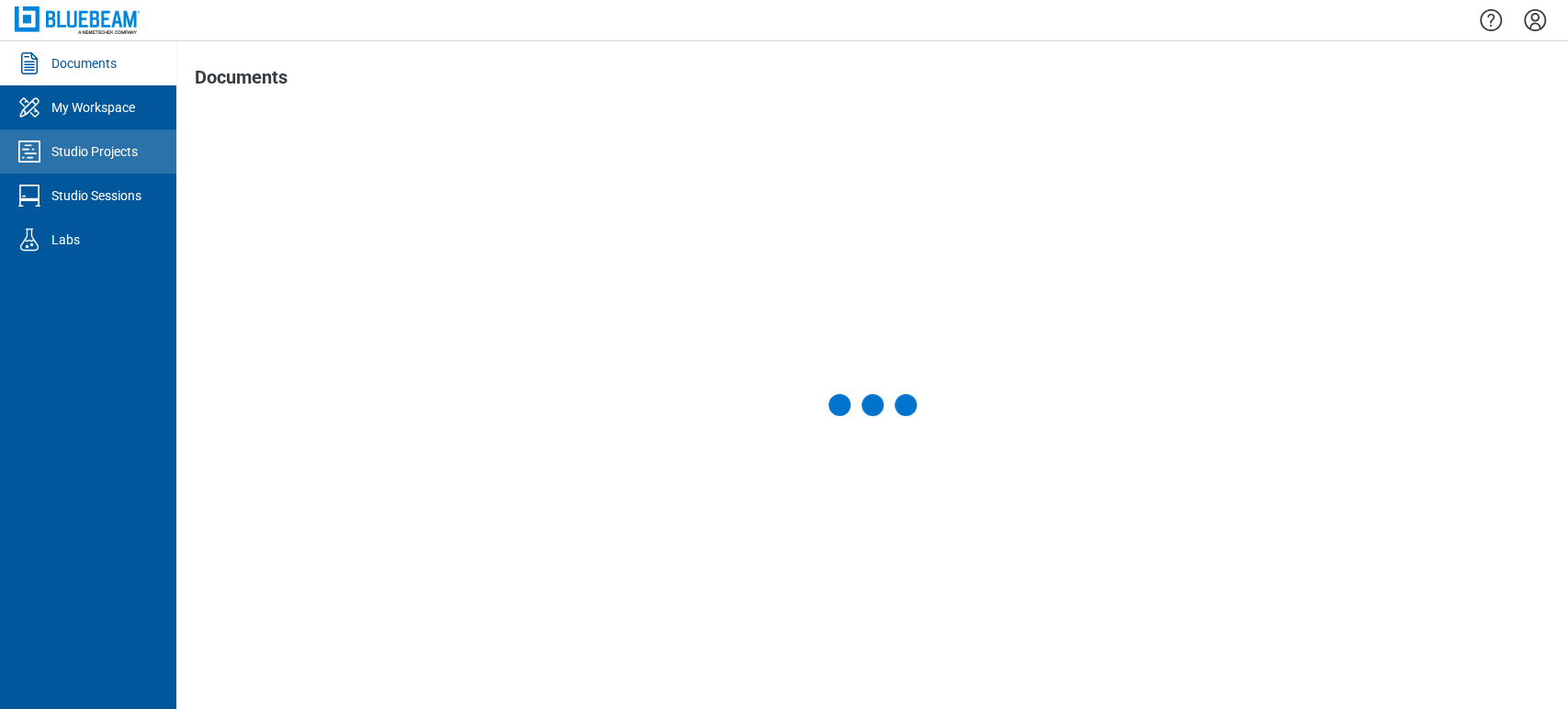 click on "Studio Projects" at bounding box center (95, 152) 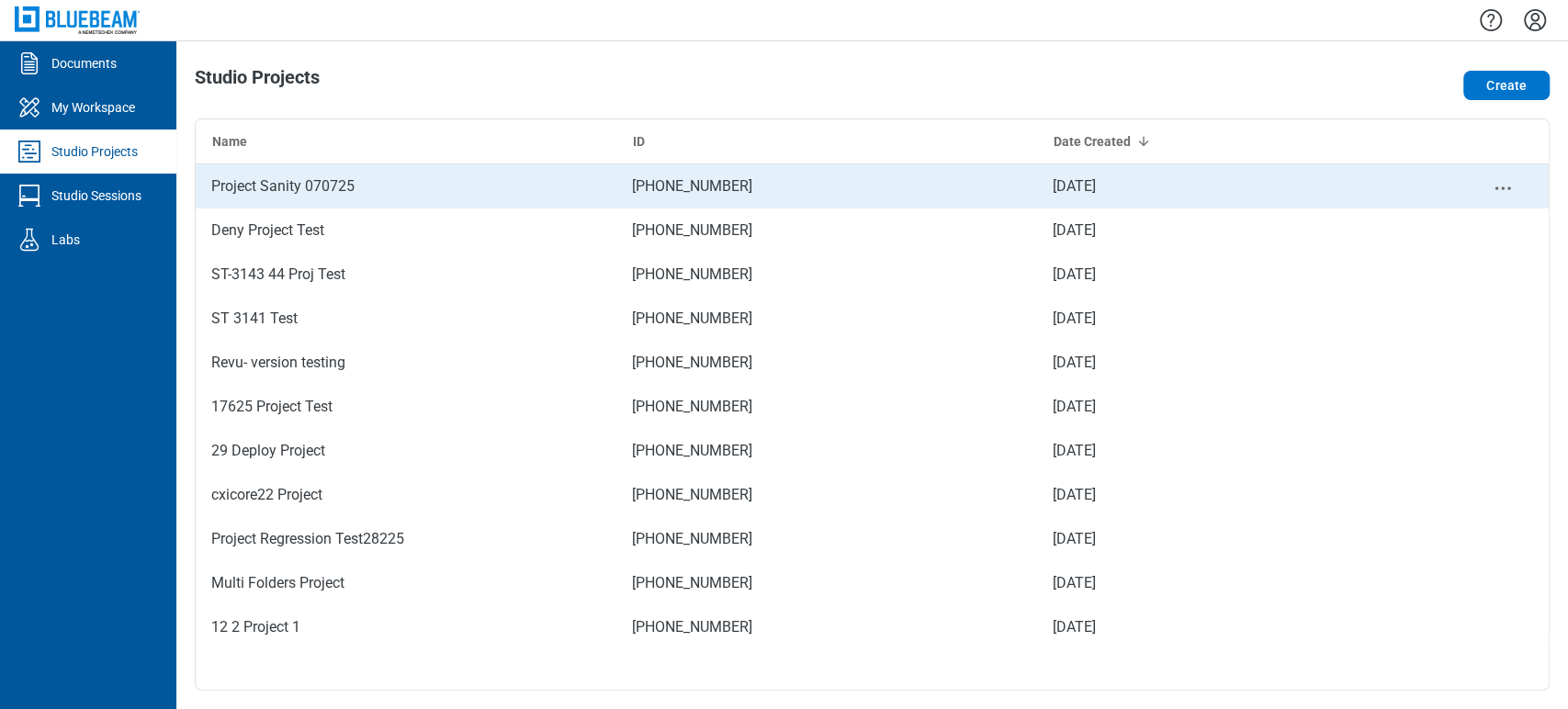 click on "Project Sanity 070725" at bounding box center (283, 186) 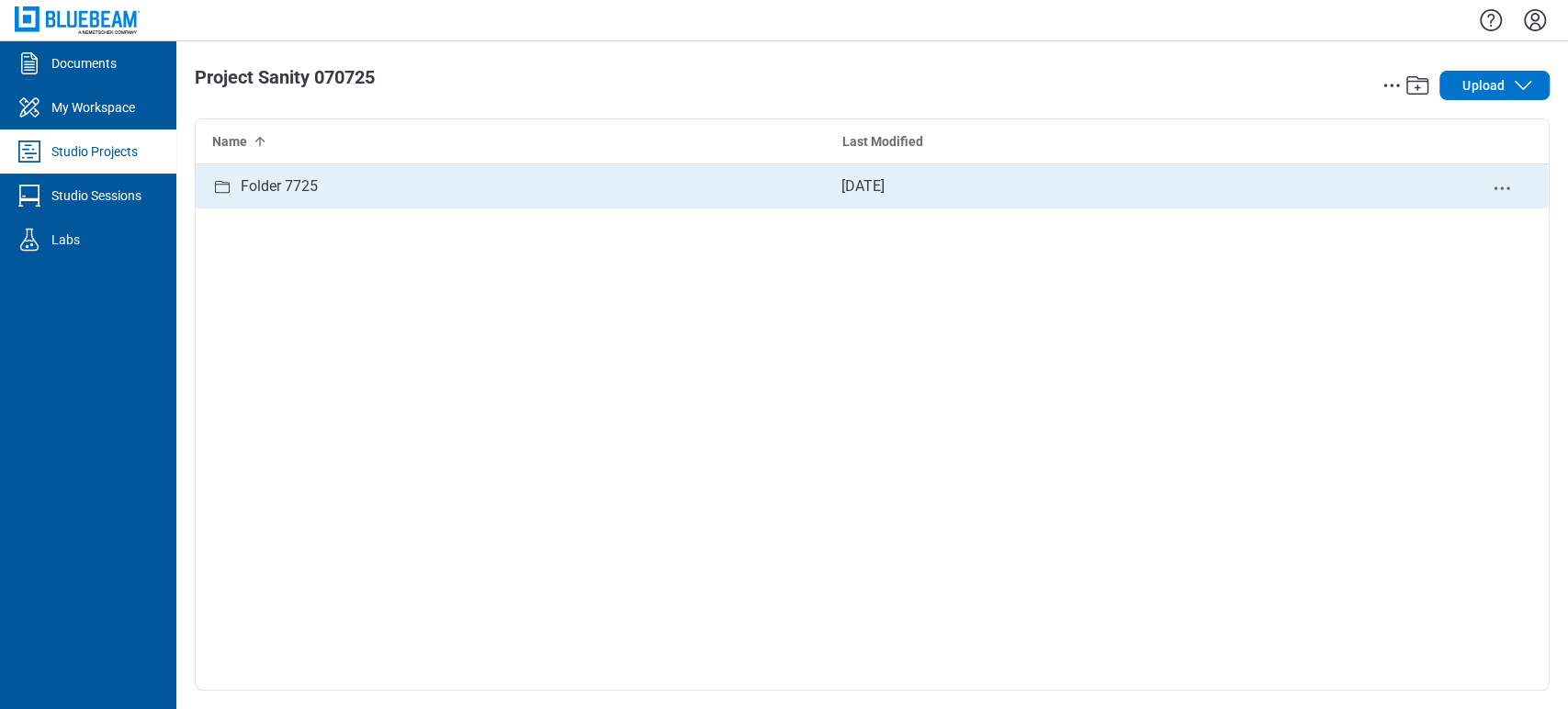 click on "Jul 7, 2025" at bounding box center (863, 186) 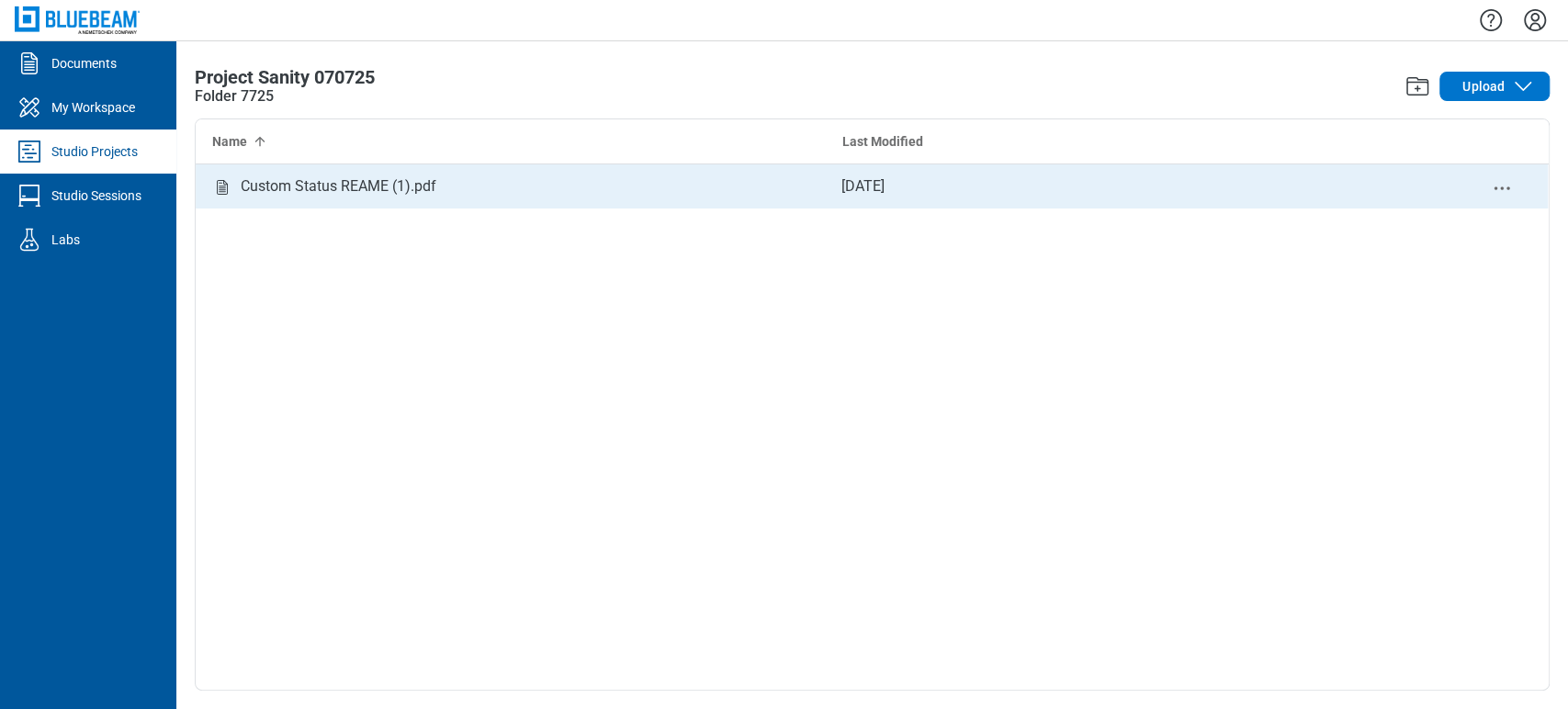 click on "Custom Status REAME (1).pdf" at bounding box center (338, 186) 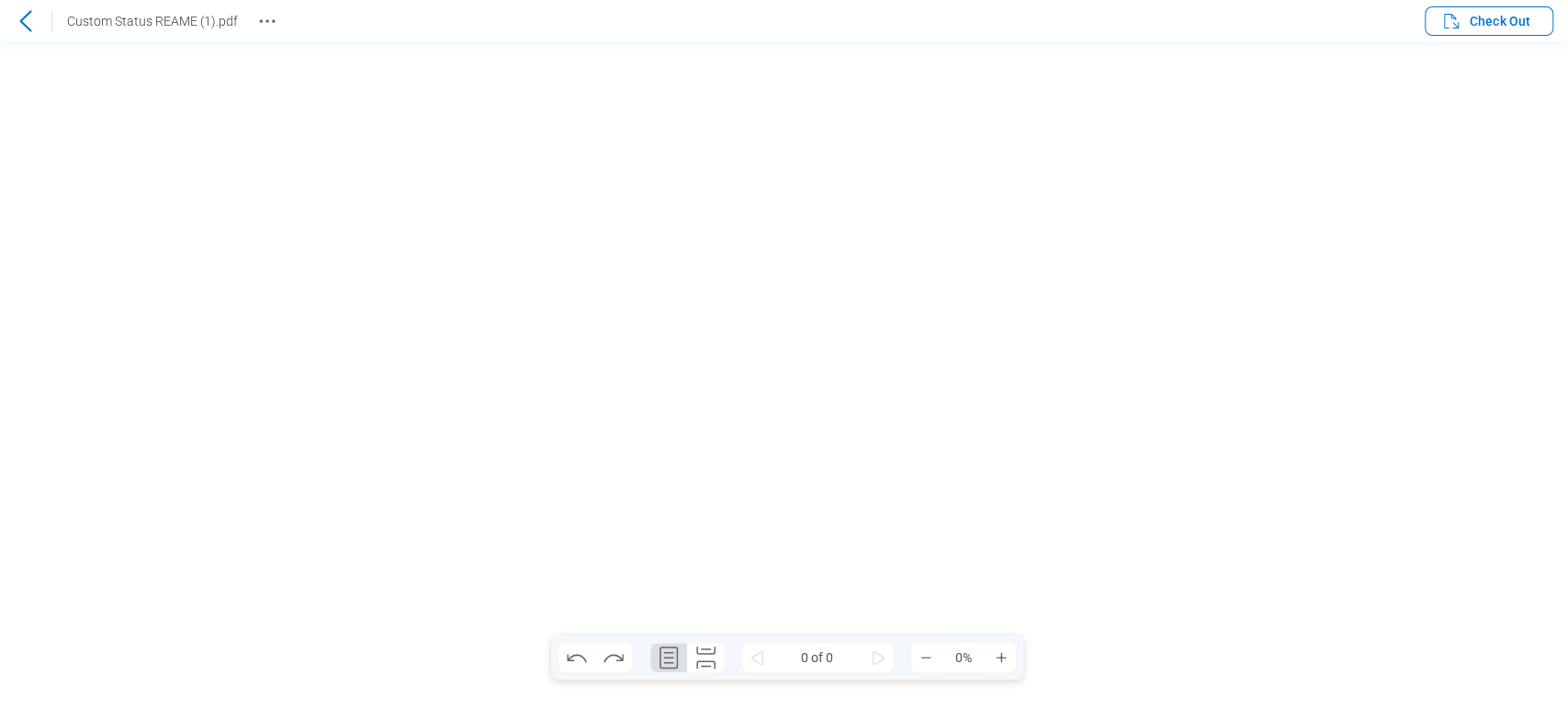 scroll, scrollTop: 0, scrollLeft: 0, axis: both 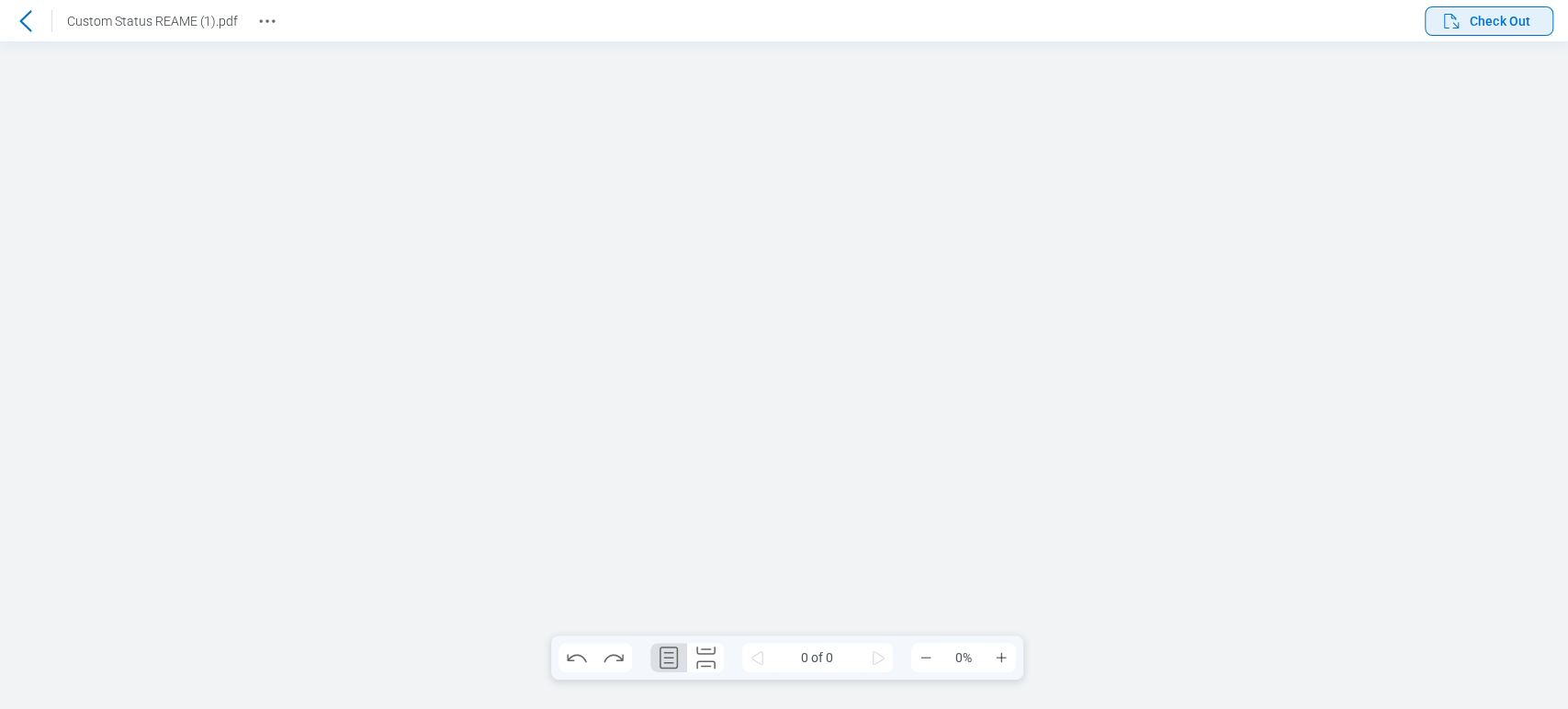 click on "Check Out" at bounding box center [1500, 21] 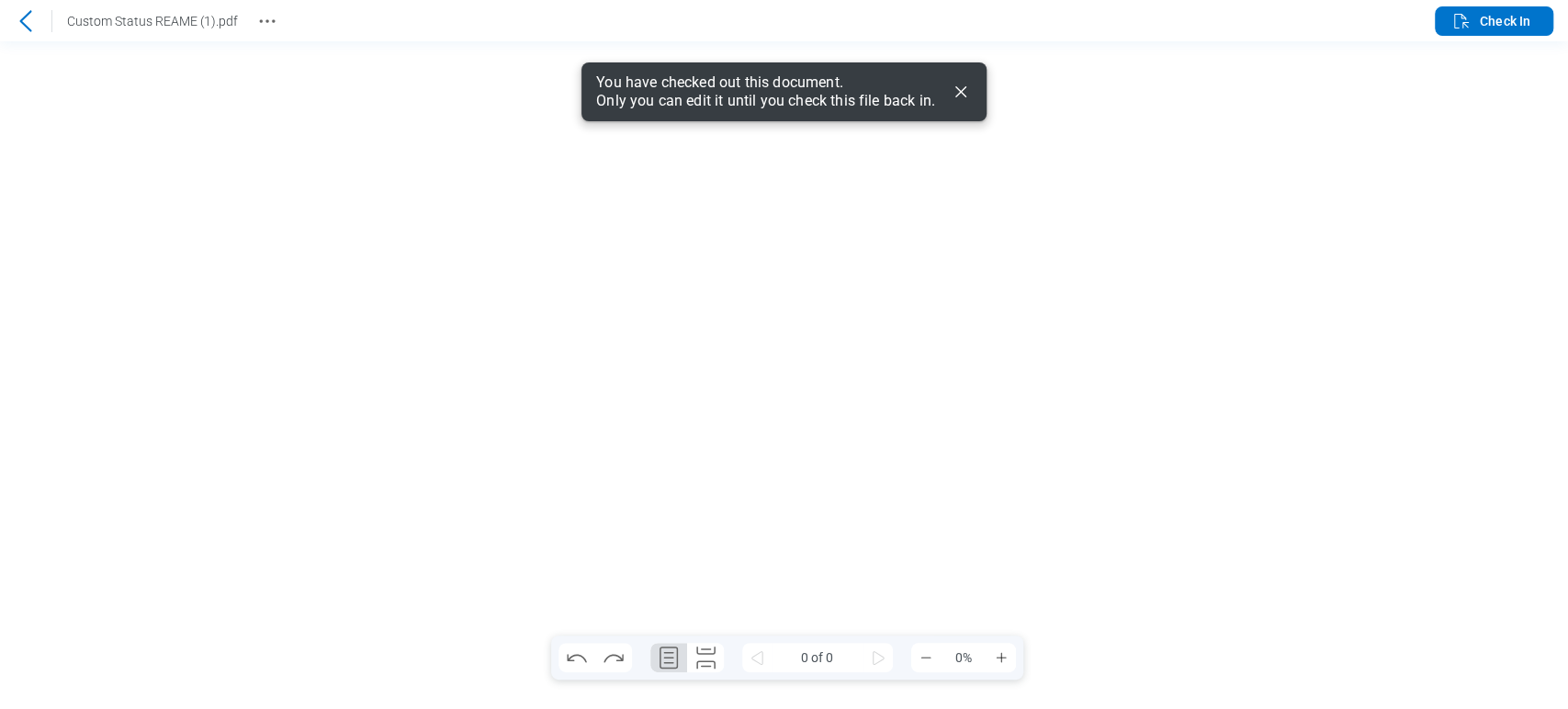 scroll, scrollTop: 0, scrollLeft: 0, axis: both 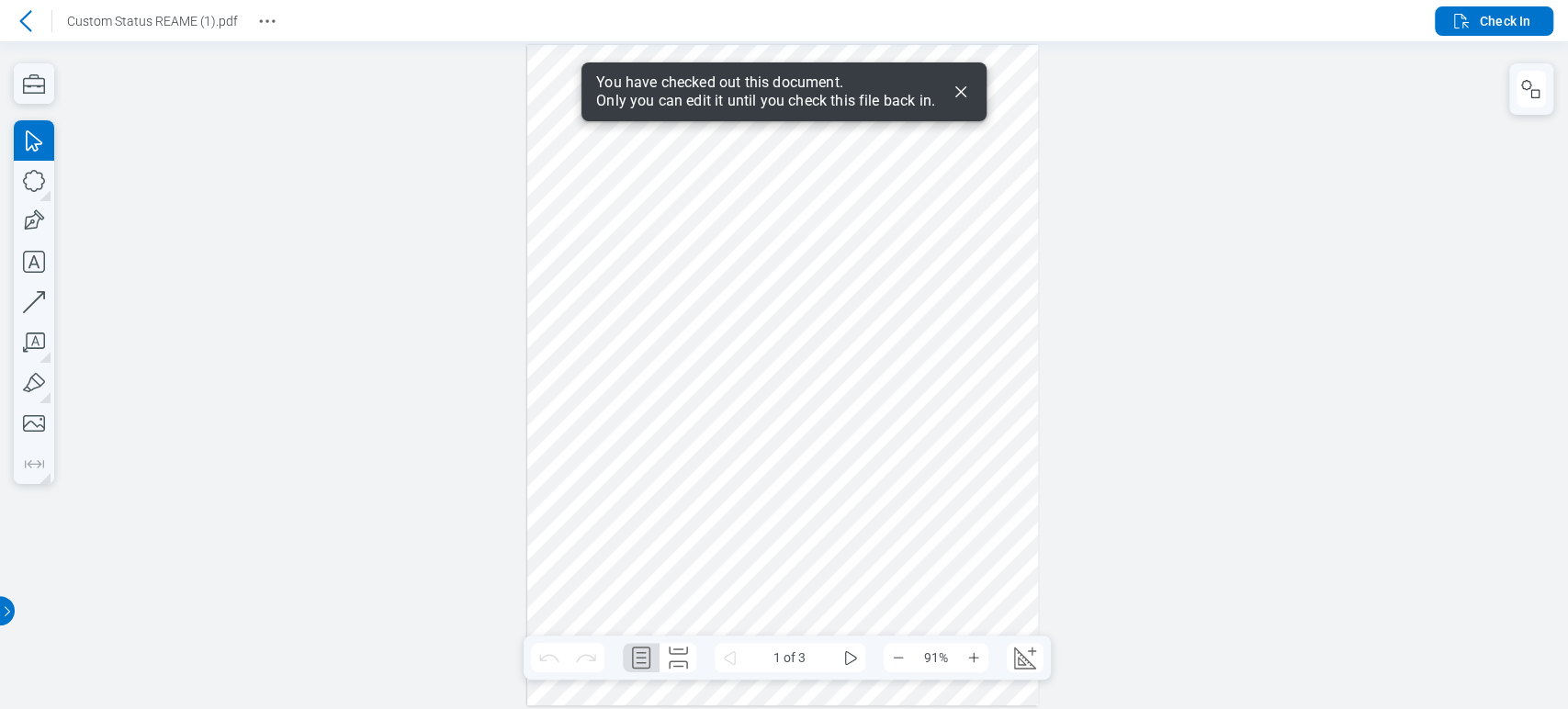click 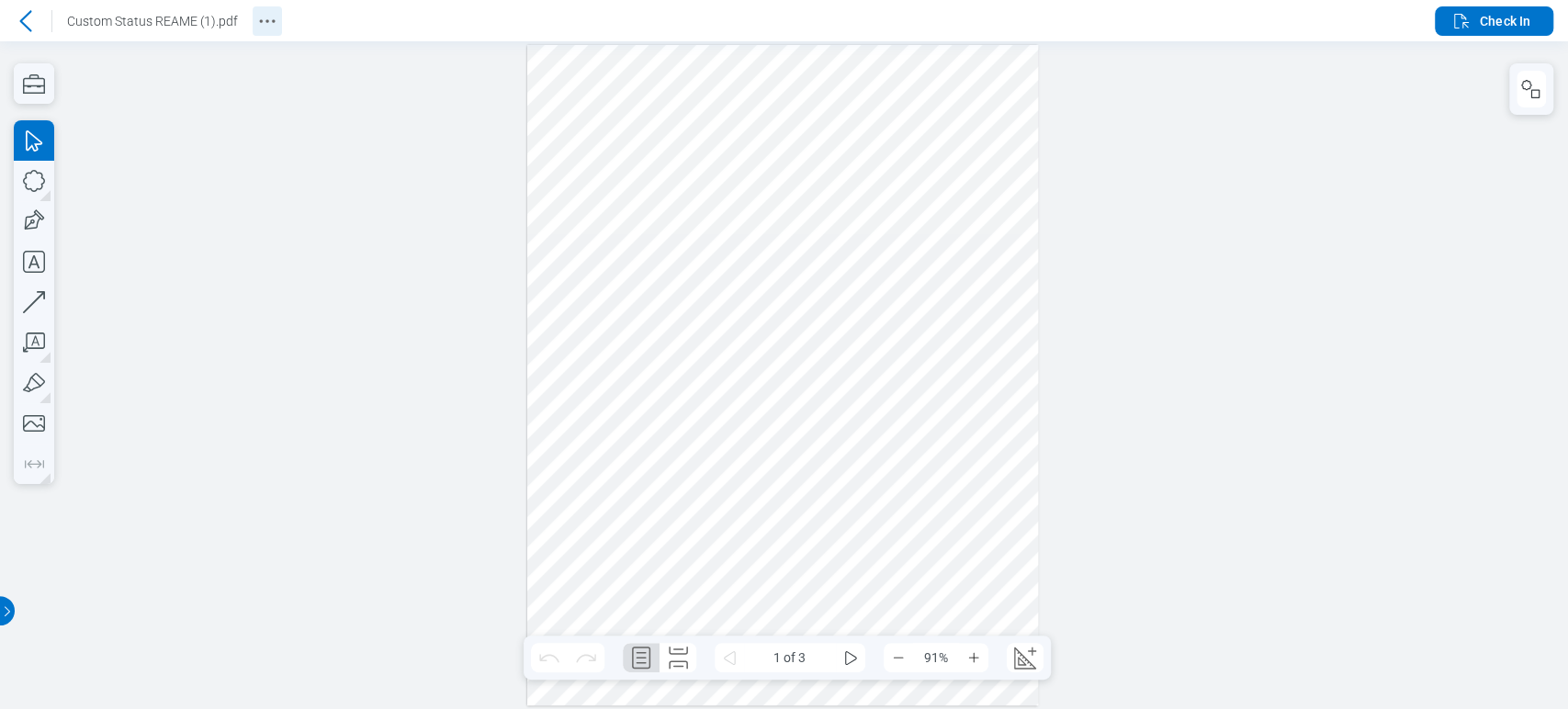 click 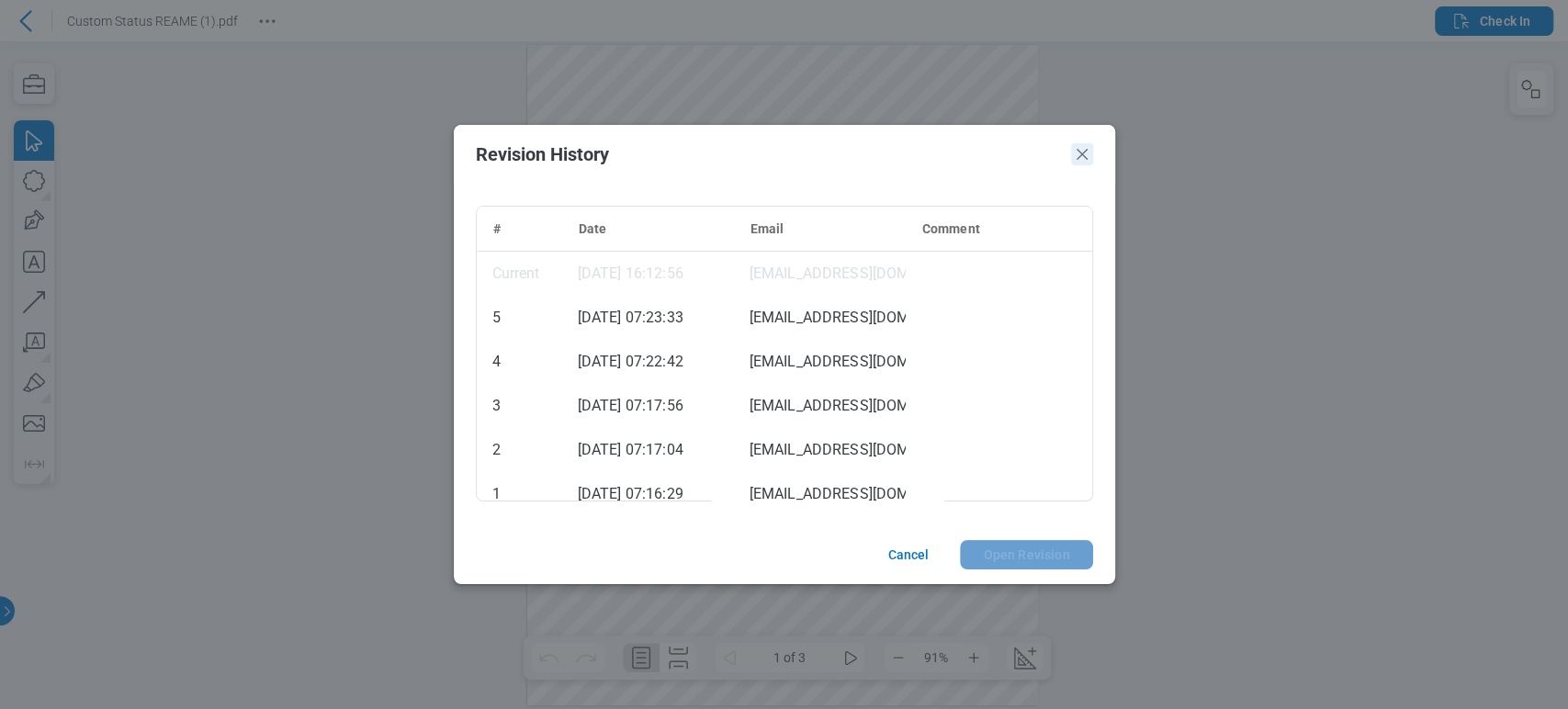 click 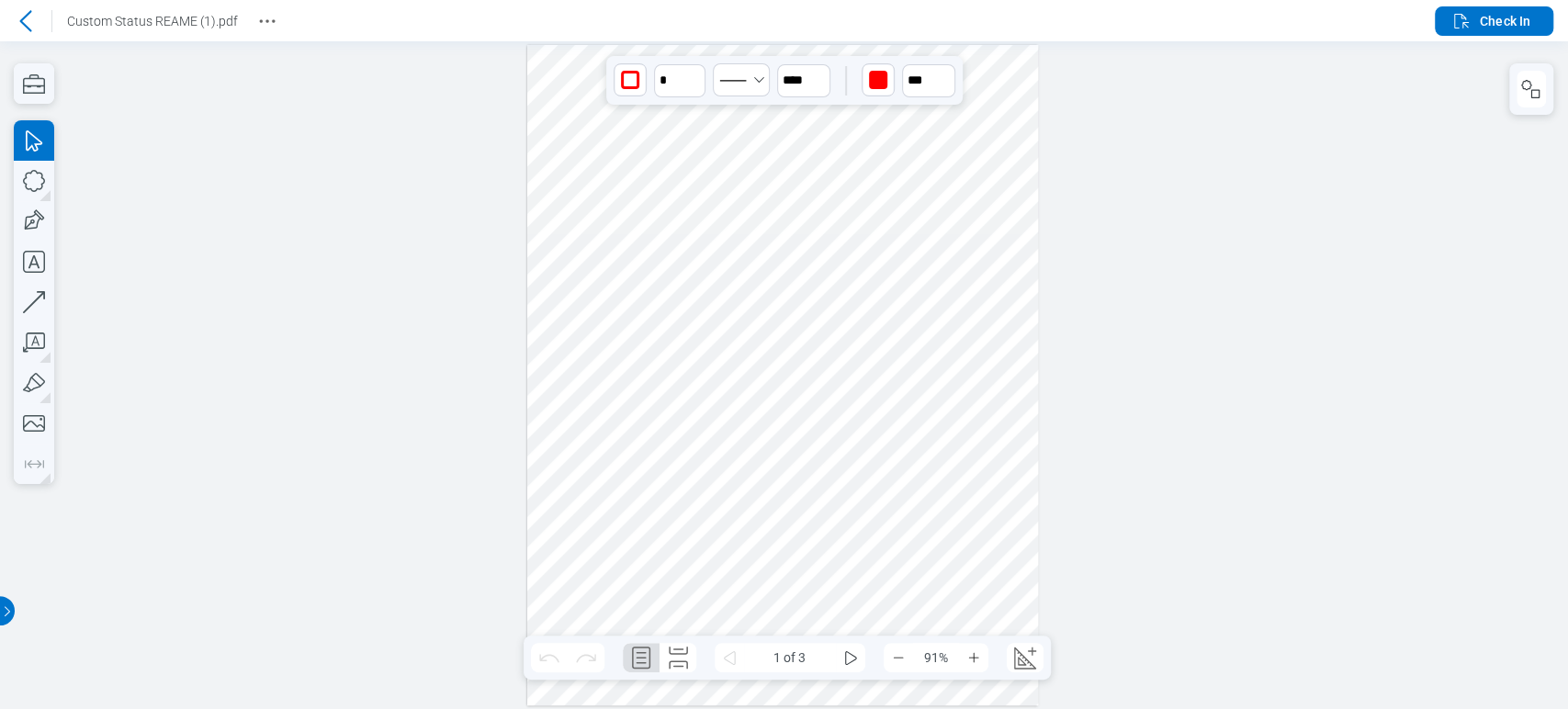 drag, startPoint x: 775, startPoint y: 407, endPoint x: 796, endPoint y: 466, distance: 62.625873 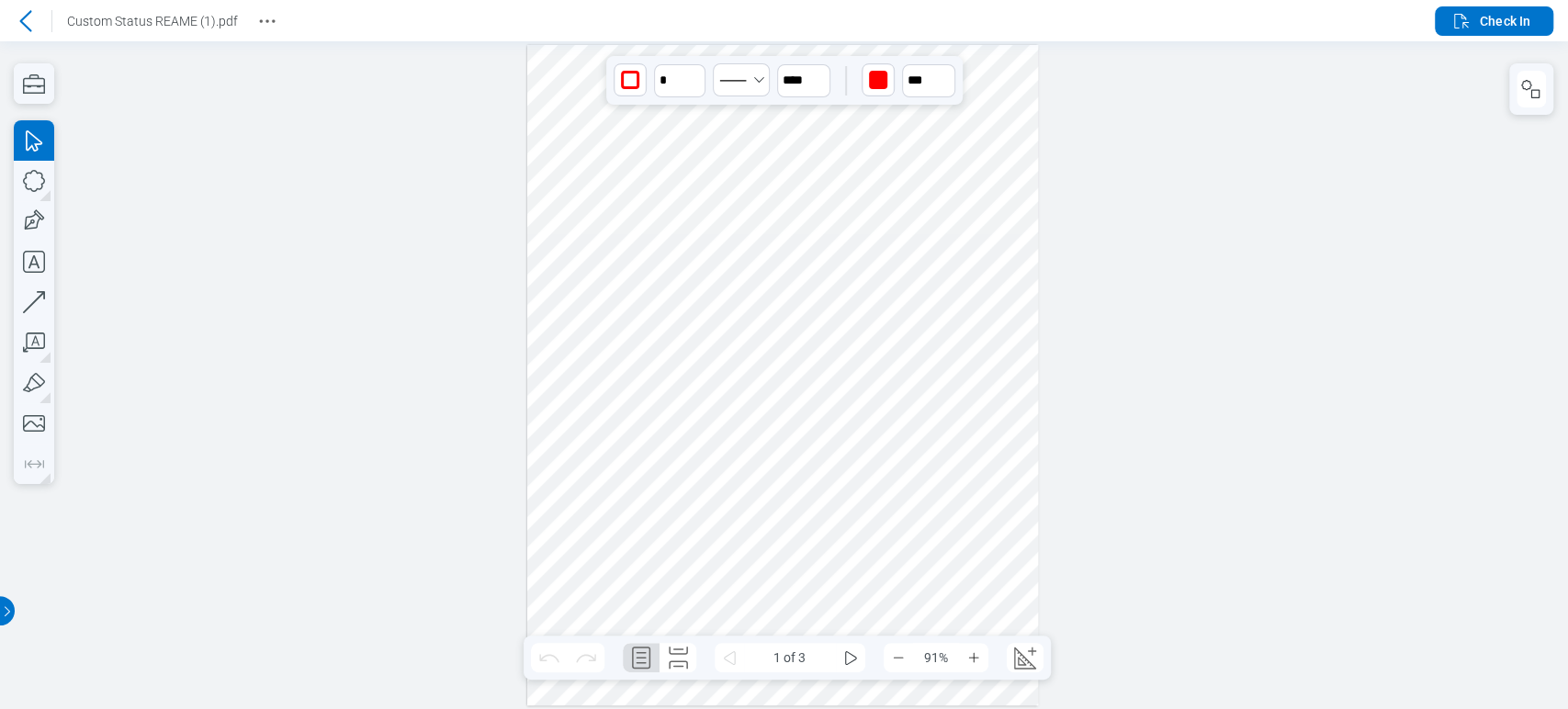 click at bounding box center [783, 376] 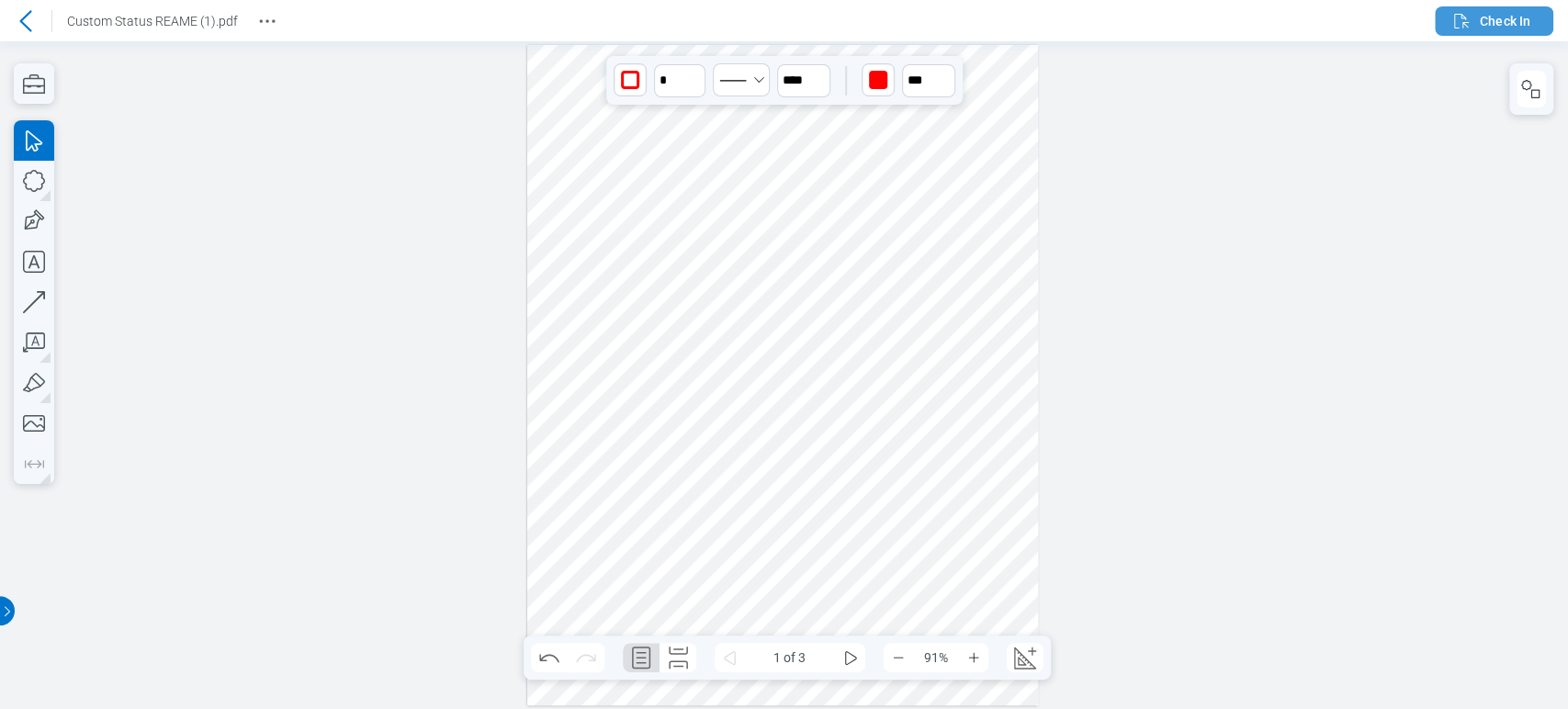 click on "Check In" at bounding box center (1490, 21) 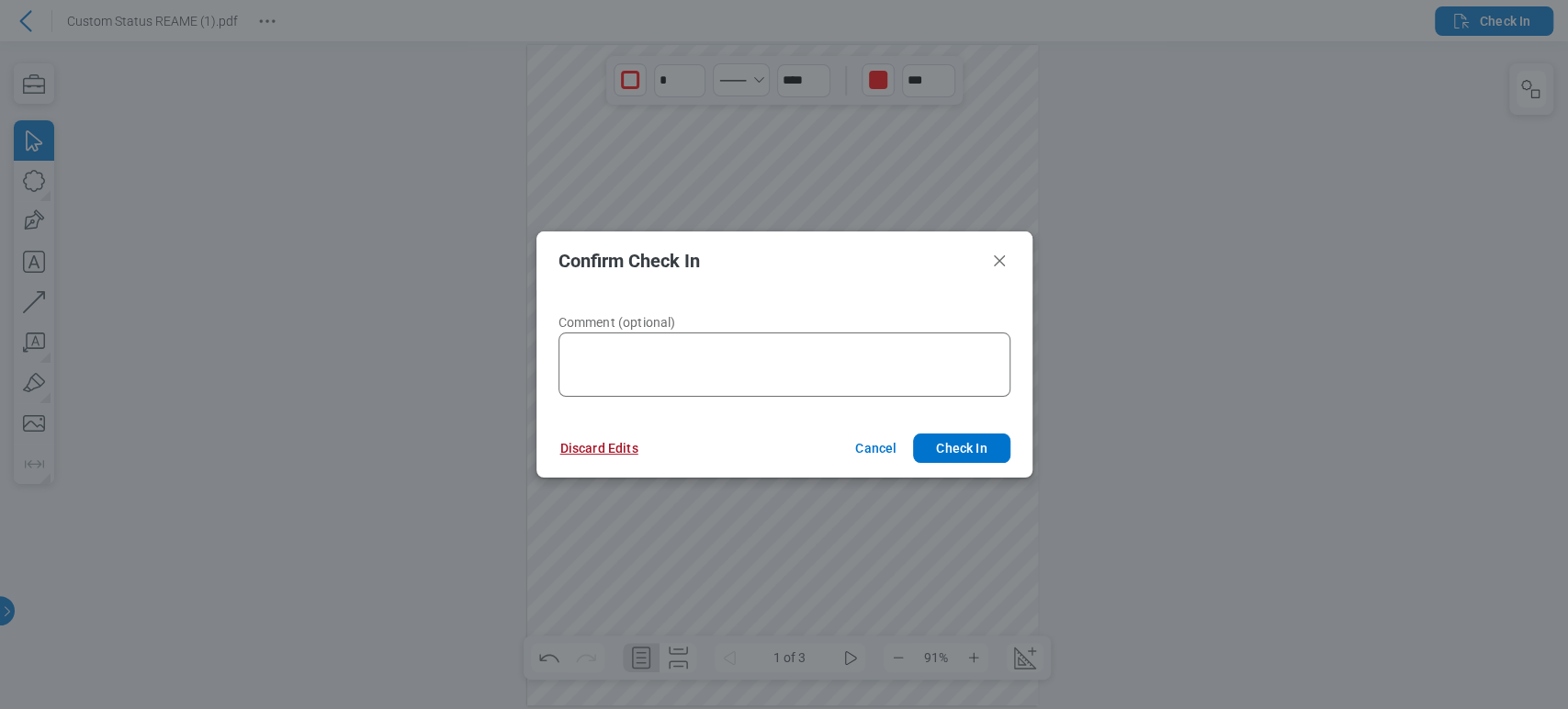 click on "Discard Edits" at bounding box center (599, 448) 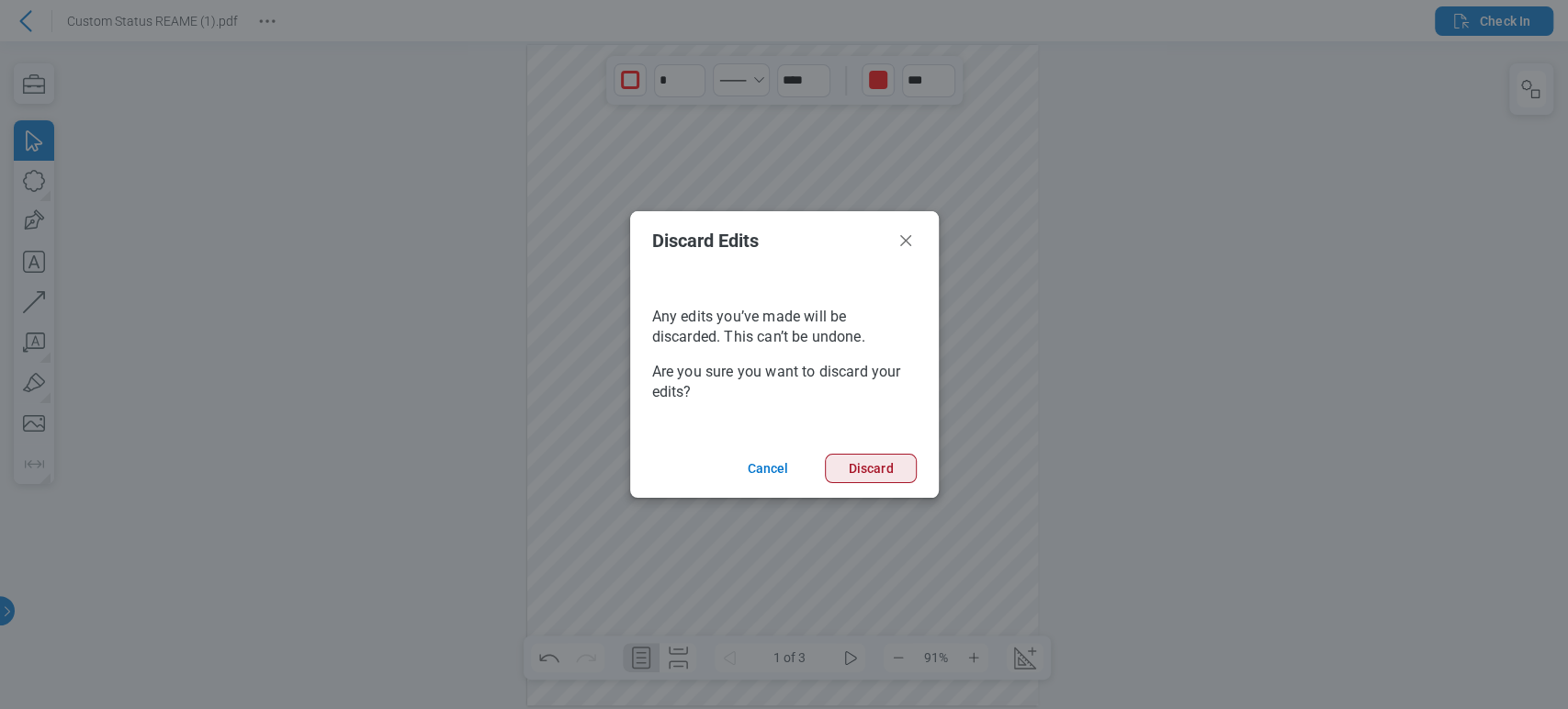 click on "Discard" at bounding box center [870, 468] 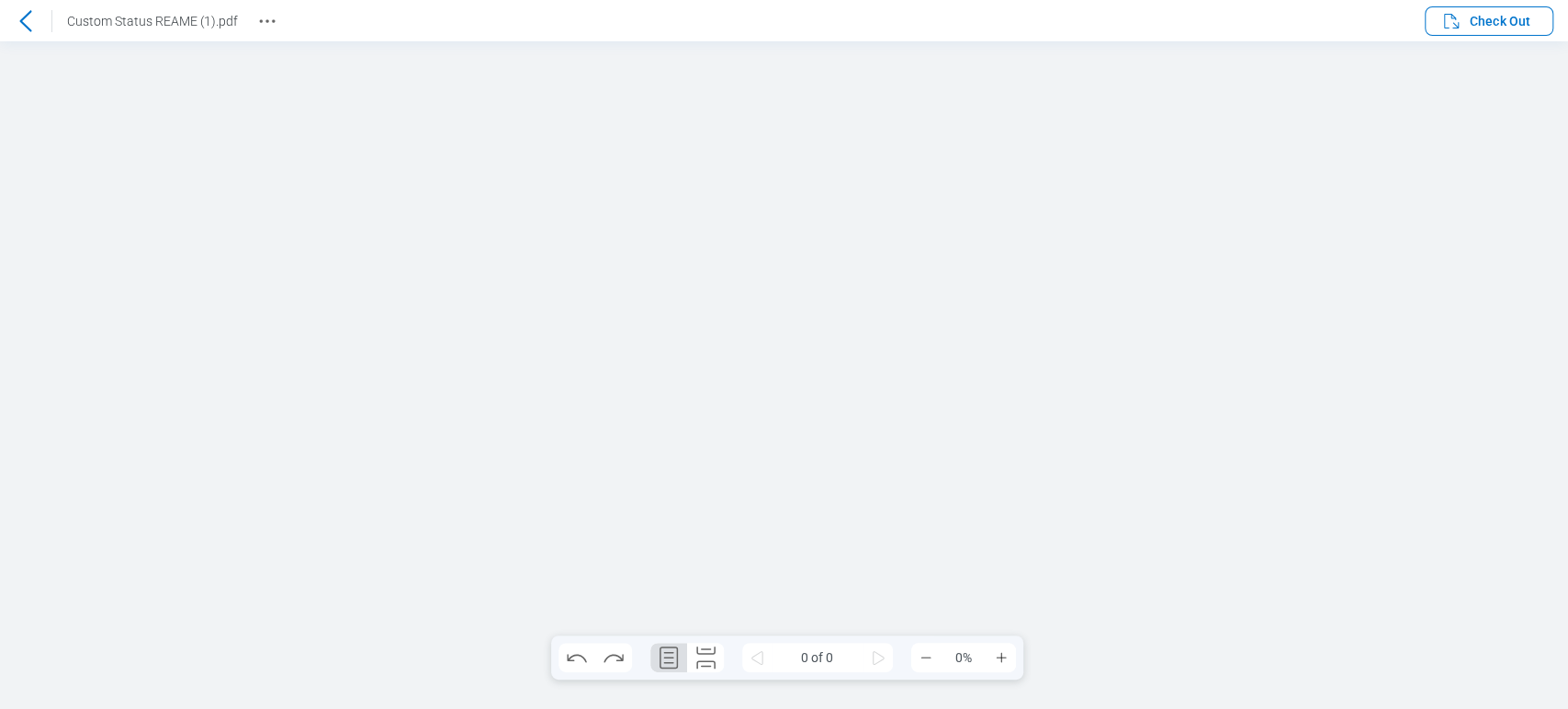 scroll, scrollTop: 0, scrollLeft: 0, axis: both 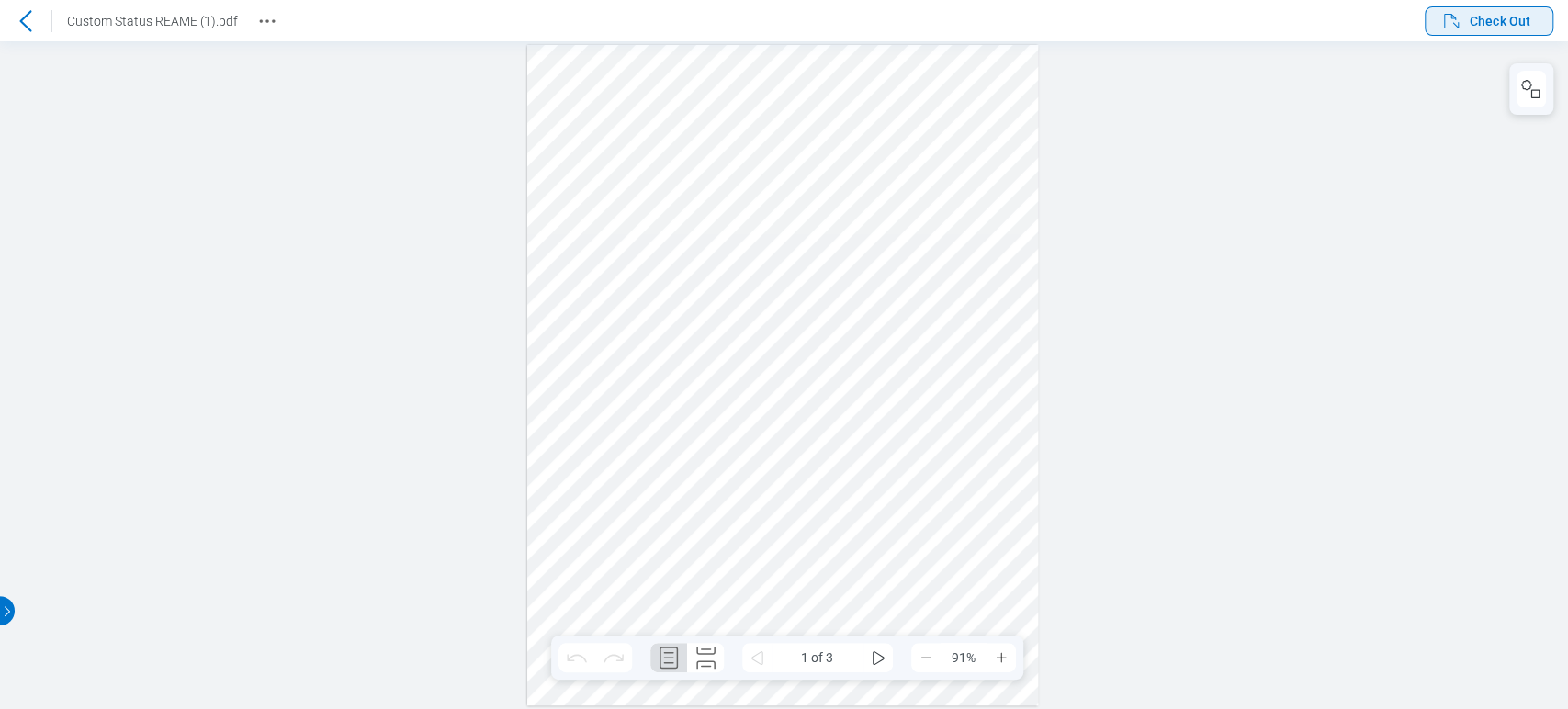 click 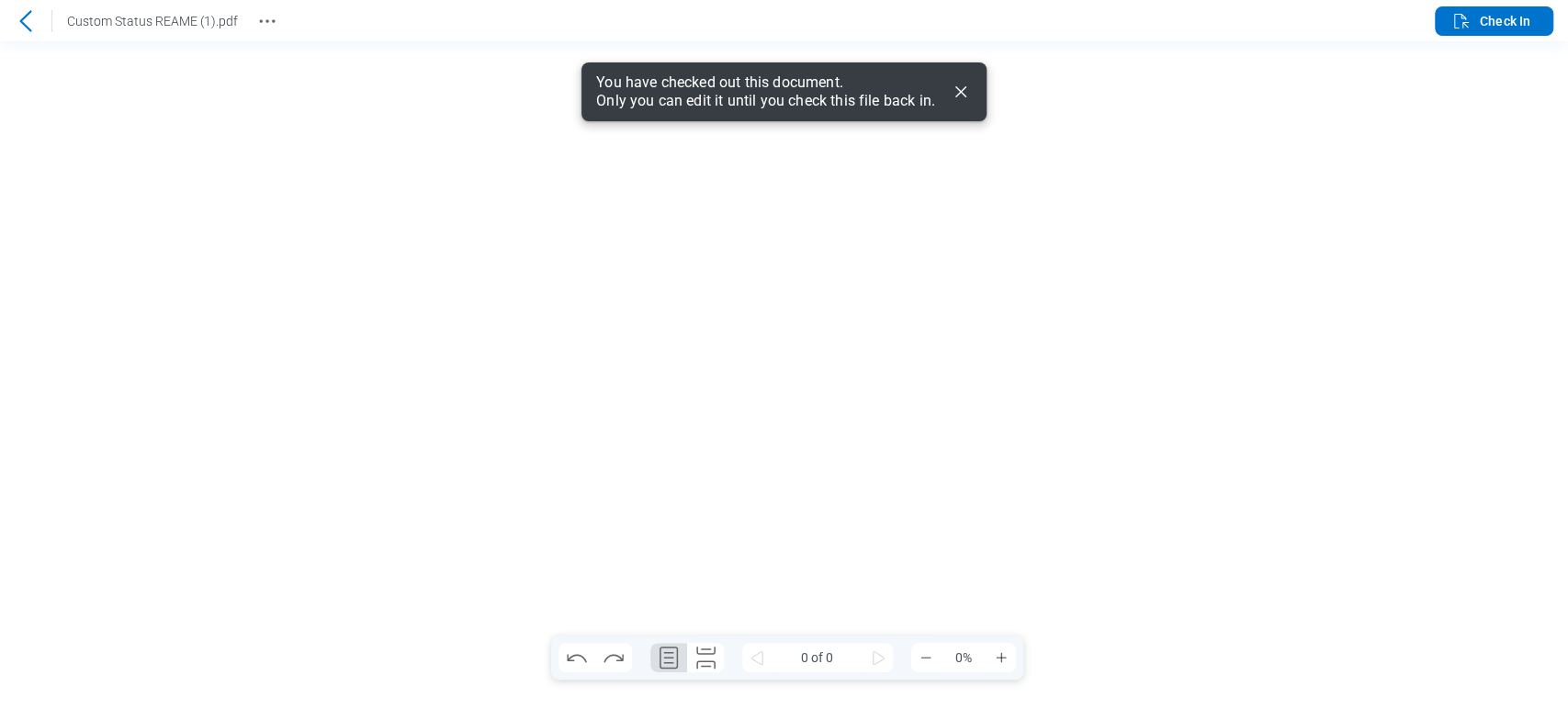 click 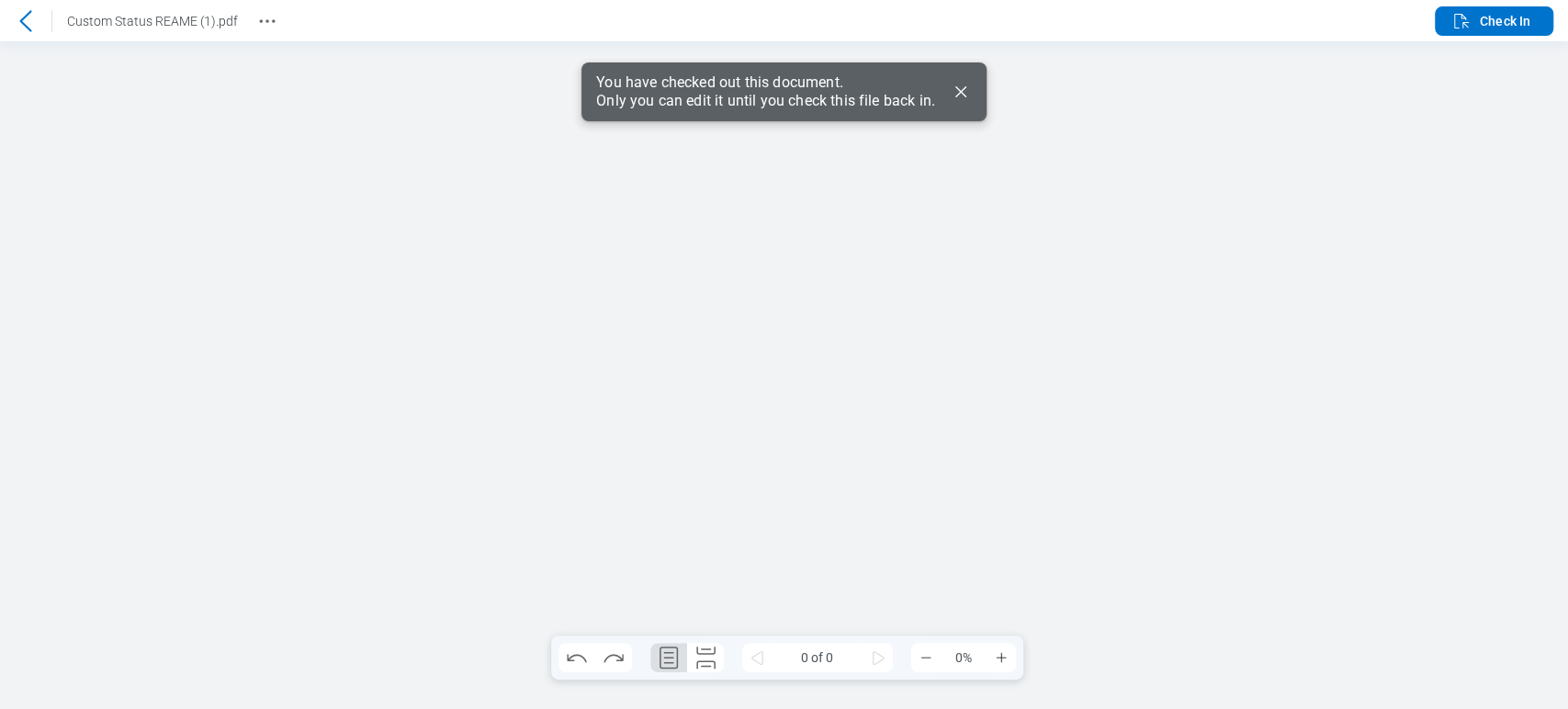 scroll, scrollTop: 0, scrollLeft: 0, axis: both 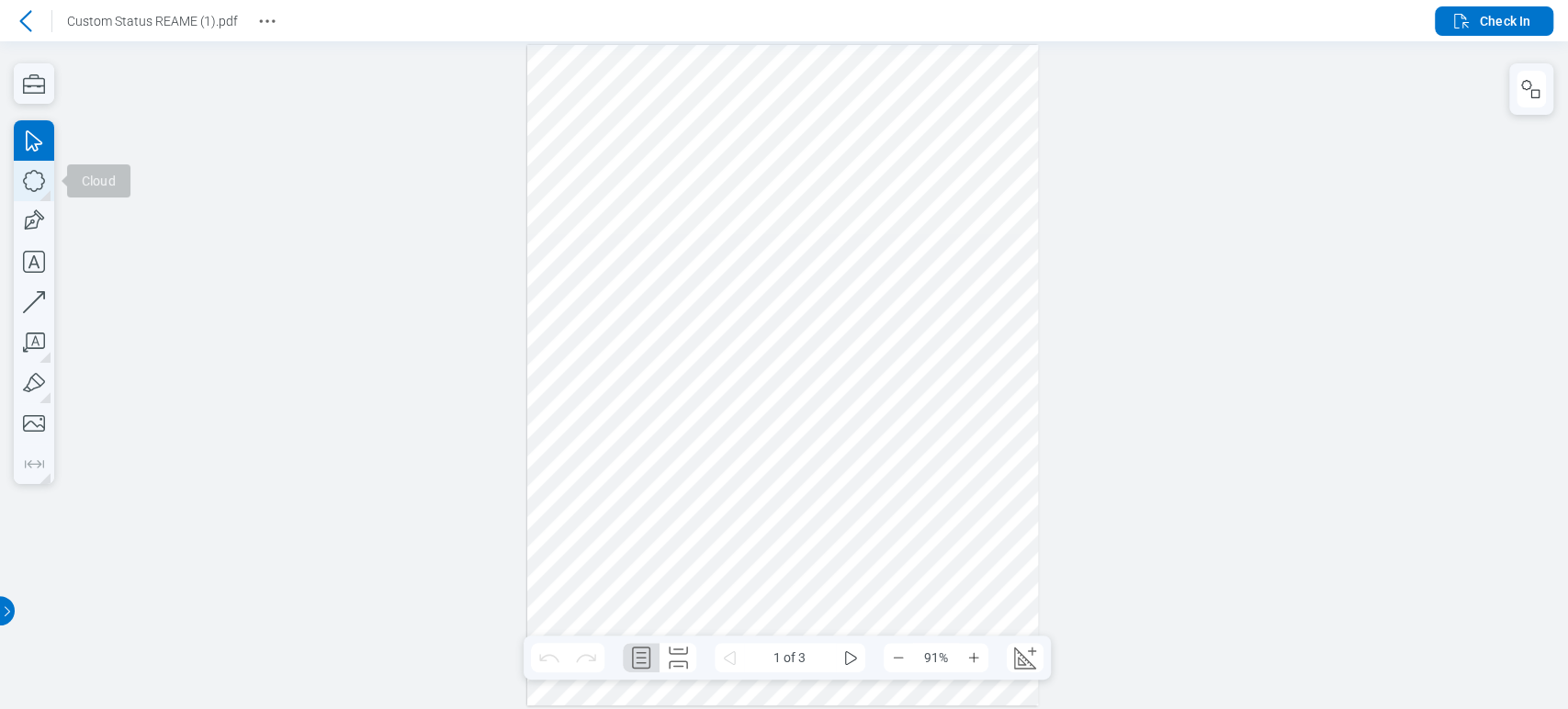 click 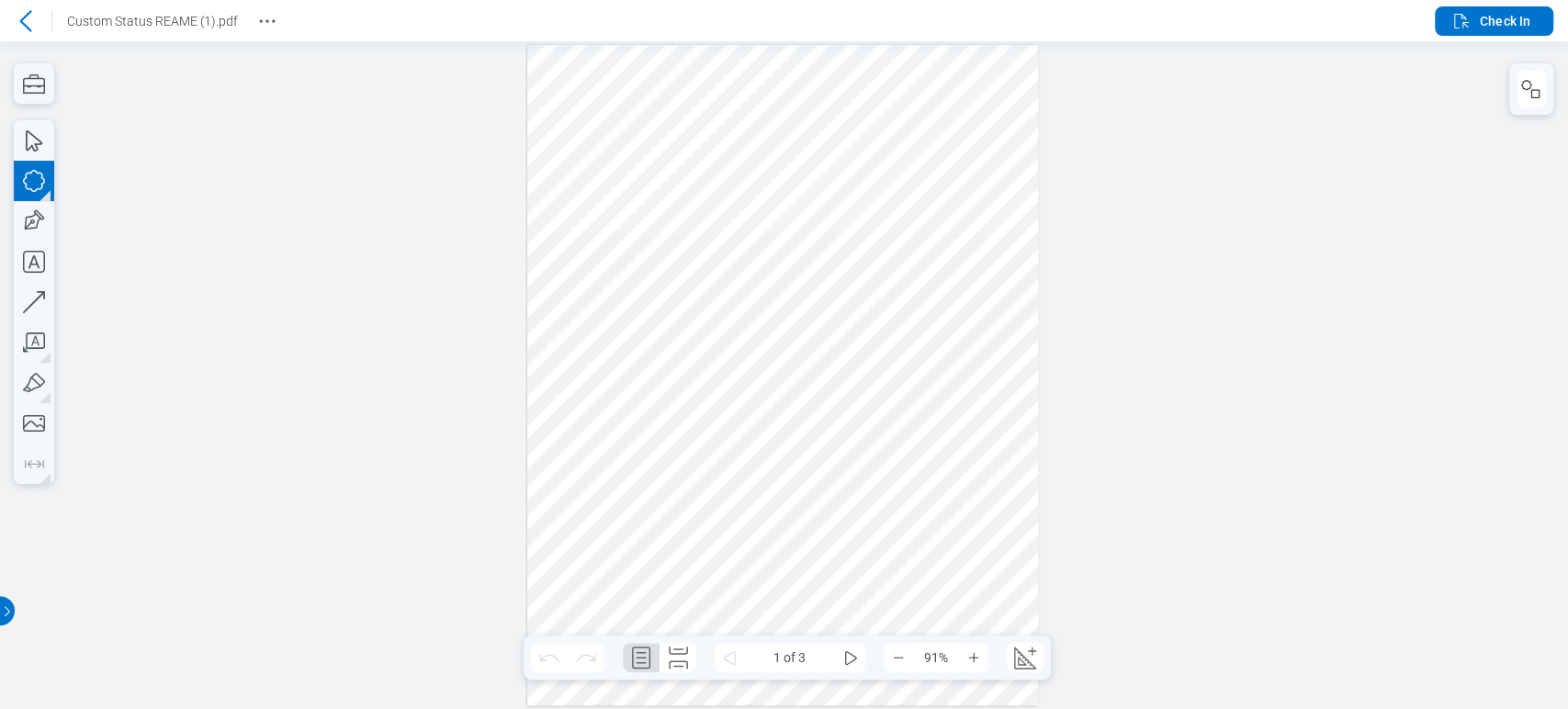 drag, startPoint x: 566, startPoint y: 78, endPoint x: 661, endPoint y: 206, distance: 159.40201 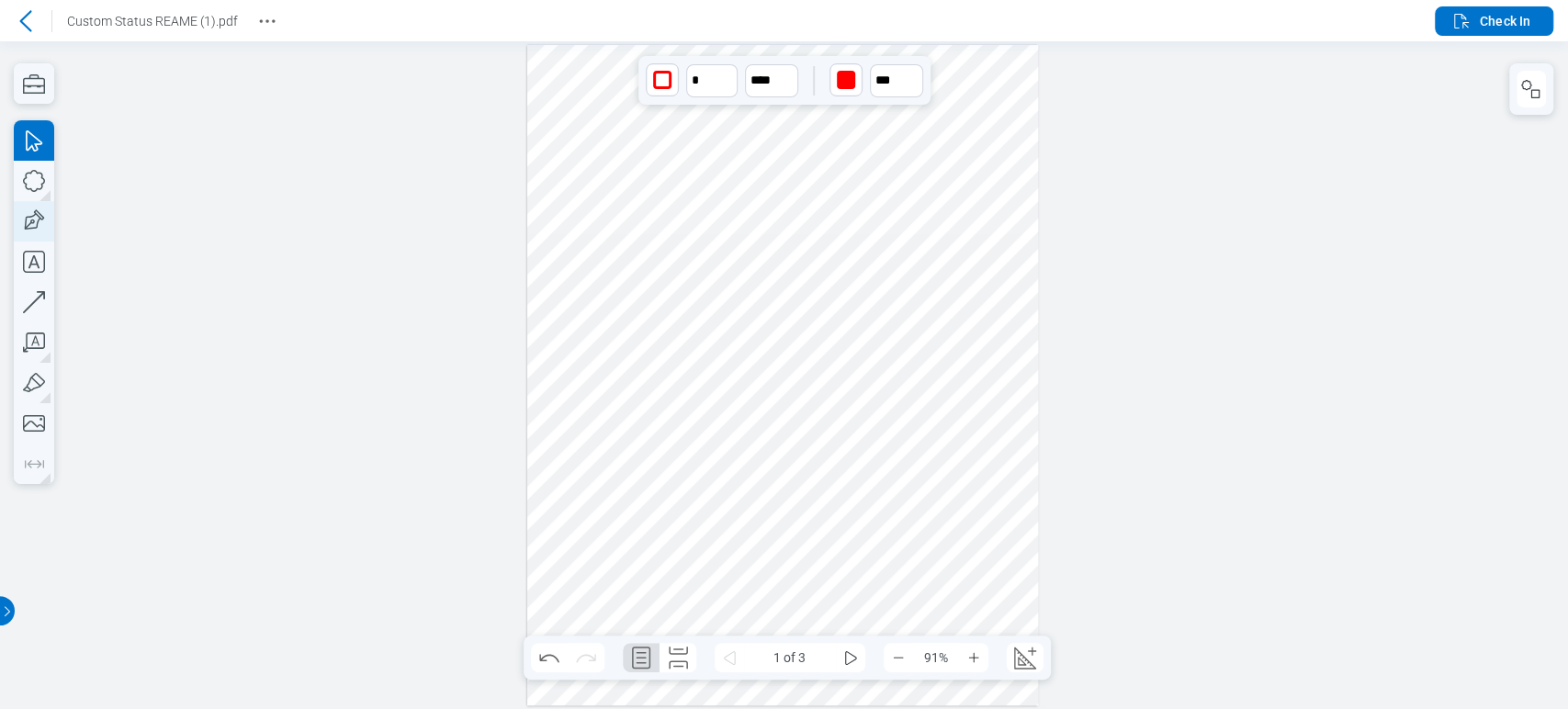 click 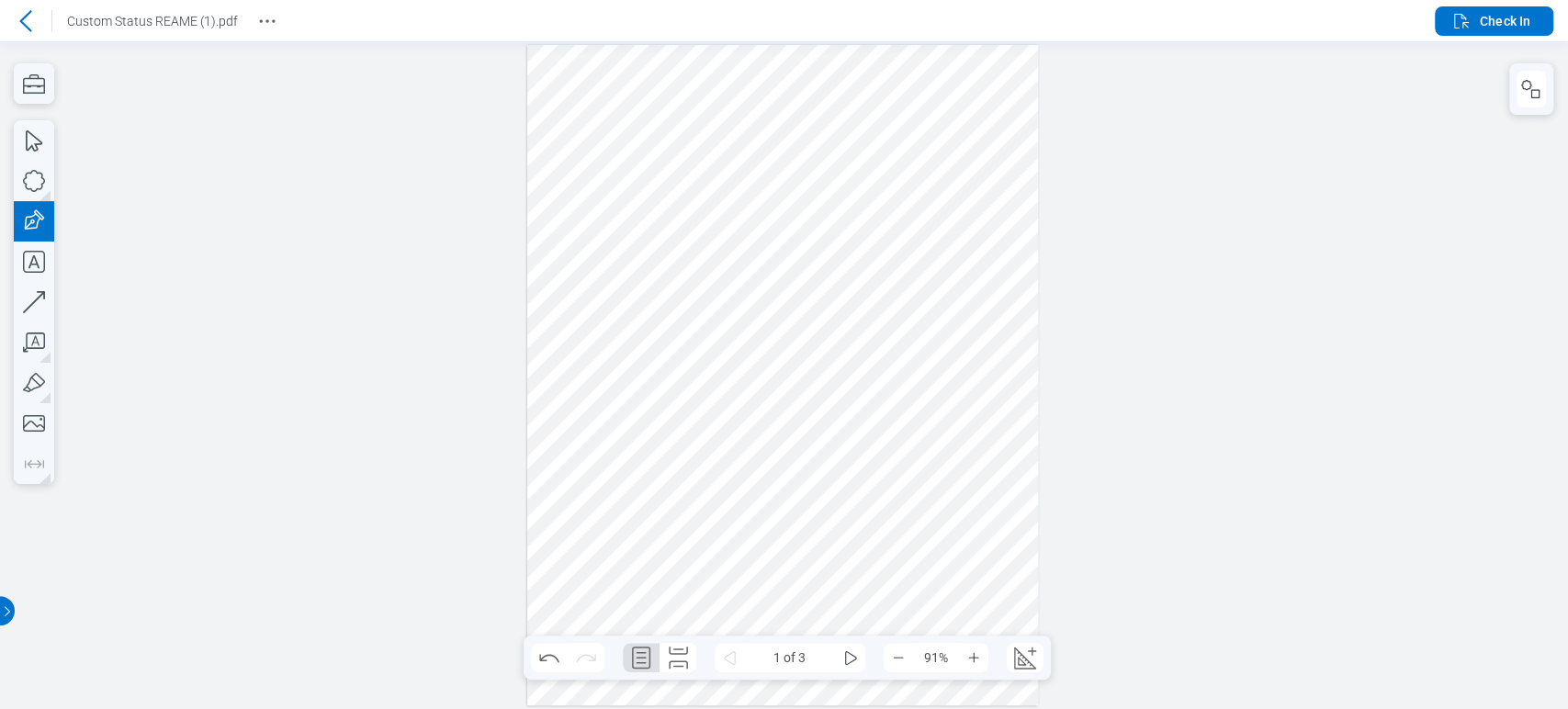 drag, startPoint x: 719, startPoint y: 197, endPoint x: 1083, endPoint y: 287, distance: 374.96133 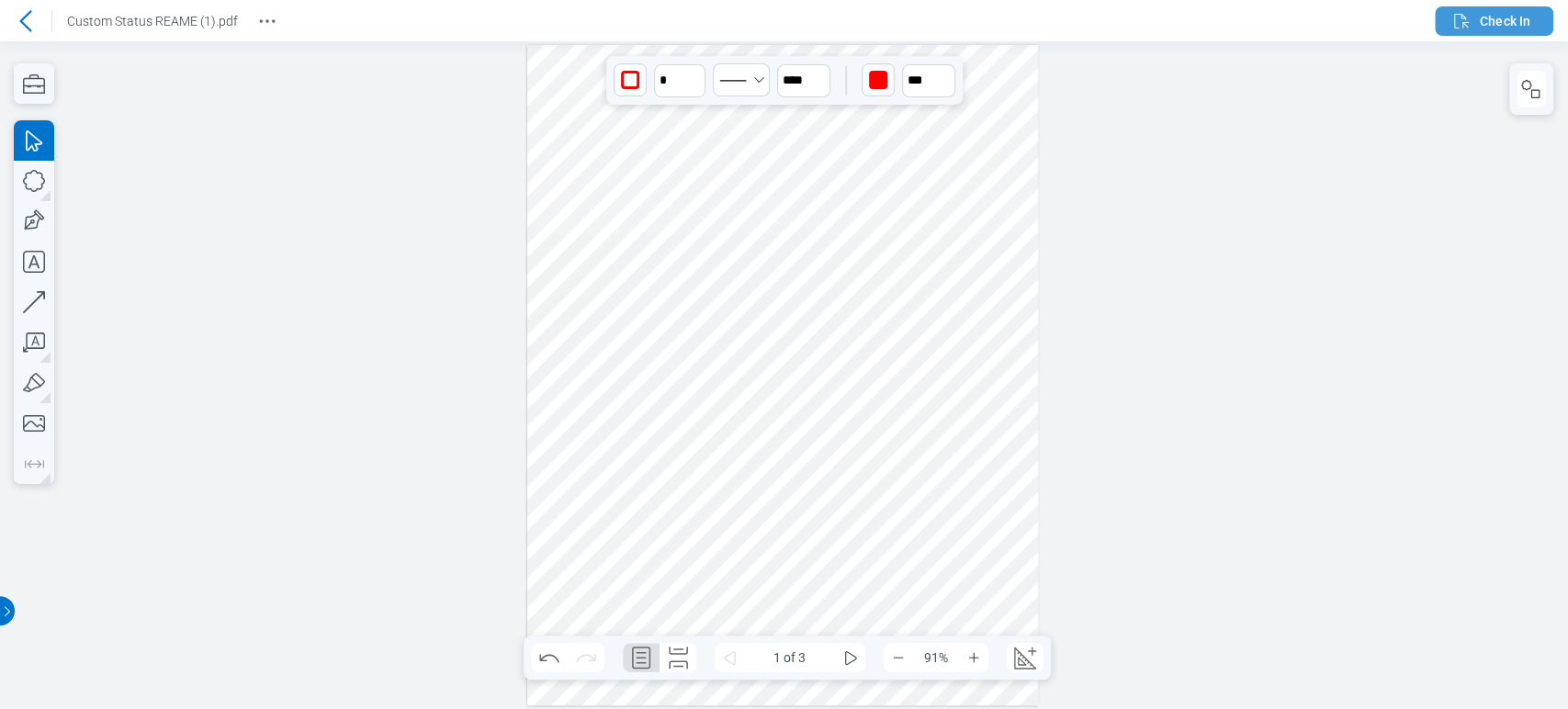 click on "Check In" at bounding box center (1505, 21) 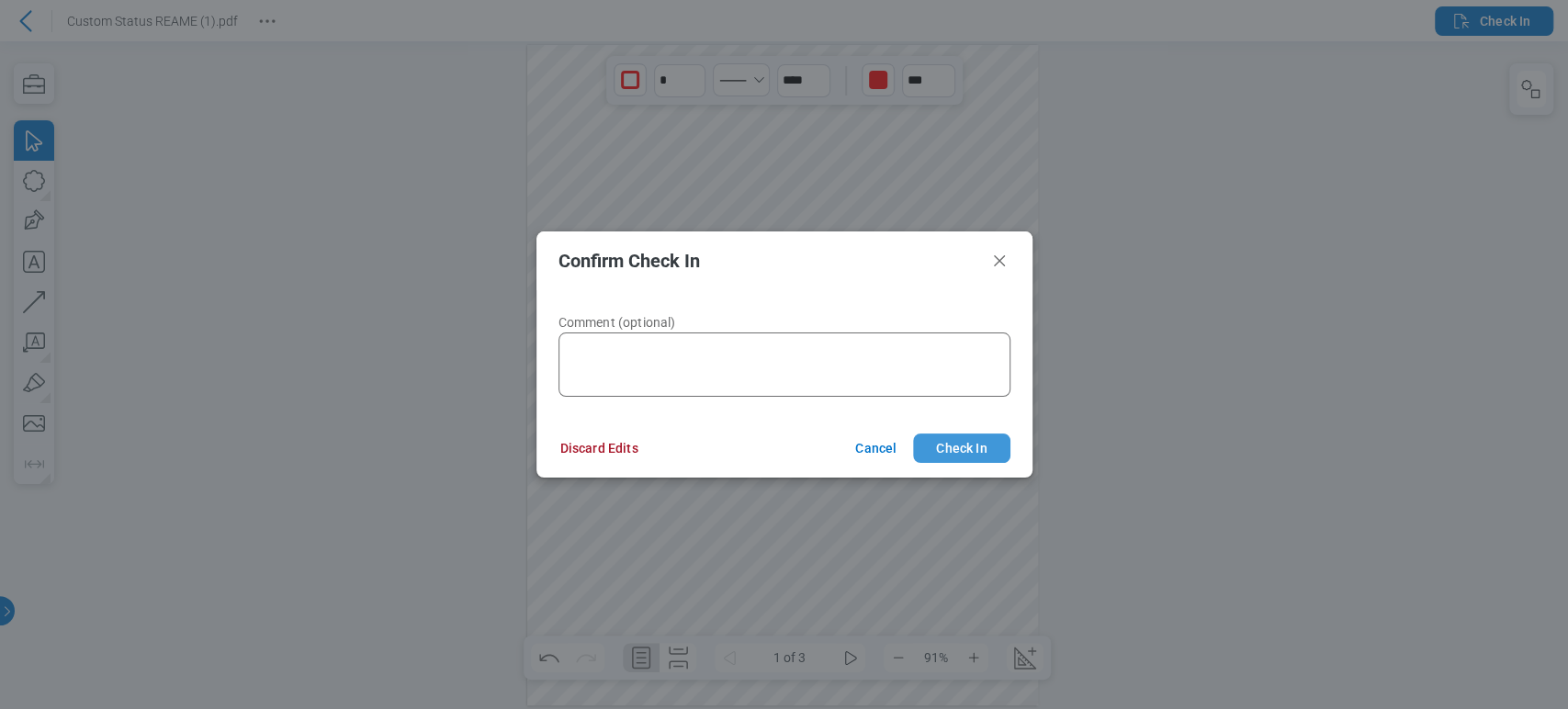 click on "Check In" at bounding box center (961, 448) 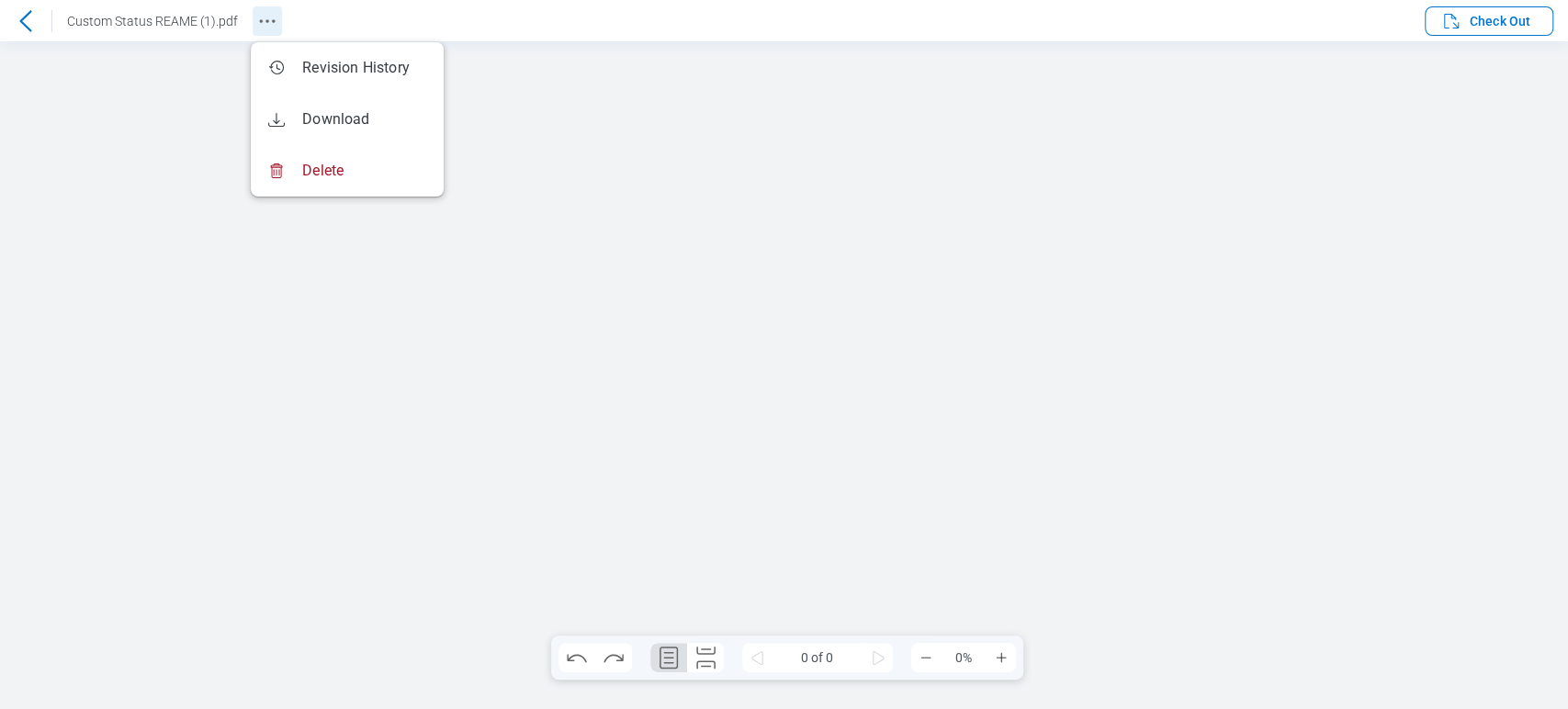 click 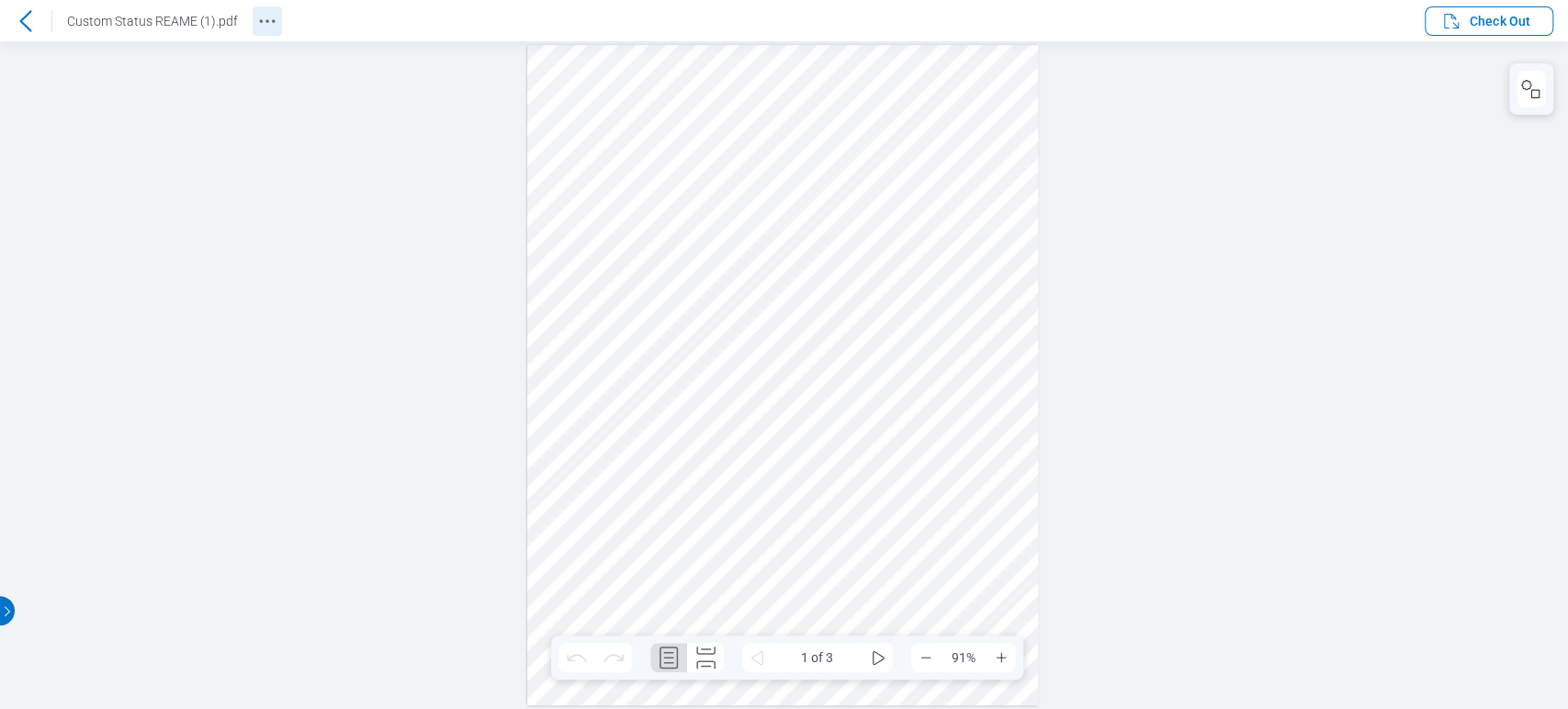 click on "Custom Status REAME (1).pdf" at bounding box center [141, 21] 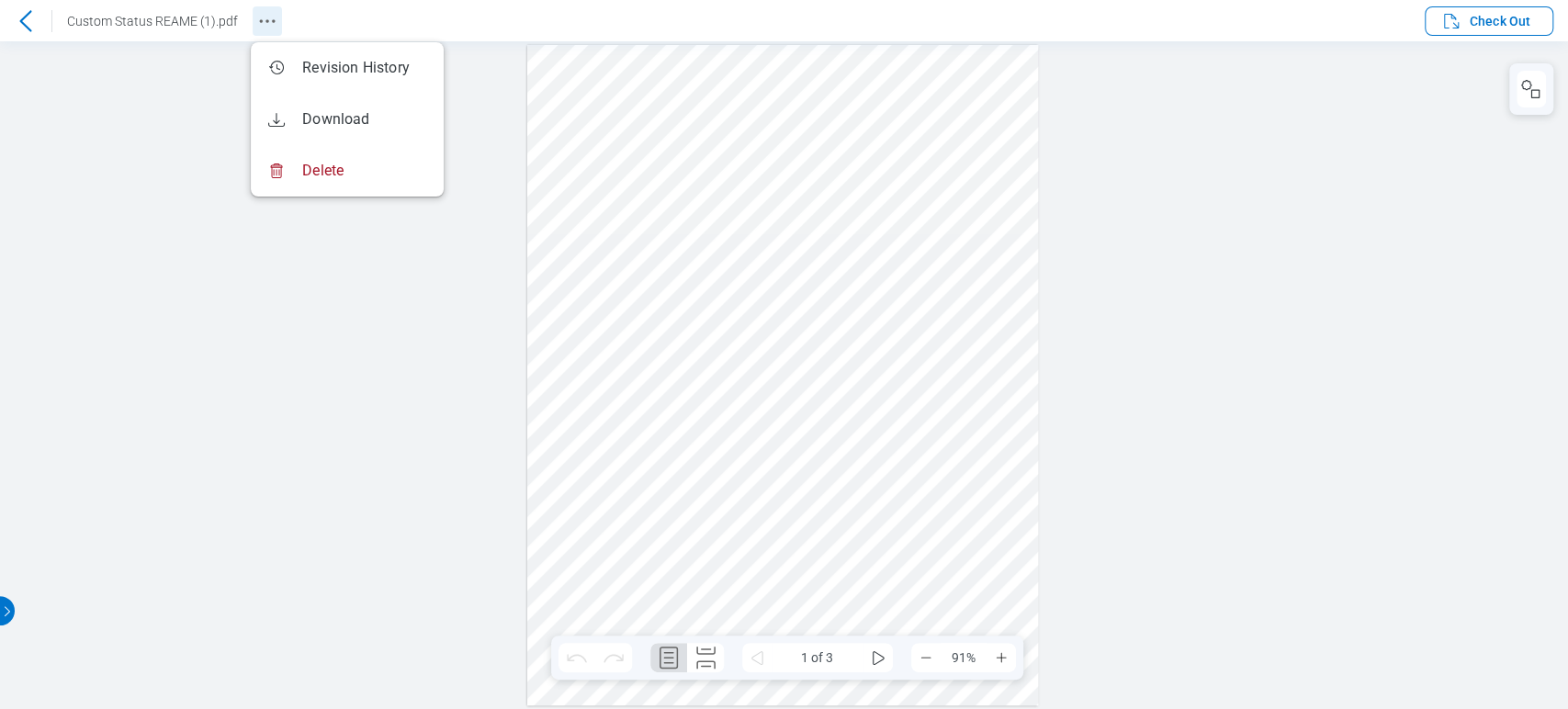 click 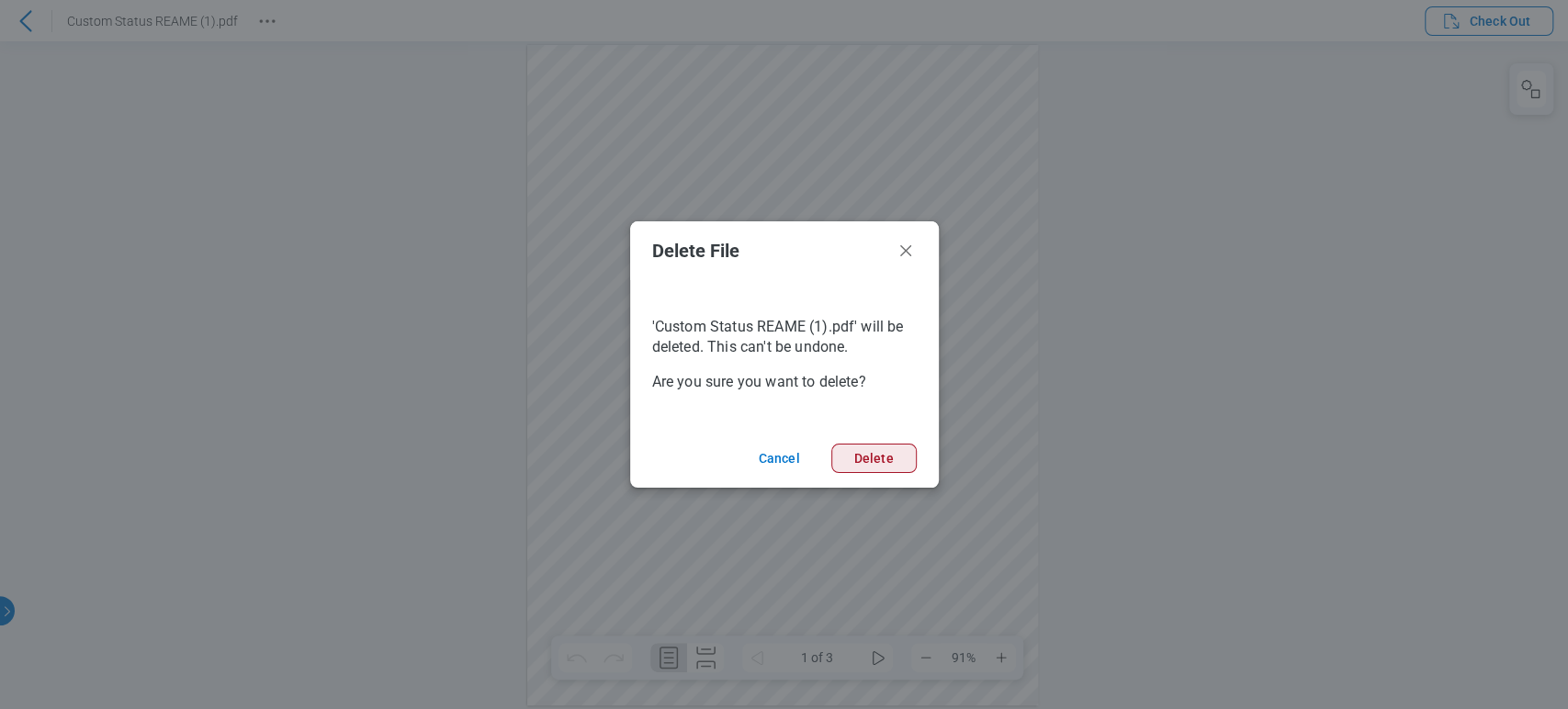 click on "Delete" at bounding box center (874, 458) 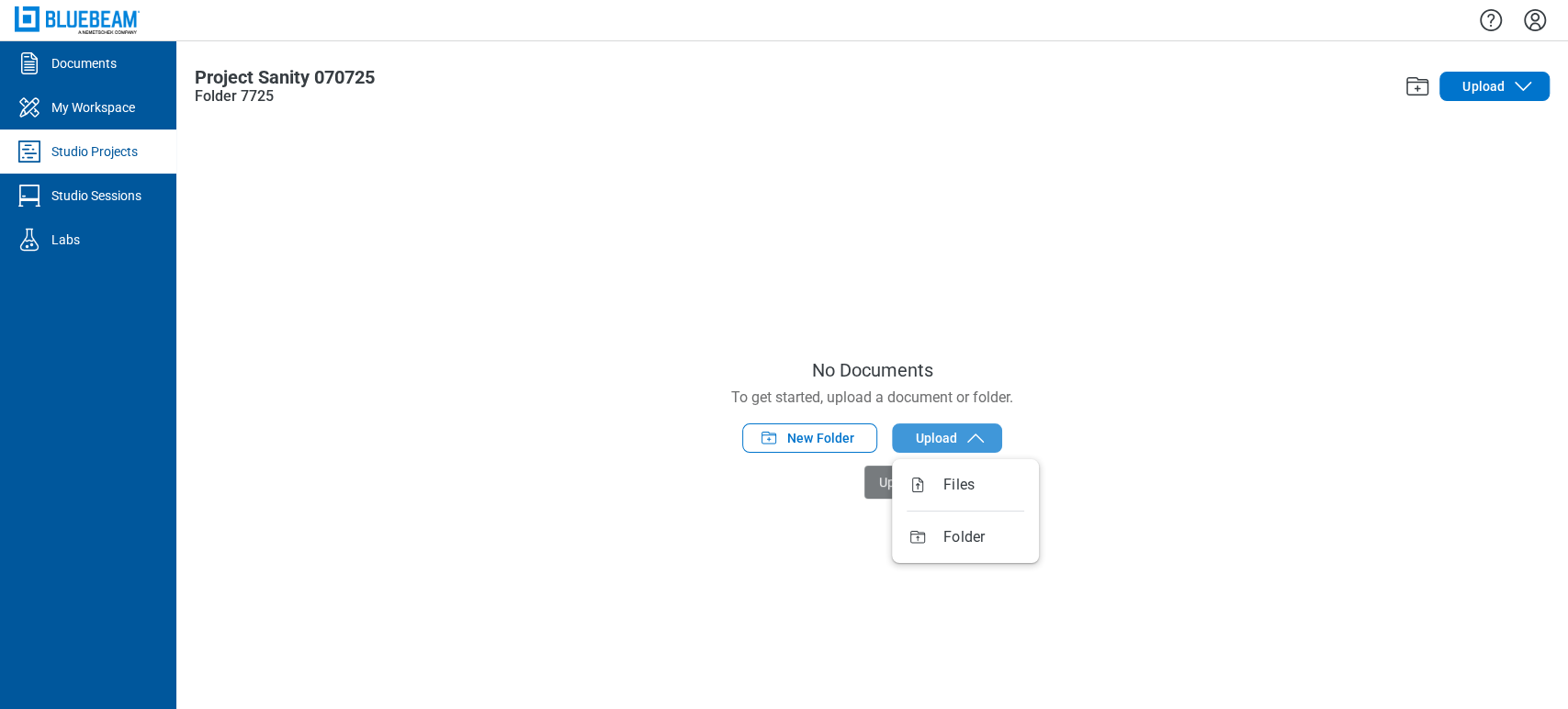 click on "Upload" at bounding box center [936, 438] 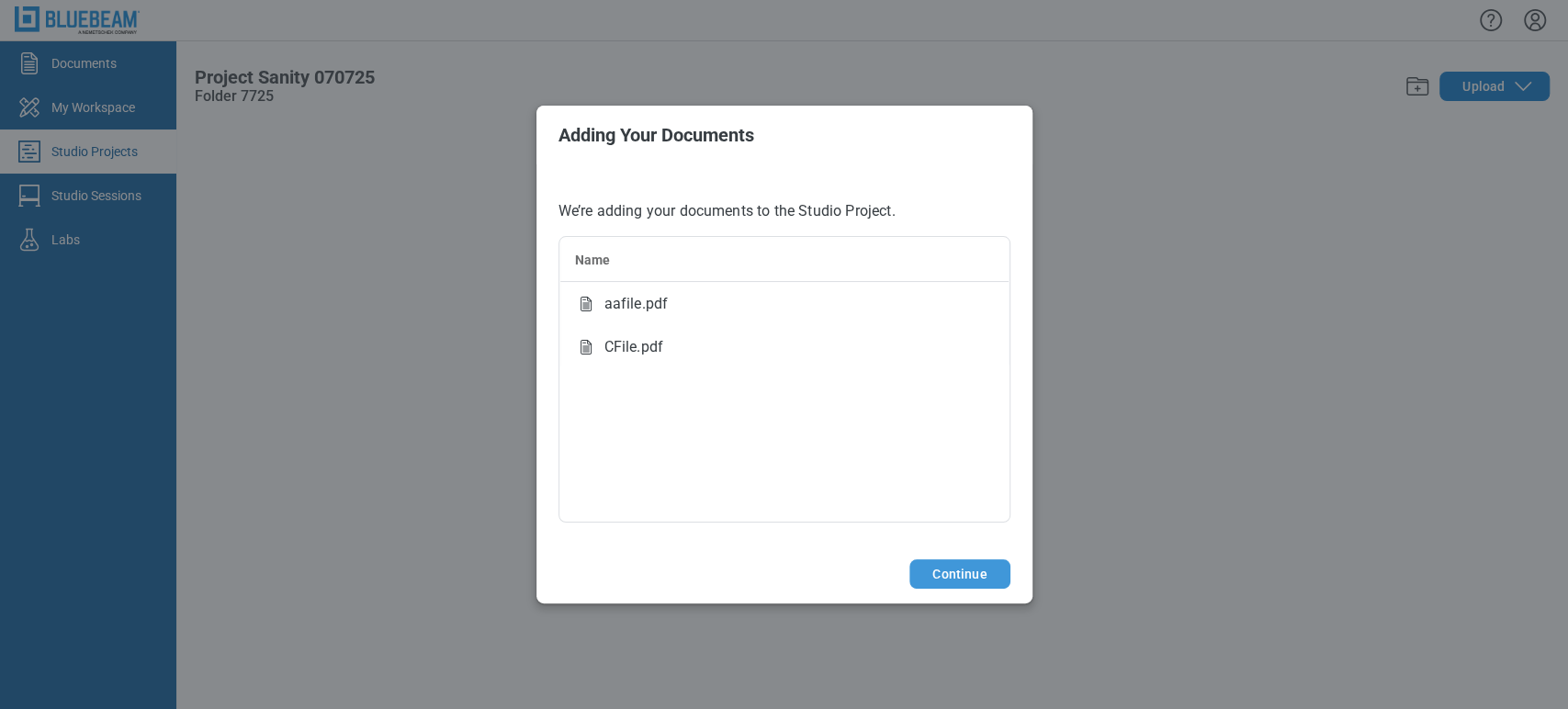 click on "Continue" at bounding box center (959, 574) 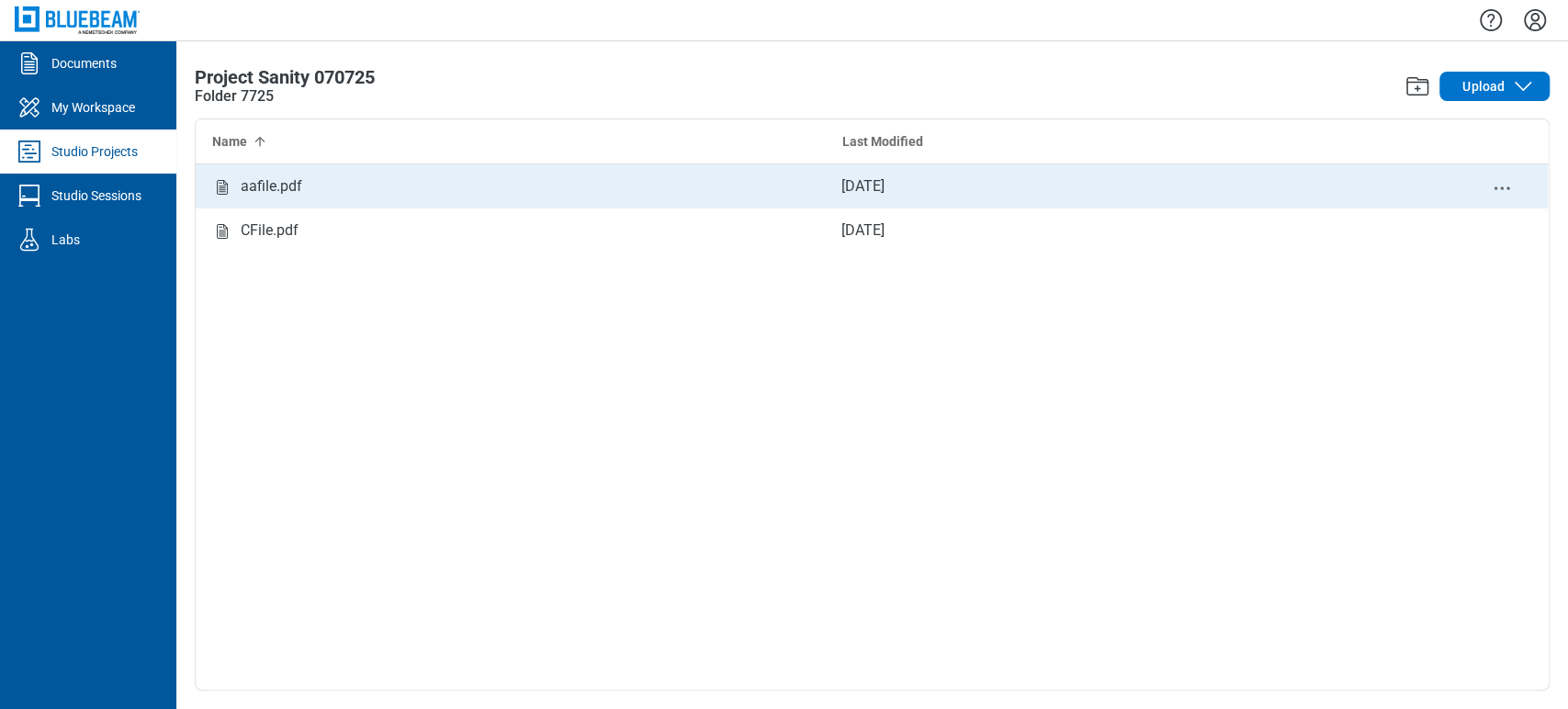 click 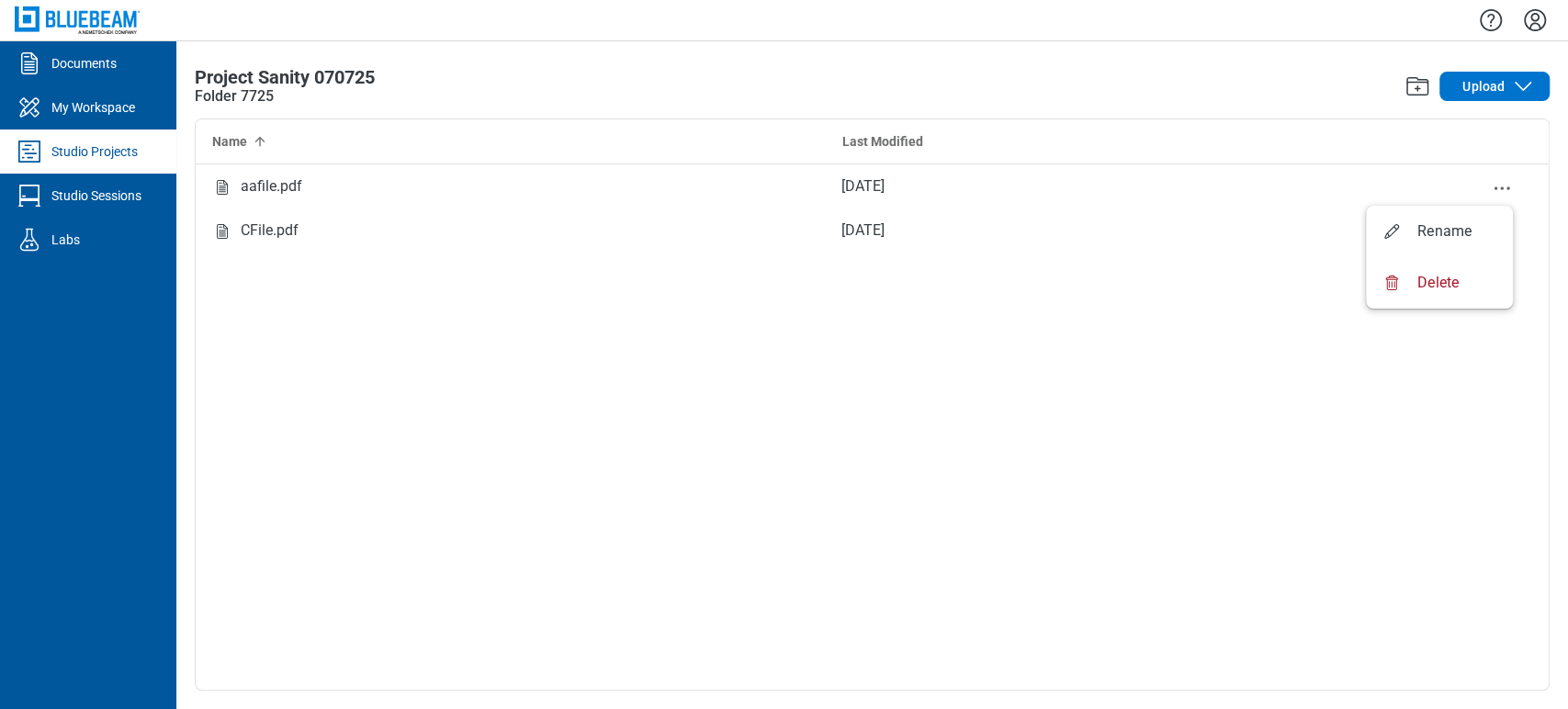 click on "aafile.pdf Jul 7, 2025 CFile.pdf Jul 7, 2025" at bounding box center [872, 427] 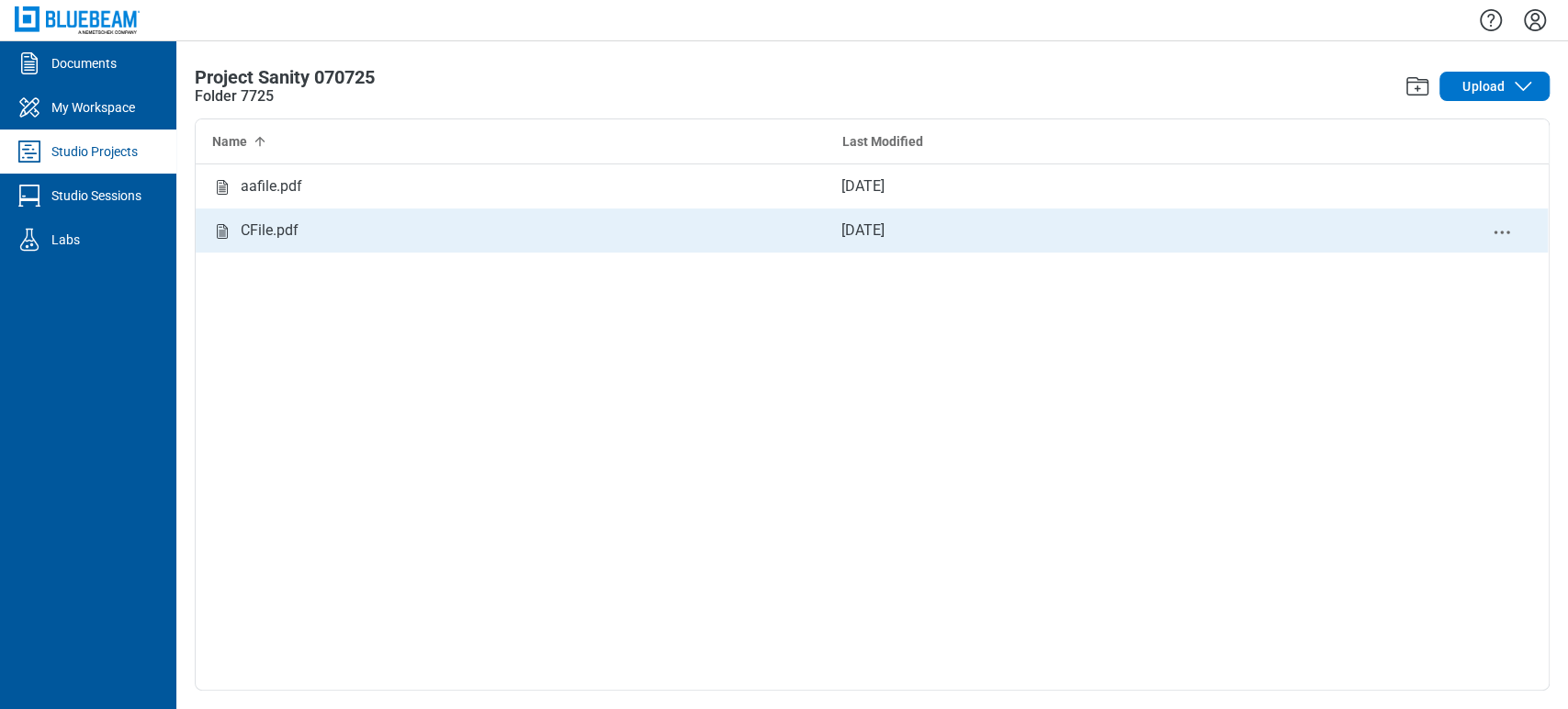 click at bounding box center (1502, 231) 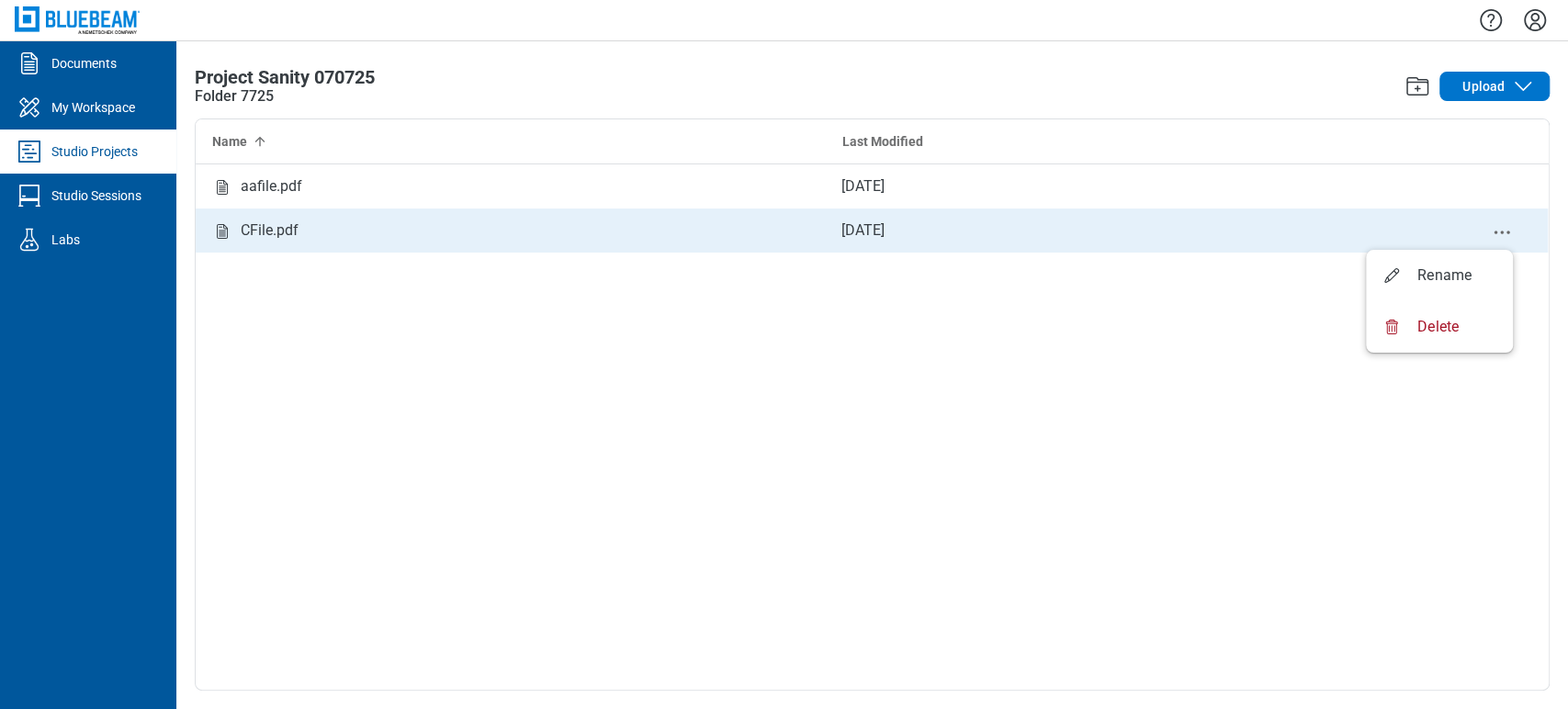 click 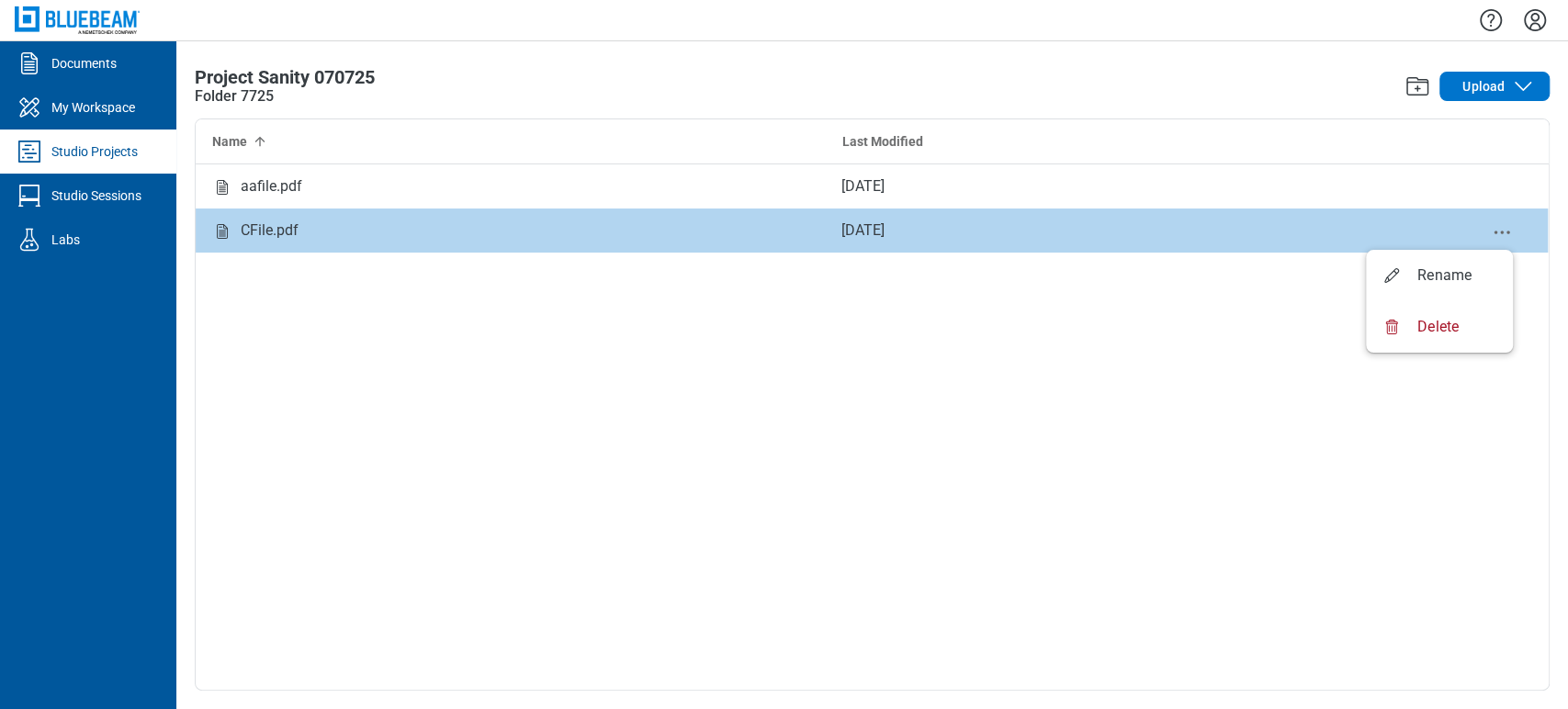 click on "aafile.pdf Jul 7, 2025 CFile.pdf Jul 7, 2025" at bounding box center [872, 427] 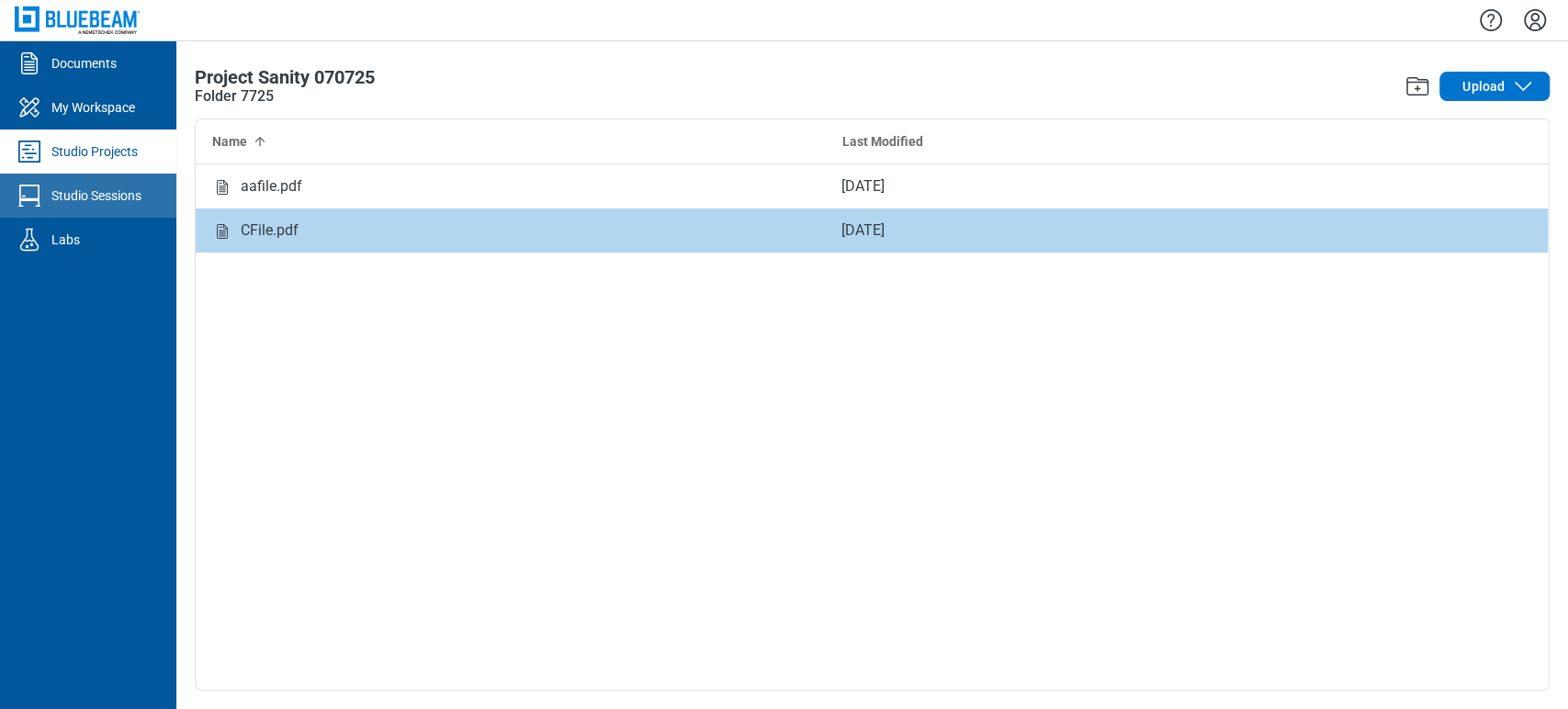 click on "Studio Sessions" at bounding box center [88, 196] 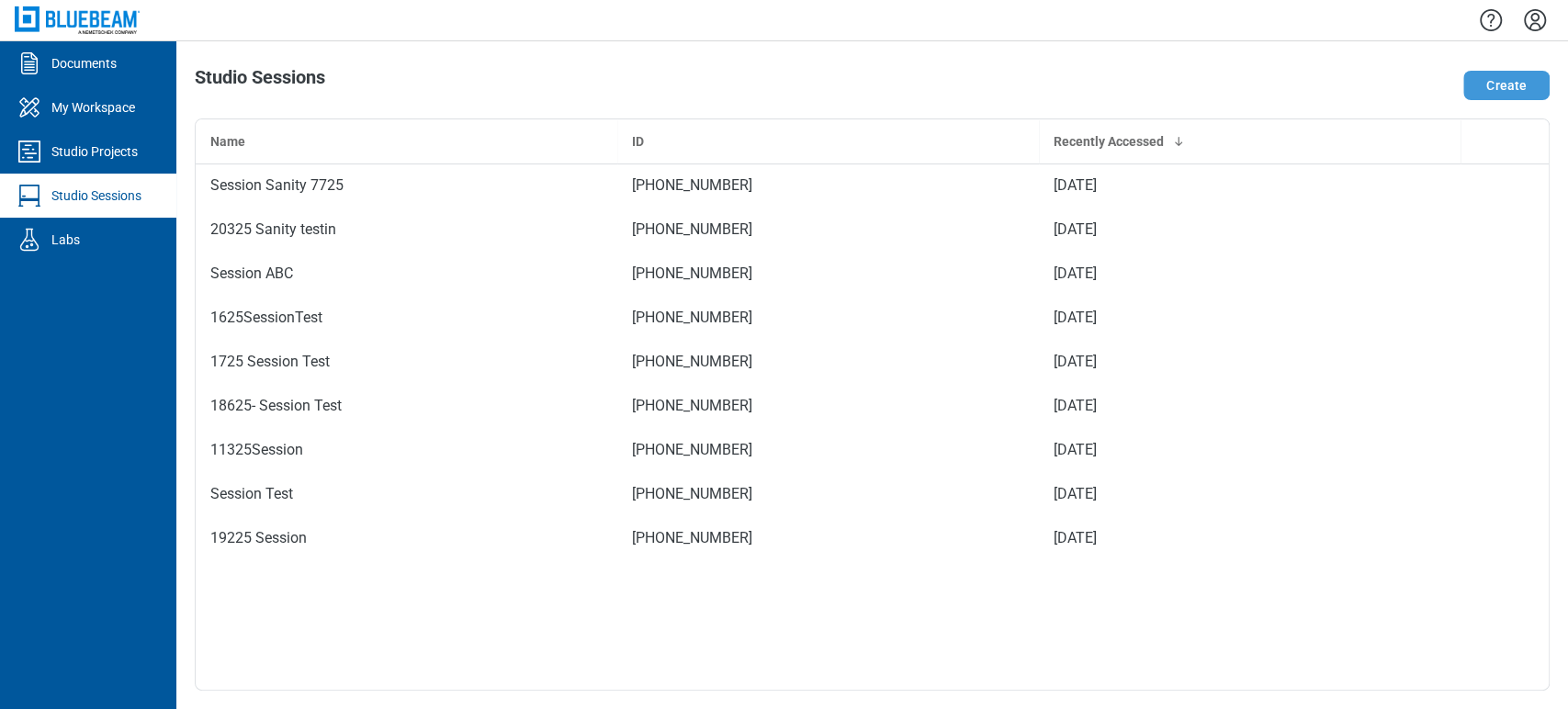 click on "Create" at bounding box center [1506, 85] 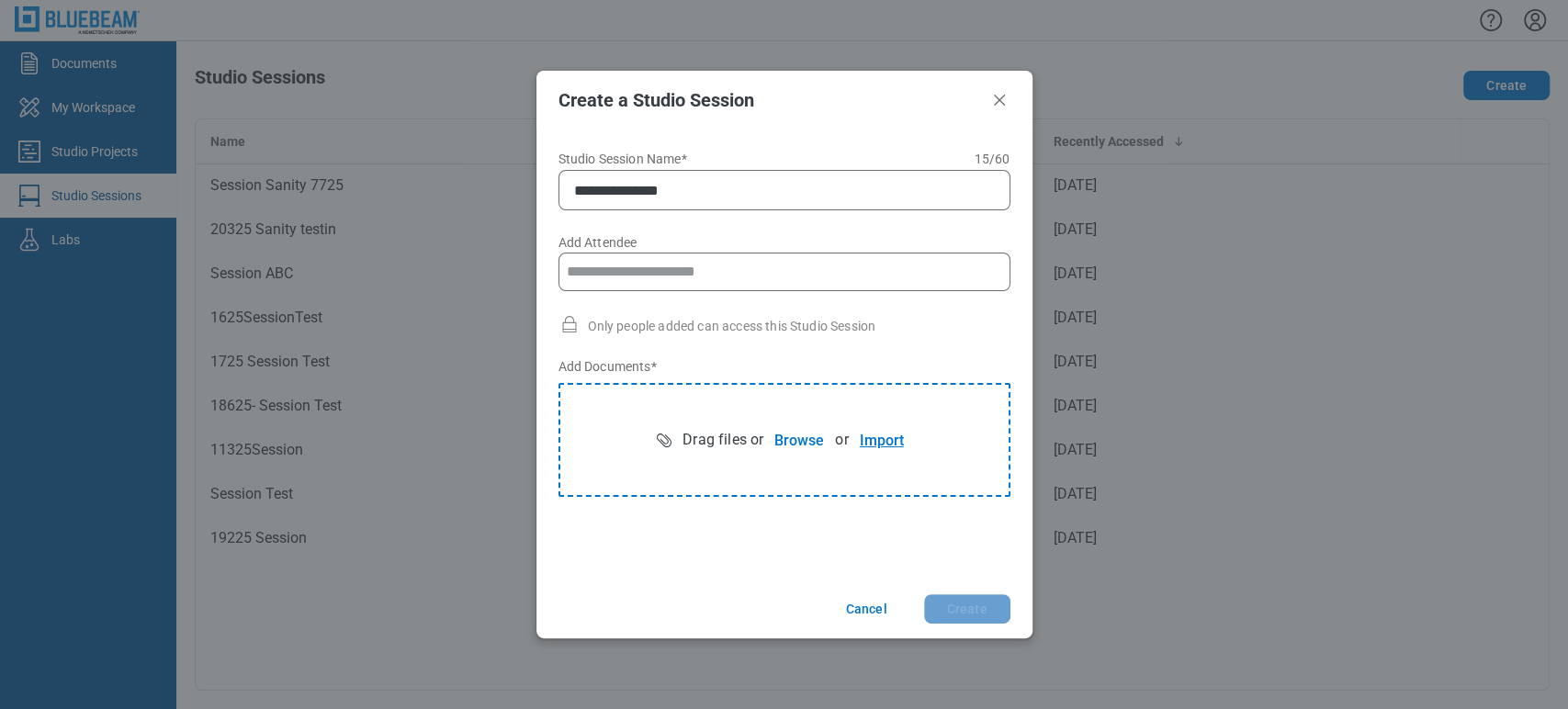 type on "**********" 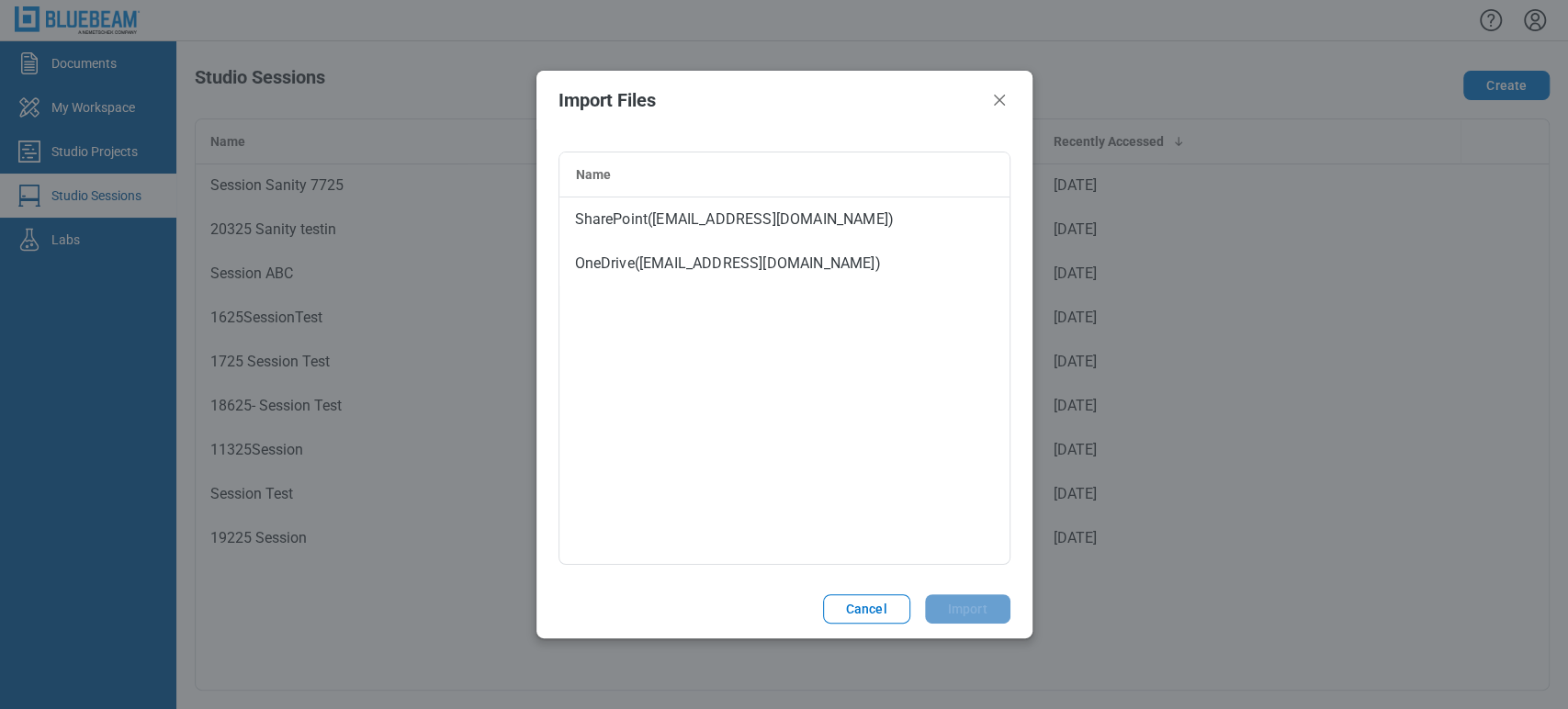 type 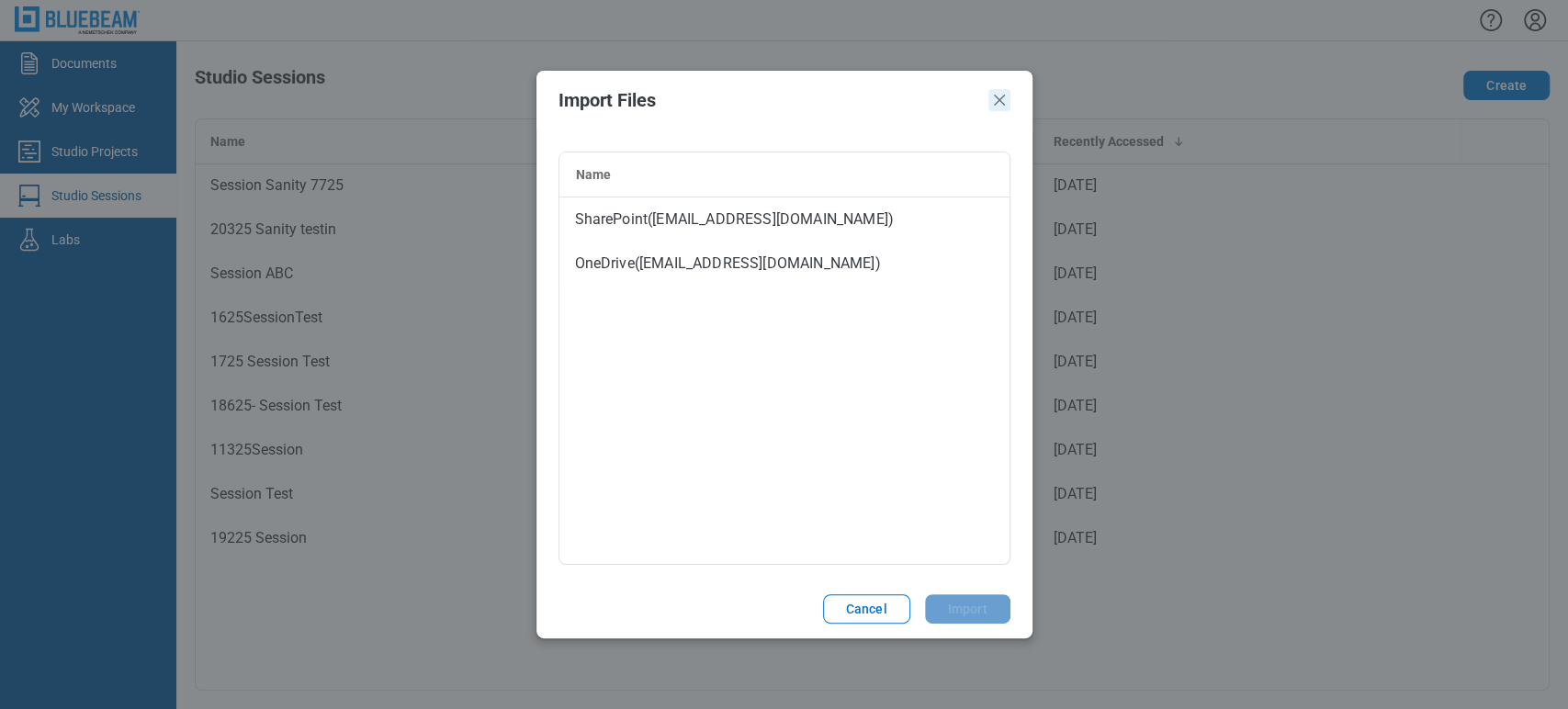 click 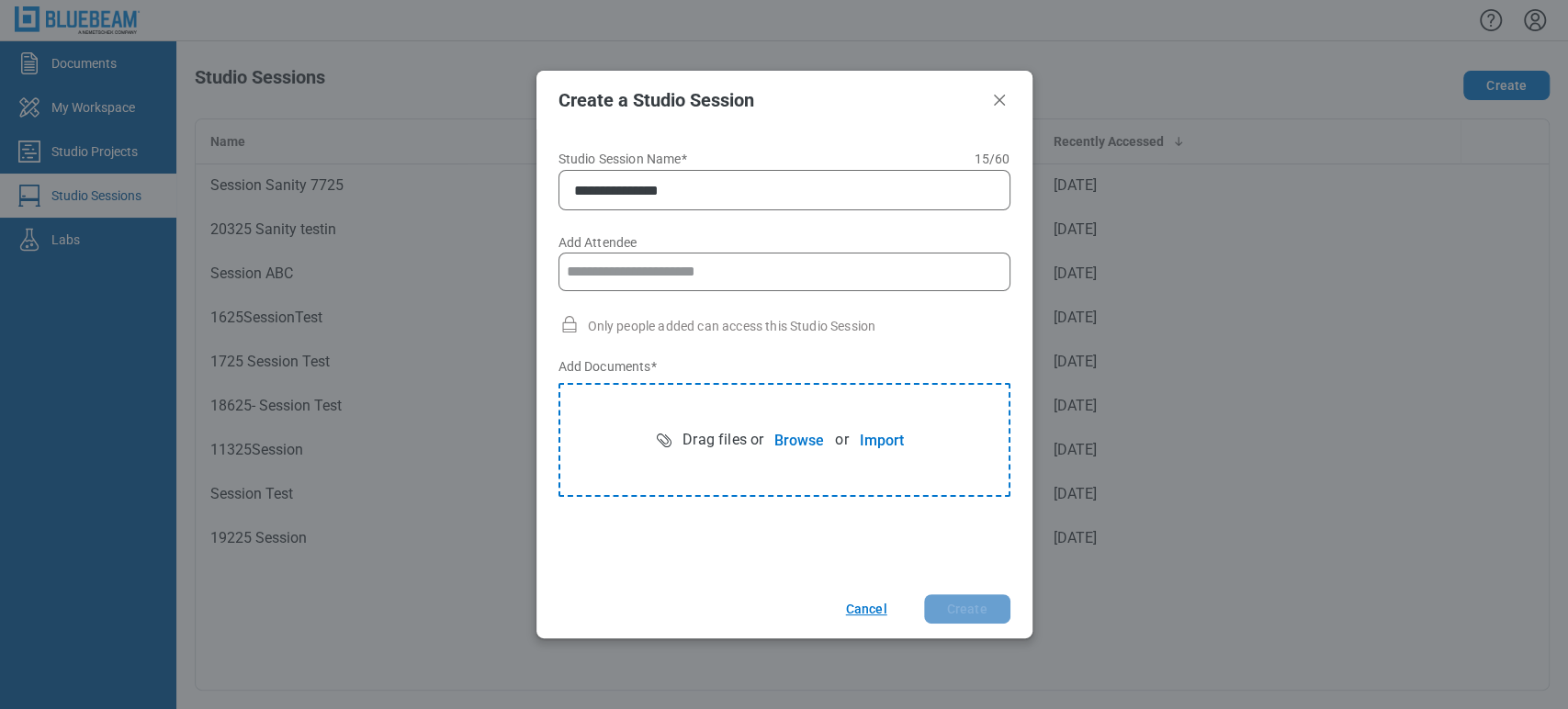 click on "Cancel" at bounding box center (866, 609) 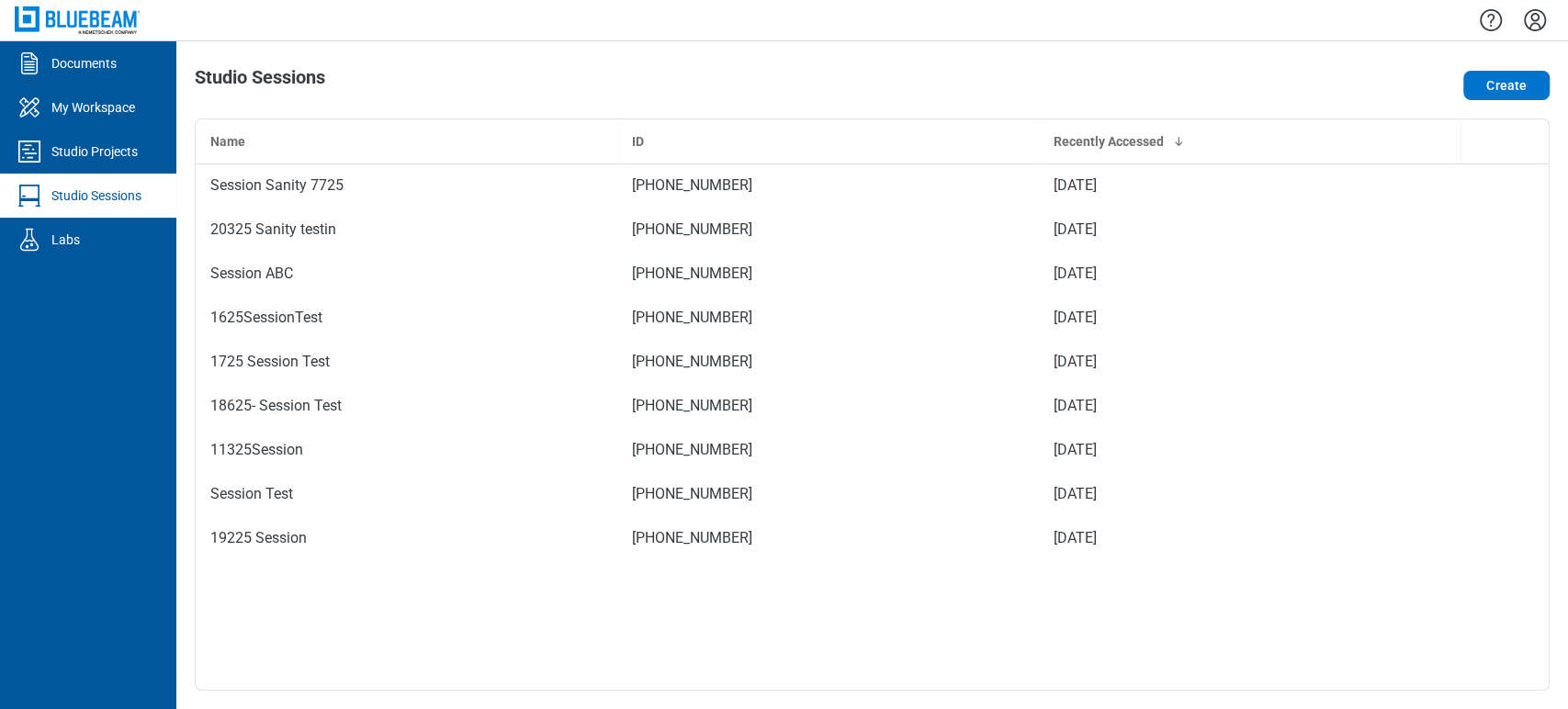 click 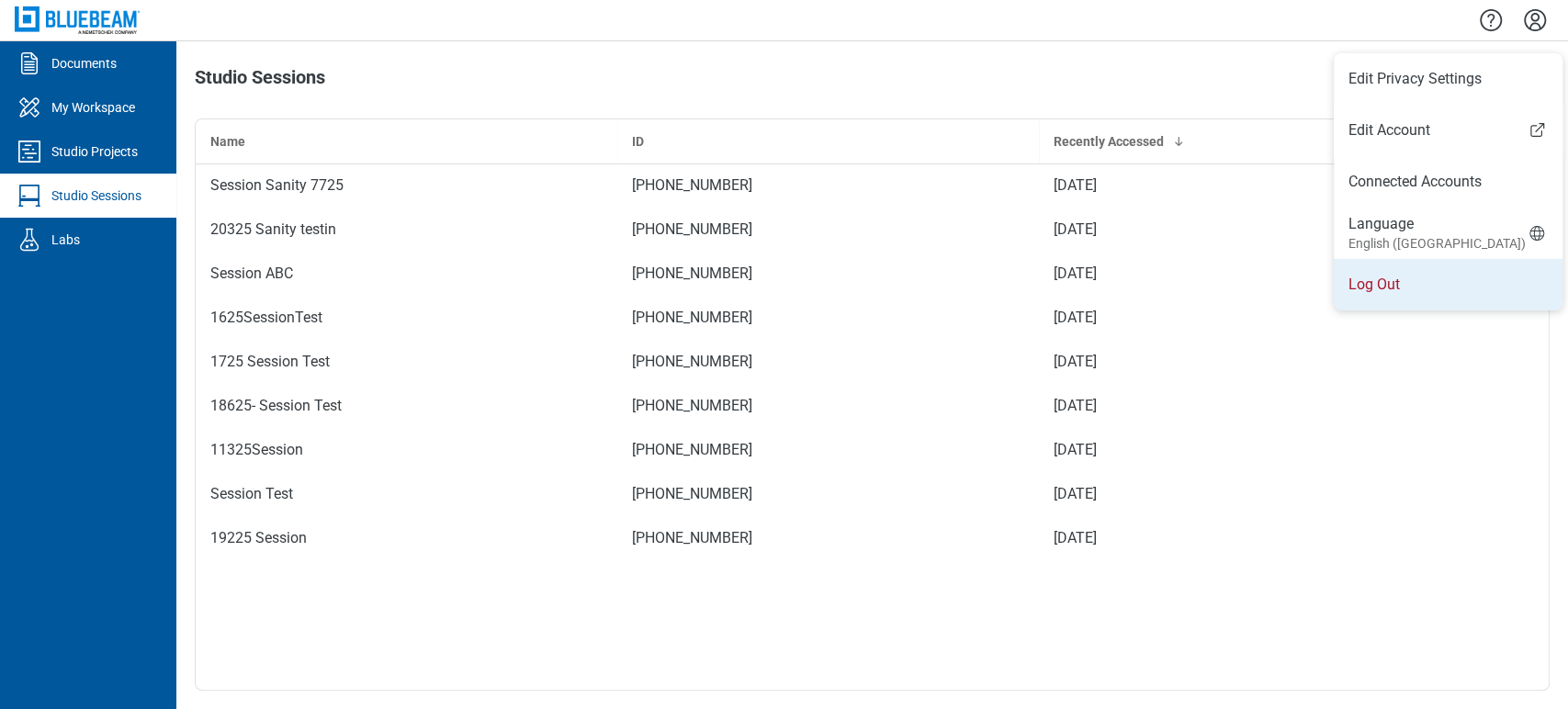 click on "Log Out" at bounding box center [1448, 285] 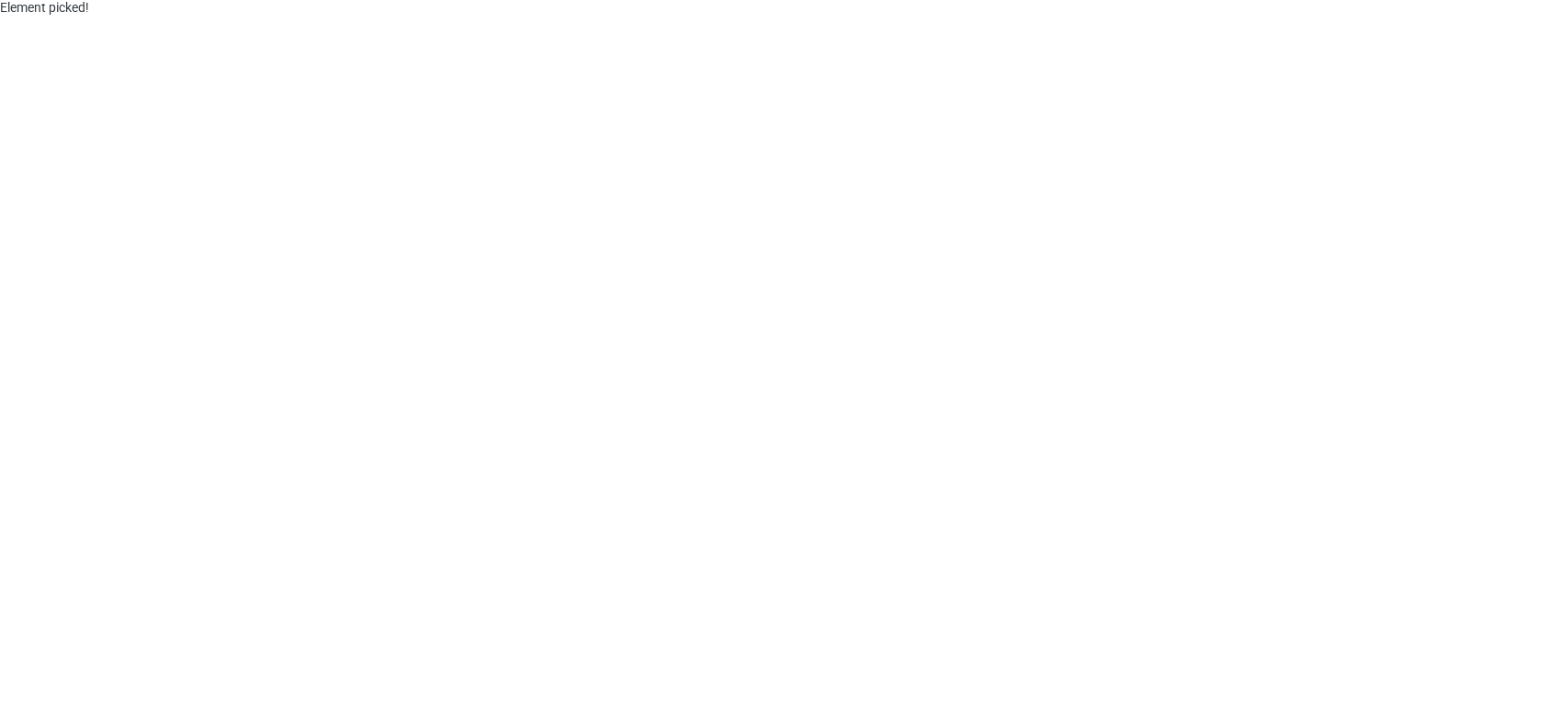 scroll, scrollTop: 0, scrollLeft: 0, axis: both 